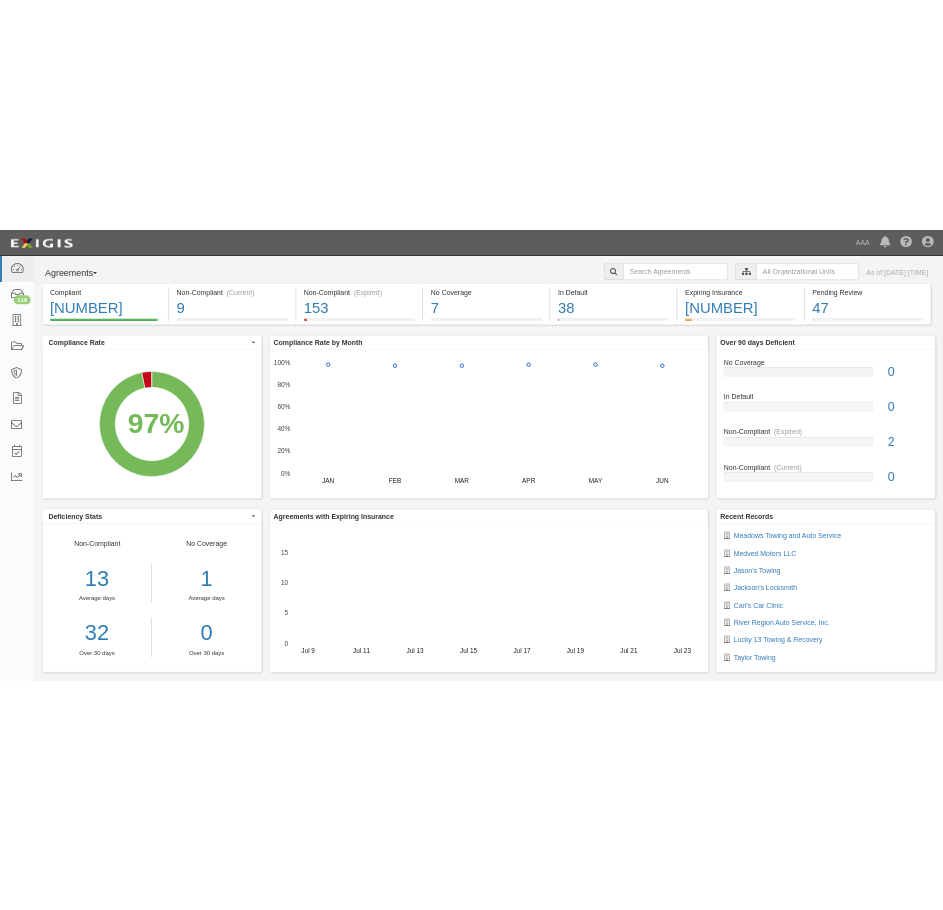 scroll, scrollTop: 0, scrollLeft: 0, axis: both 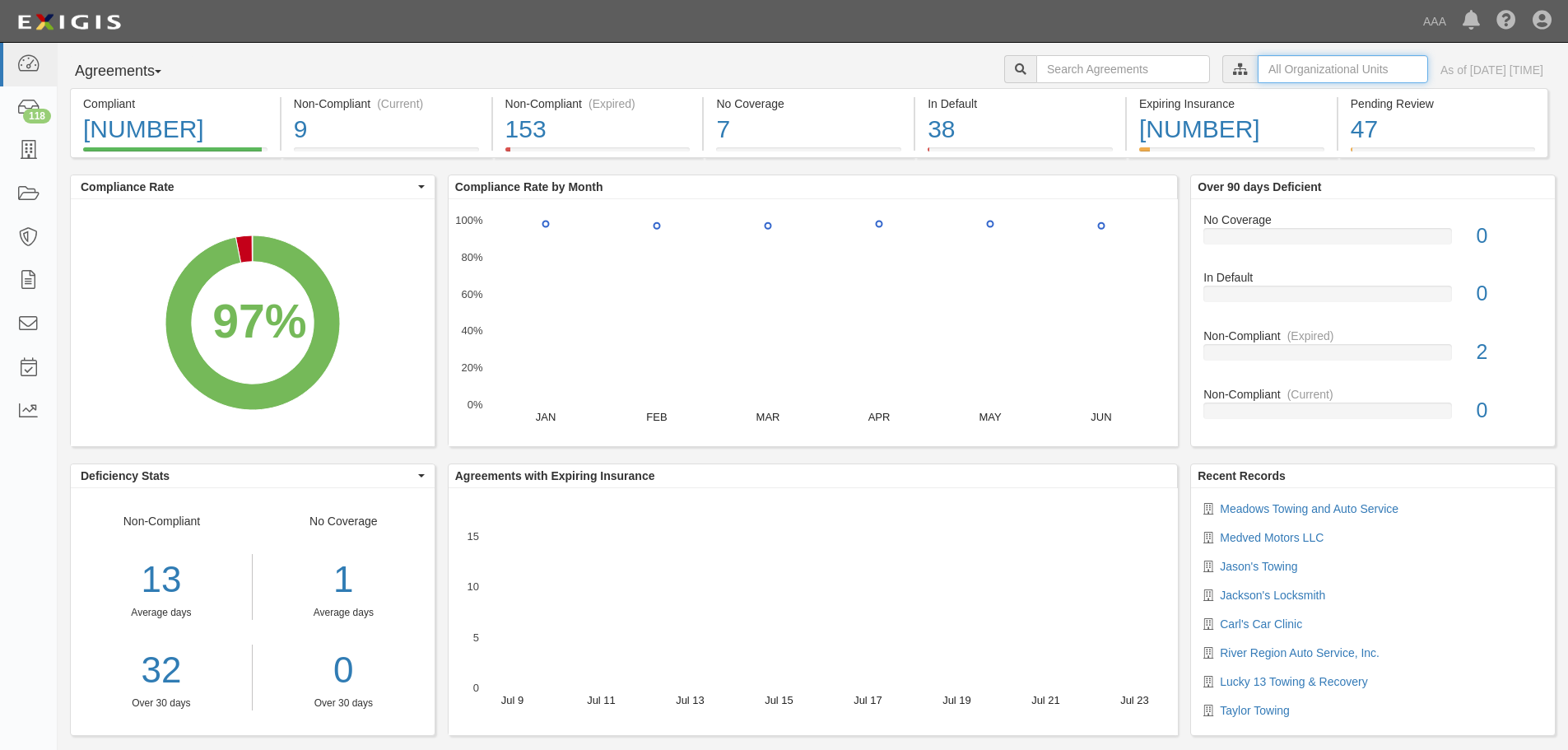 click at bounding box center [1342, 69] 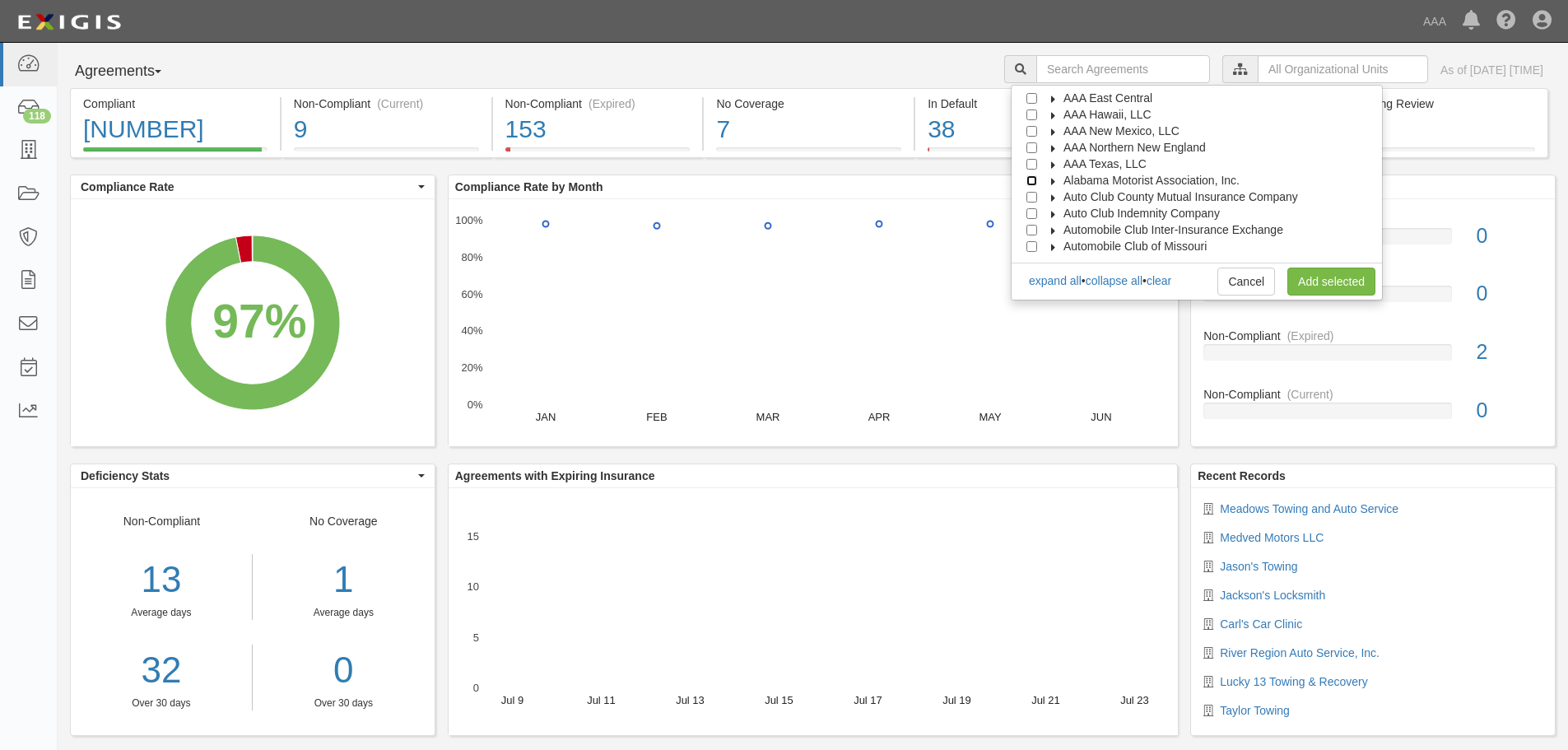 click on "Alabama Motorist Association, Inc." at bounding box center [1031, 180] 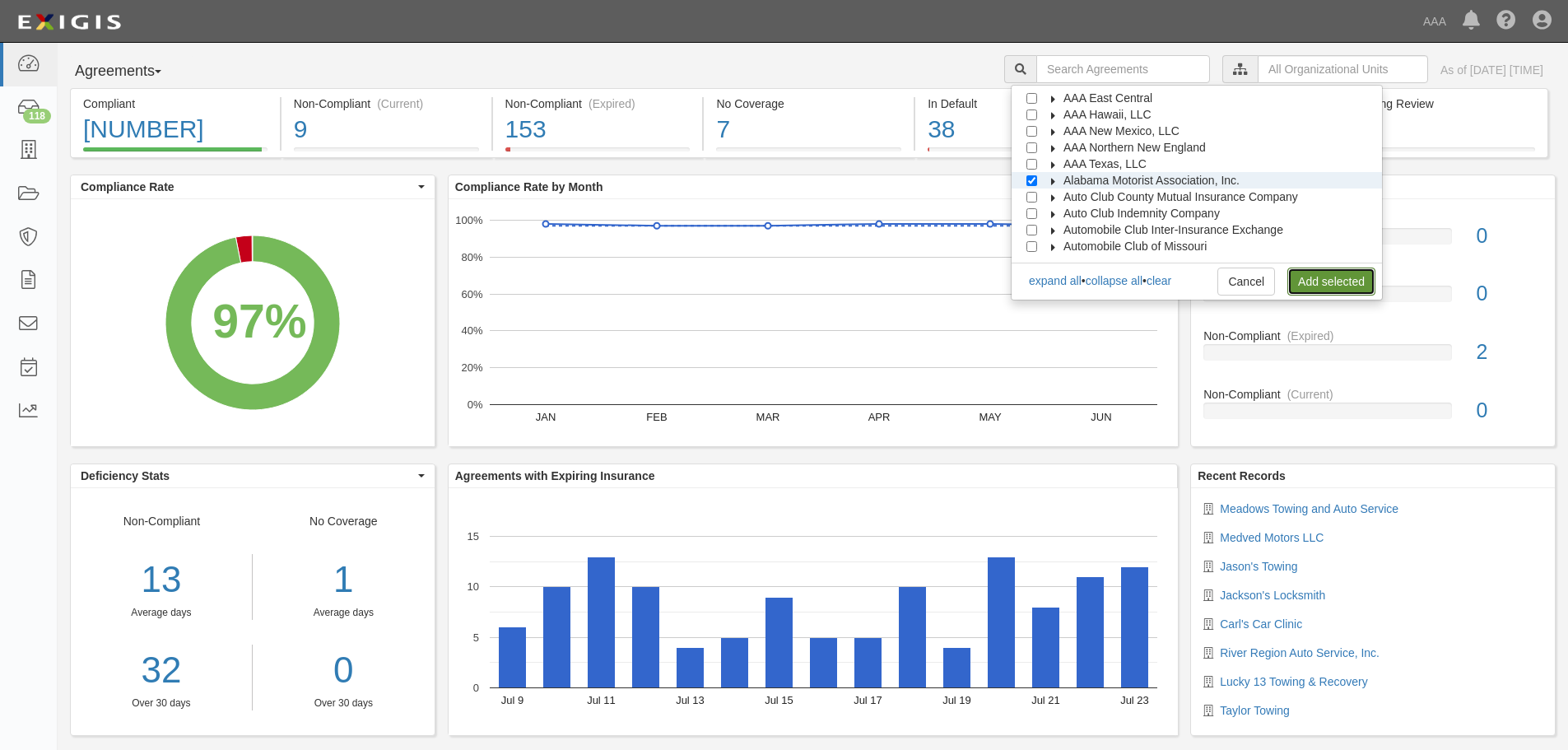 click on "Add selected" at bounding box center (1331, 282) 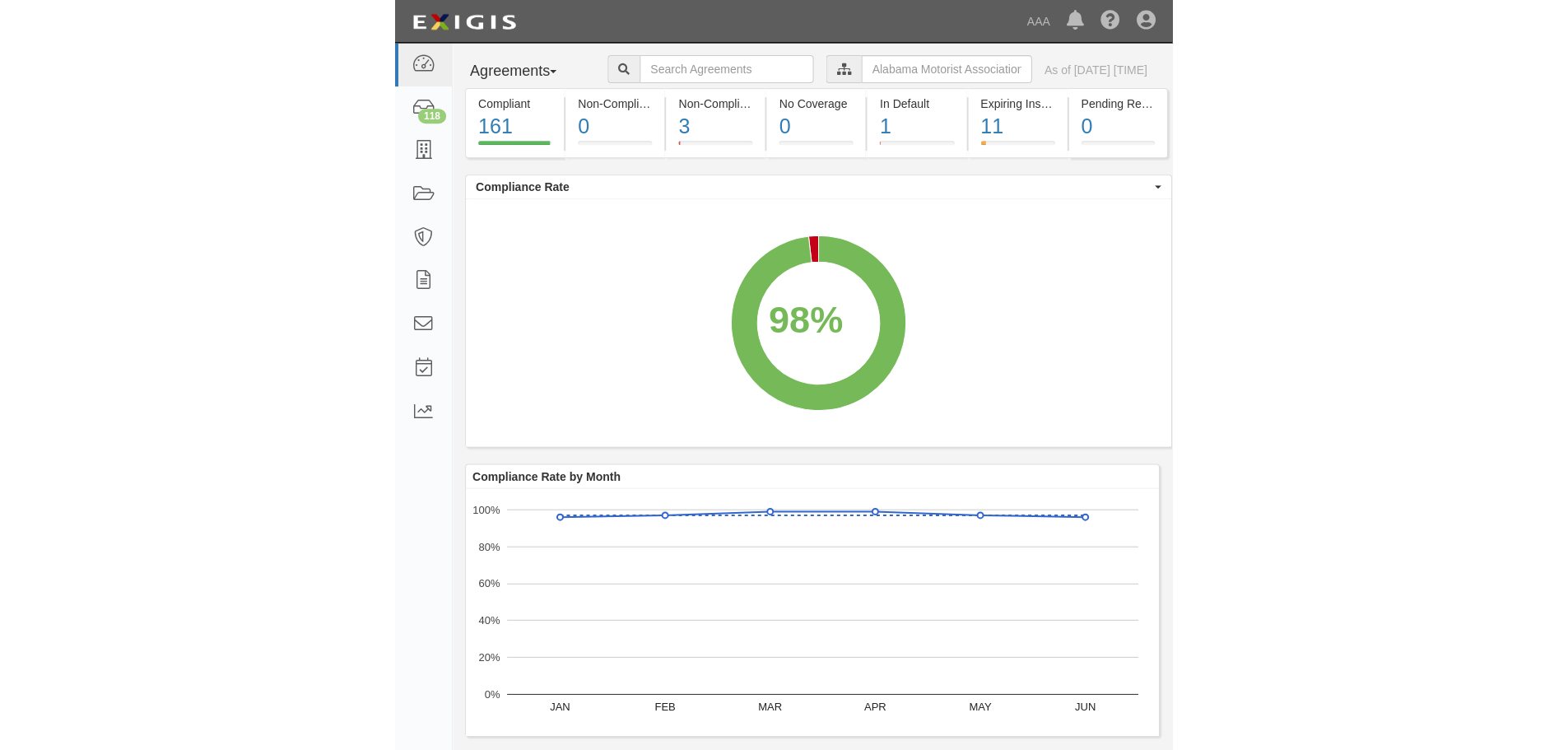 scroll, scrollTop: 0, scrollLeft: 0, axis: both 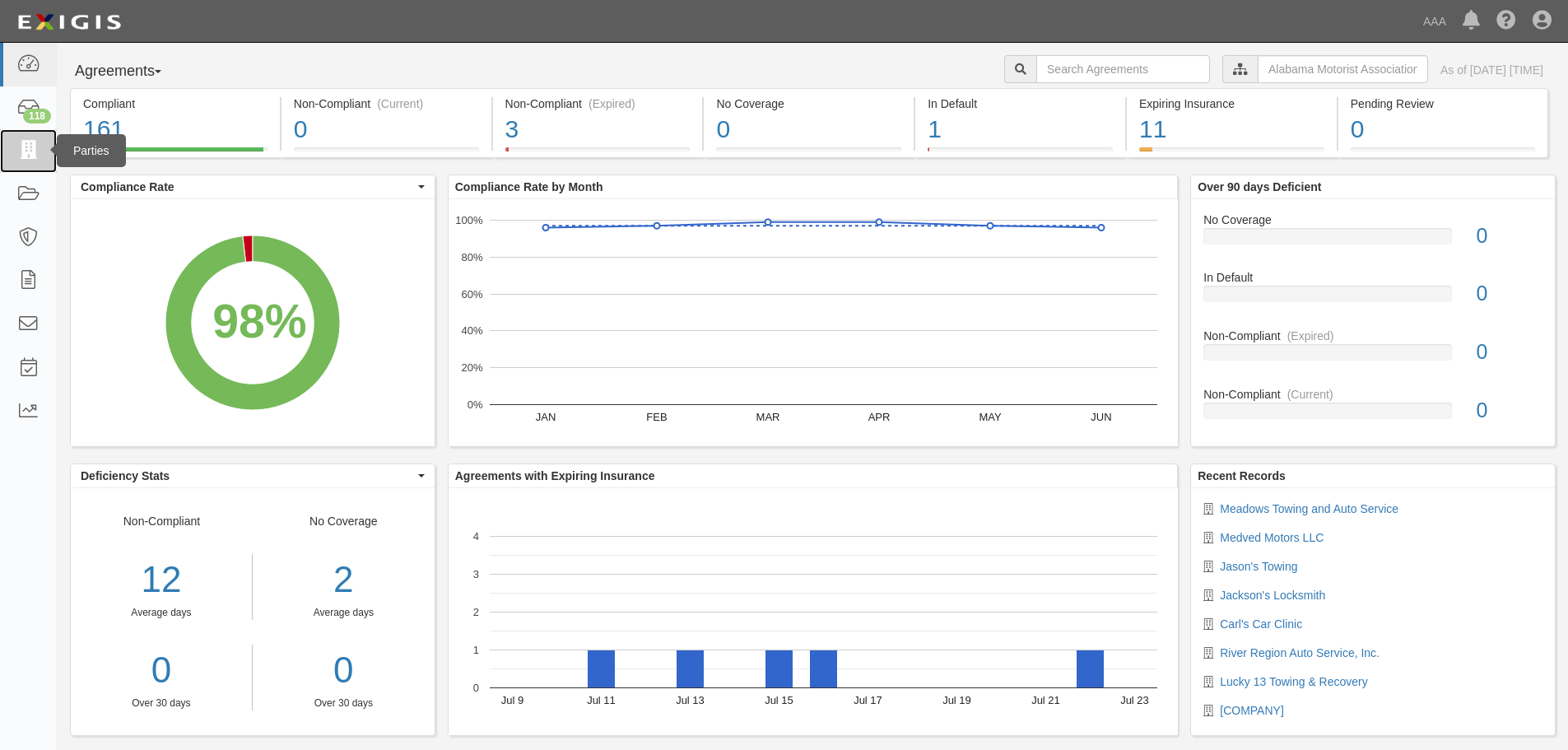 click at bounding box center [28, 151] 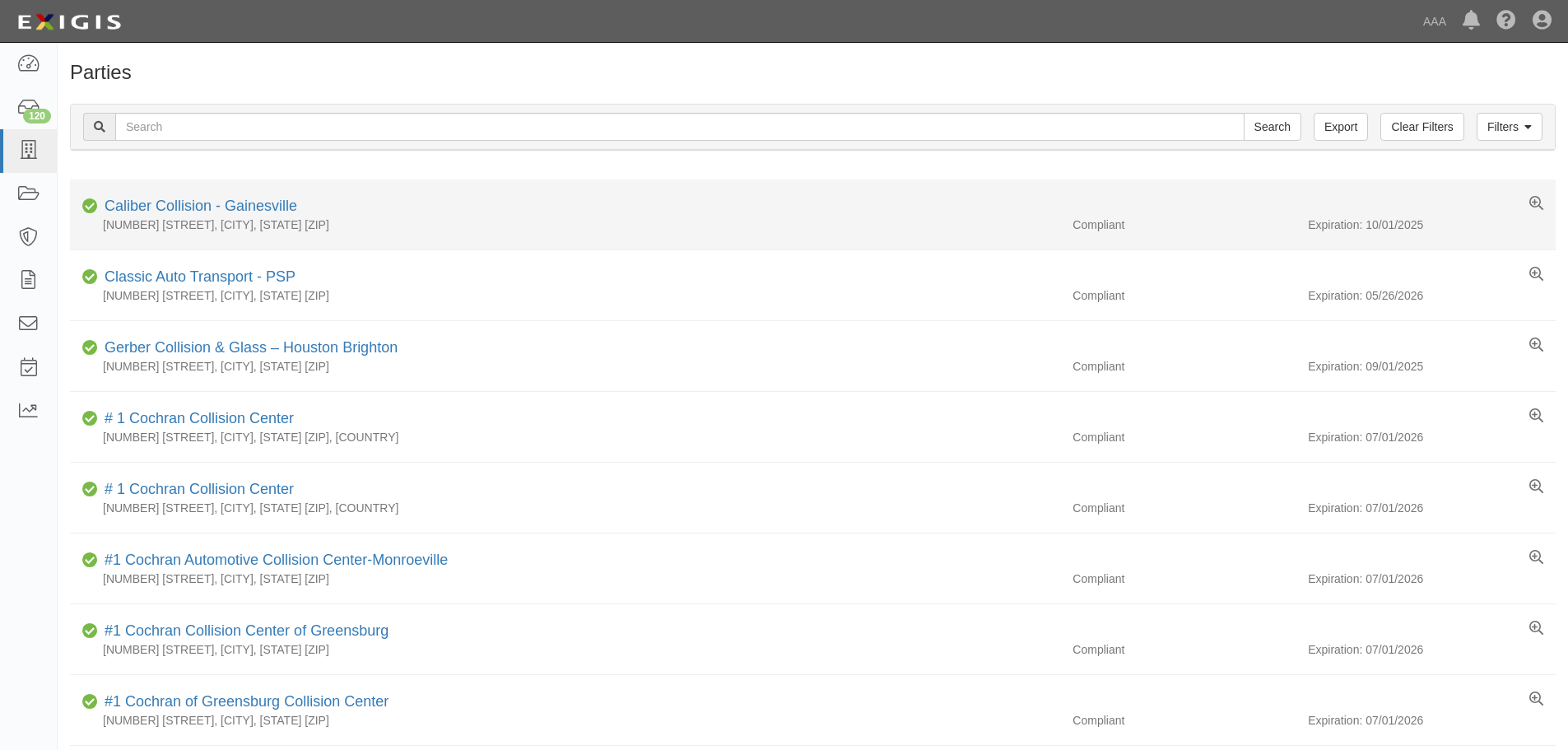 scroll, scrollTop: 0, scrollLeft: 0, axis: both 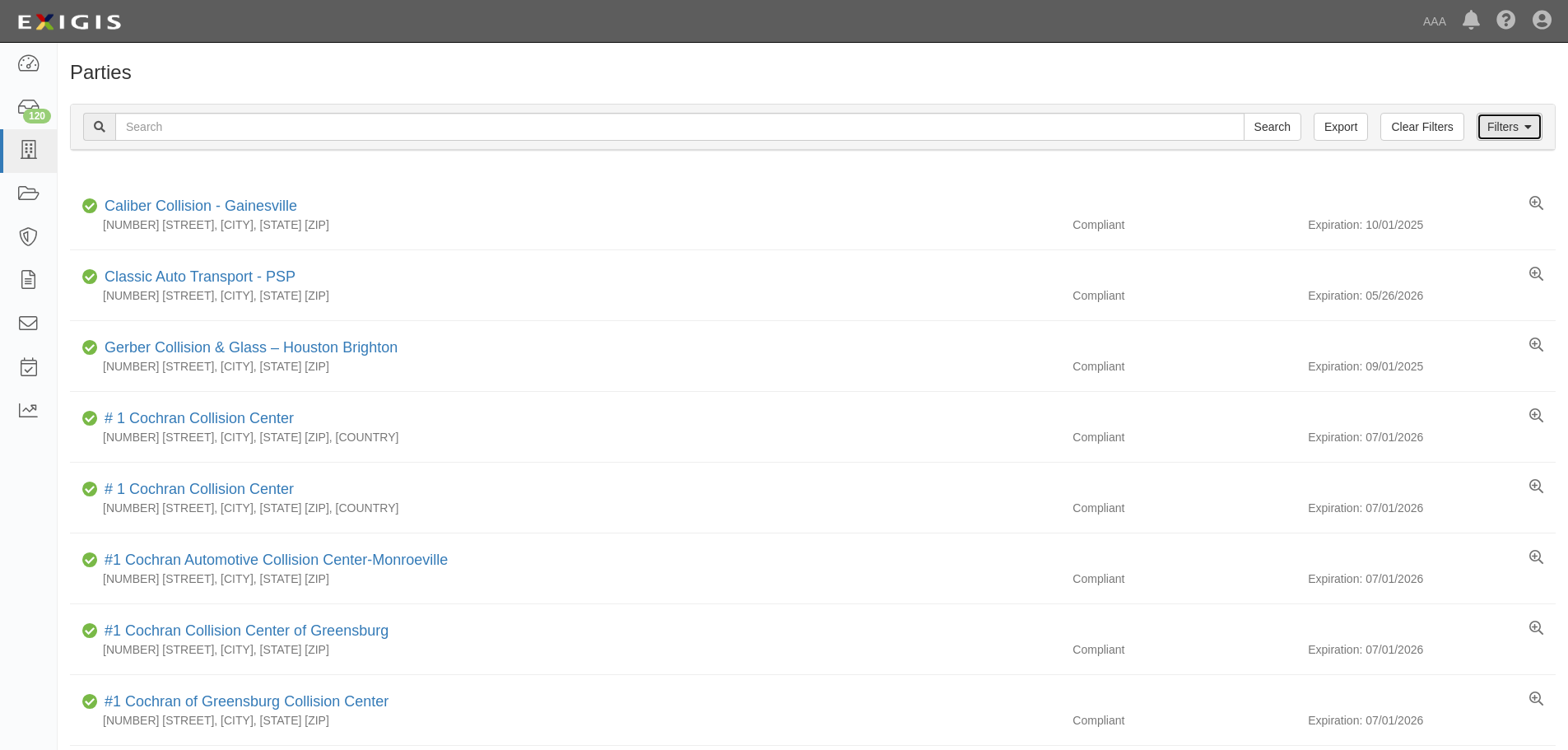 click on "Filters" at bounding box center [1510, 127] 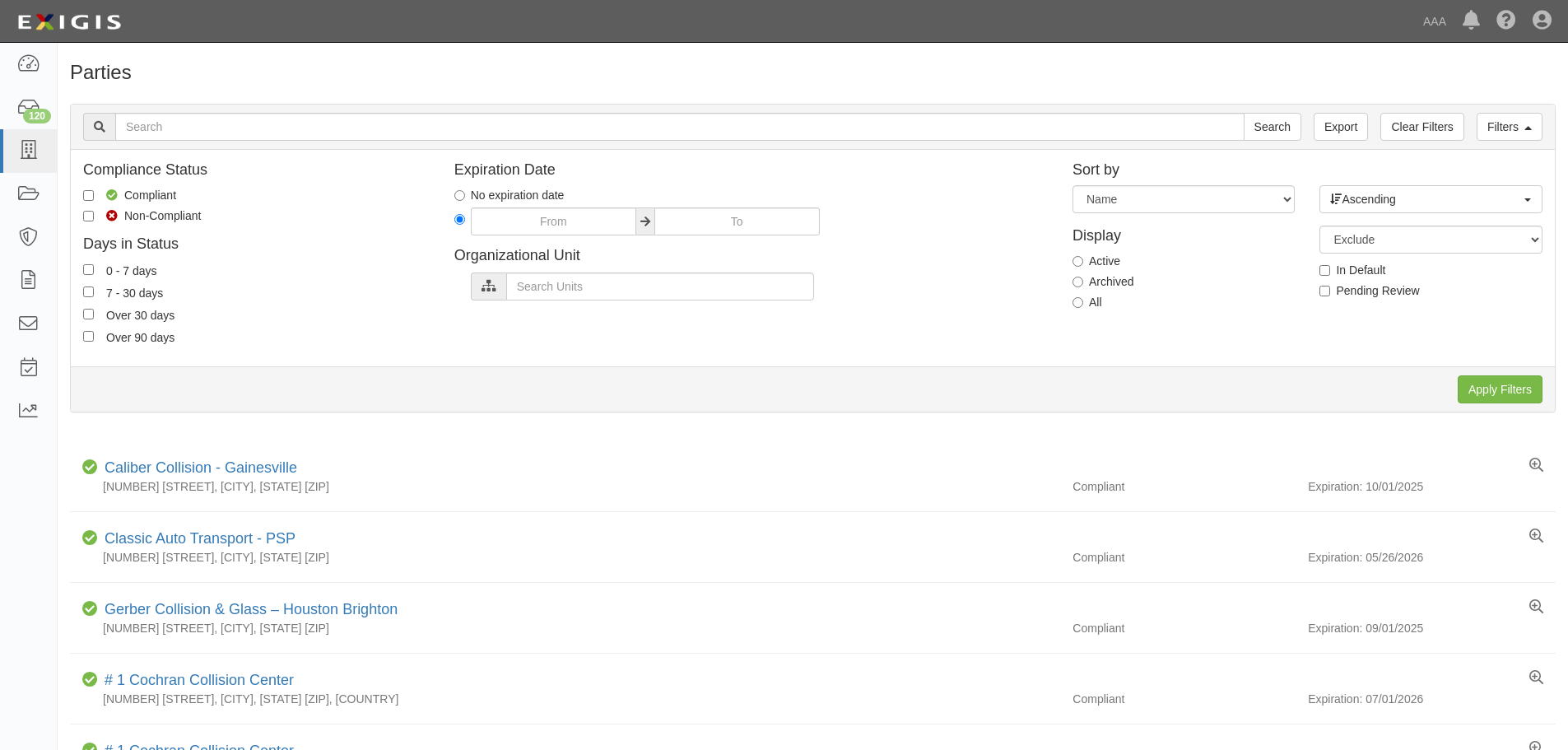 click on "All" at bounding box center (1096, 261) 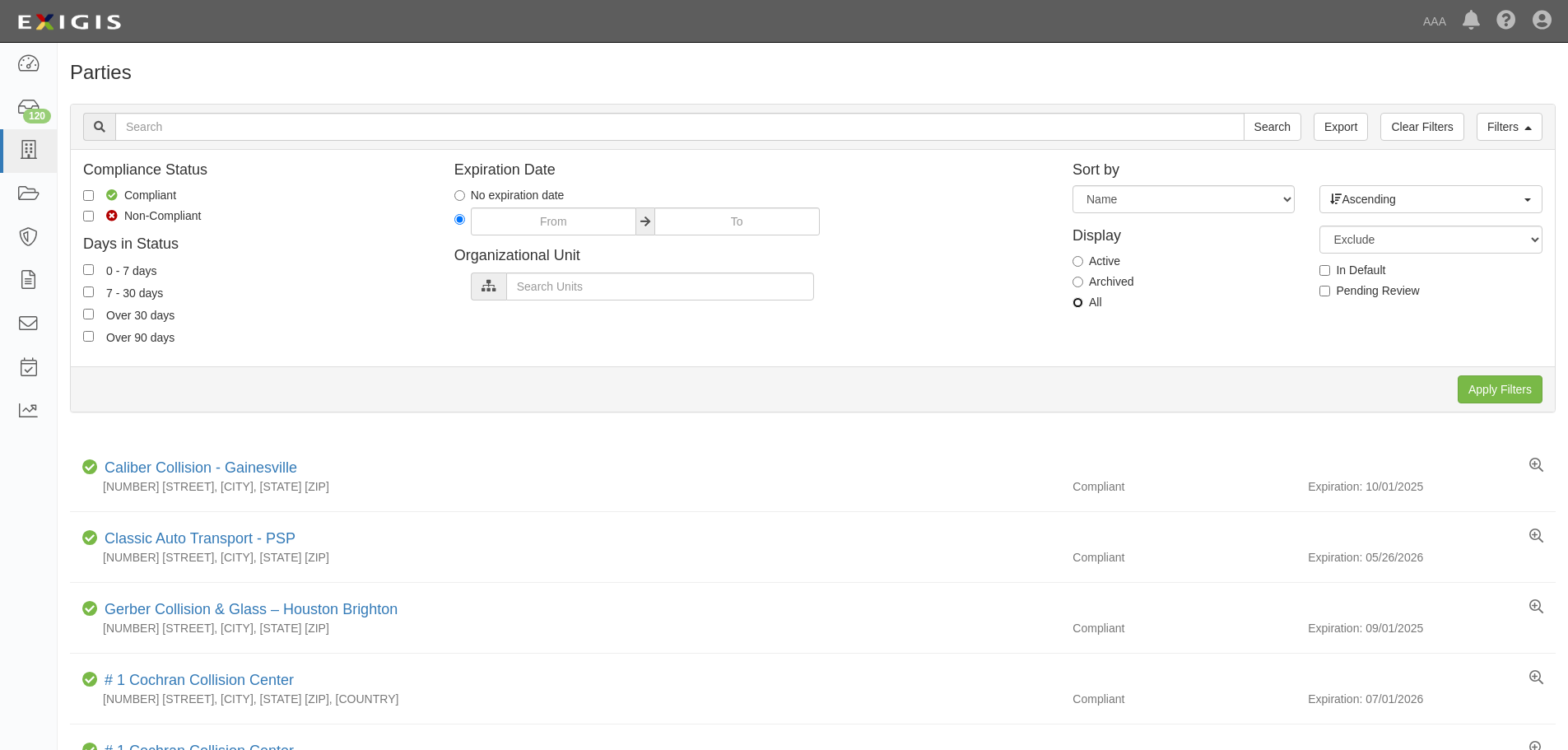 click on "All" at bounding box center [1077, 302] 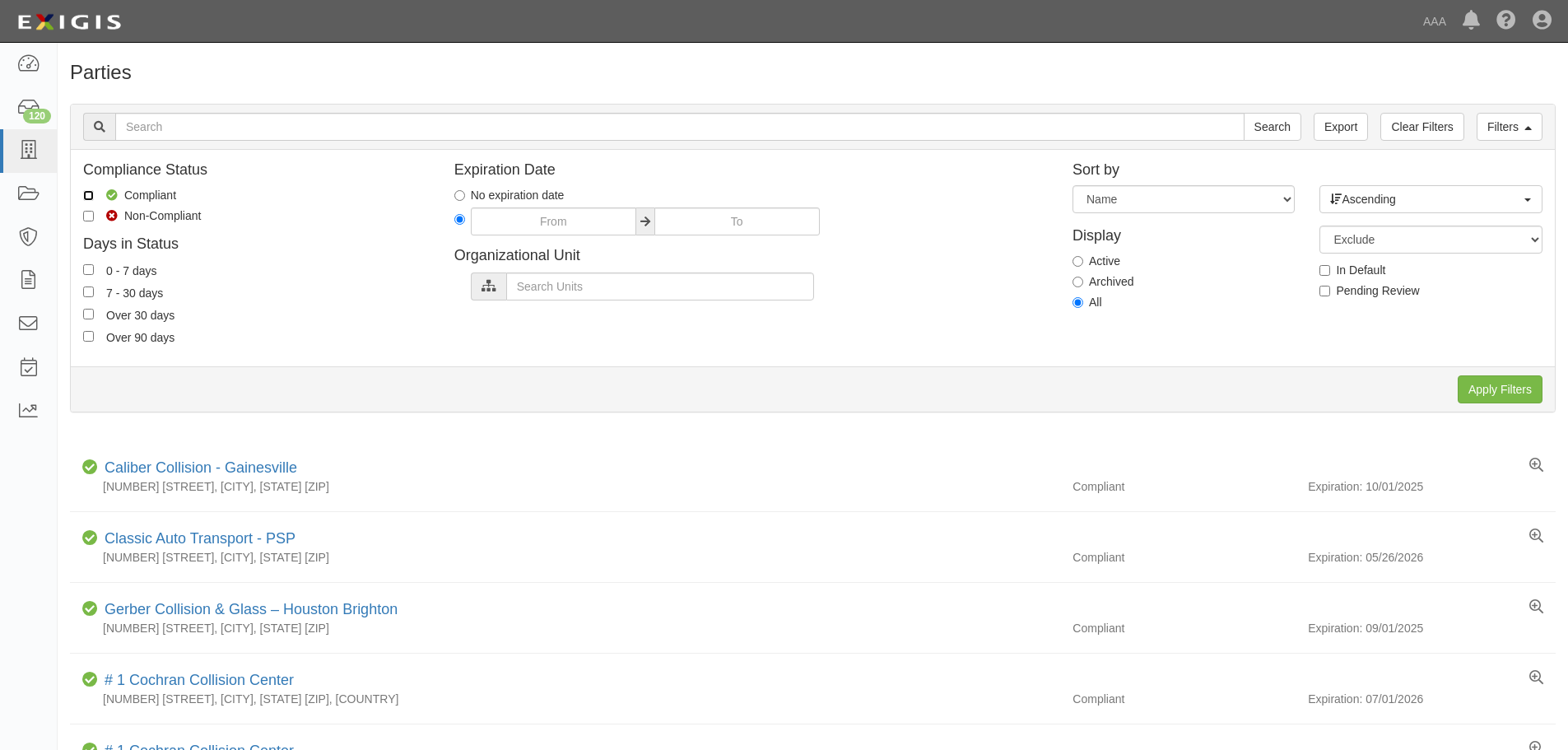 click on "Compliant" at bounding box center [88, 195] 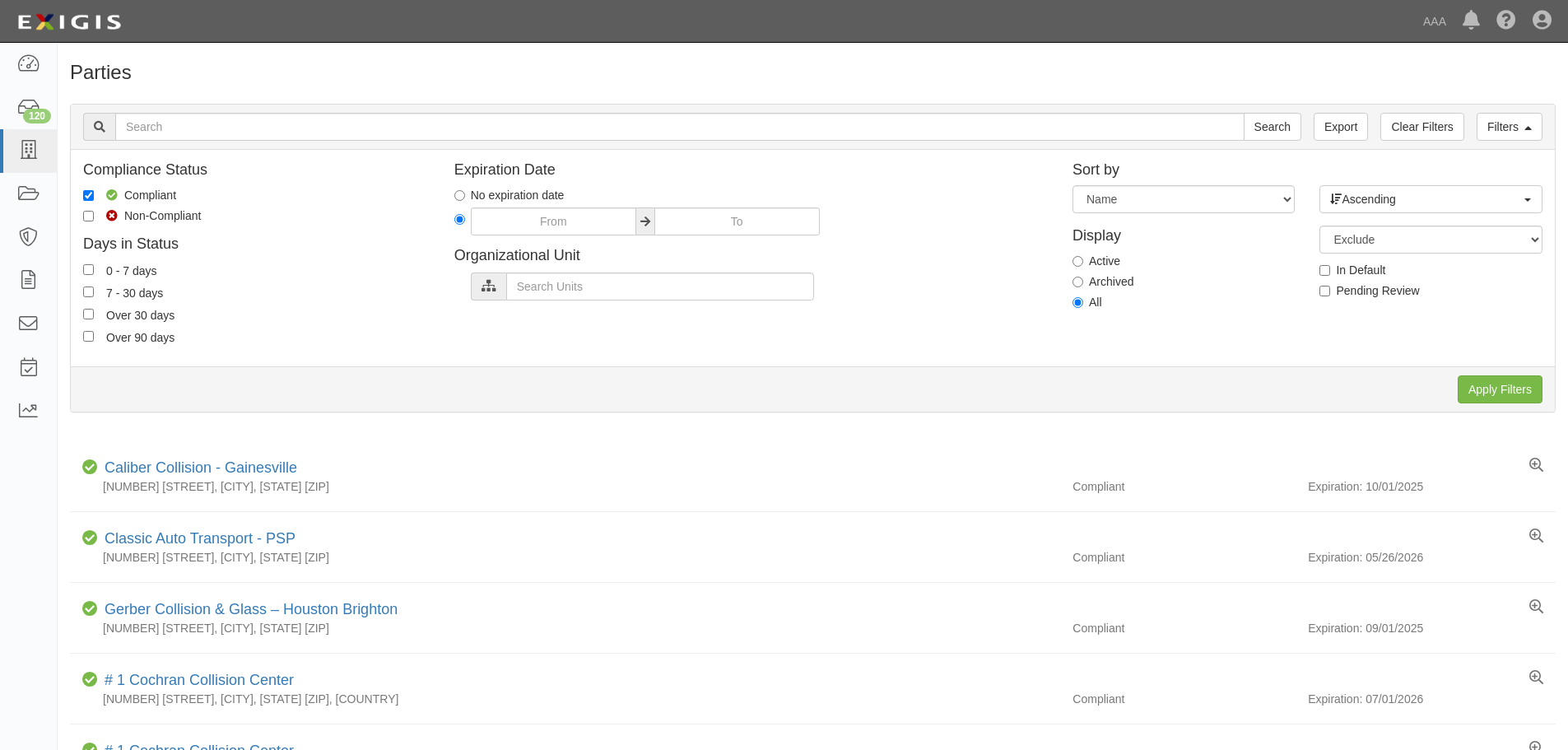 click on "Non-Compliant" at bounding box center (129, 195) 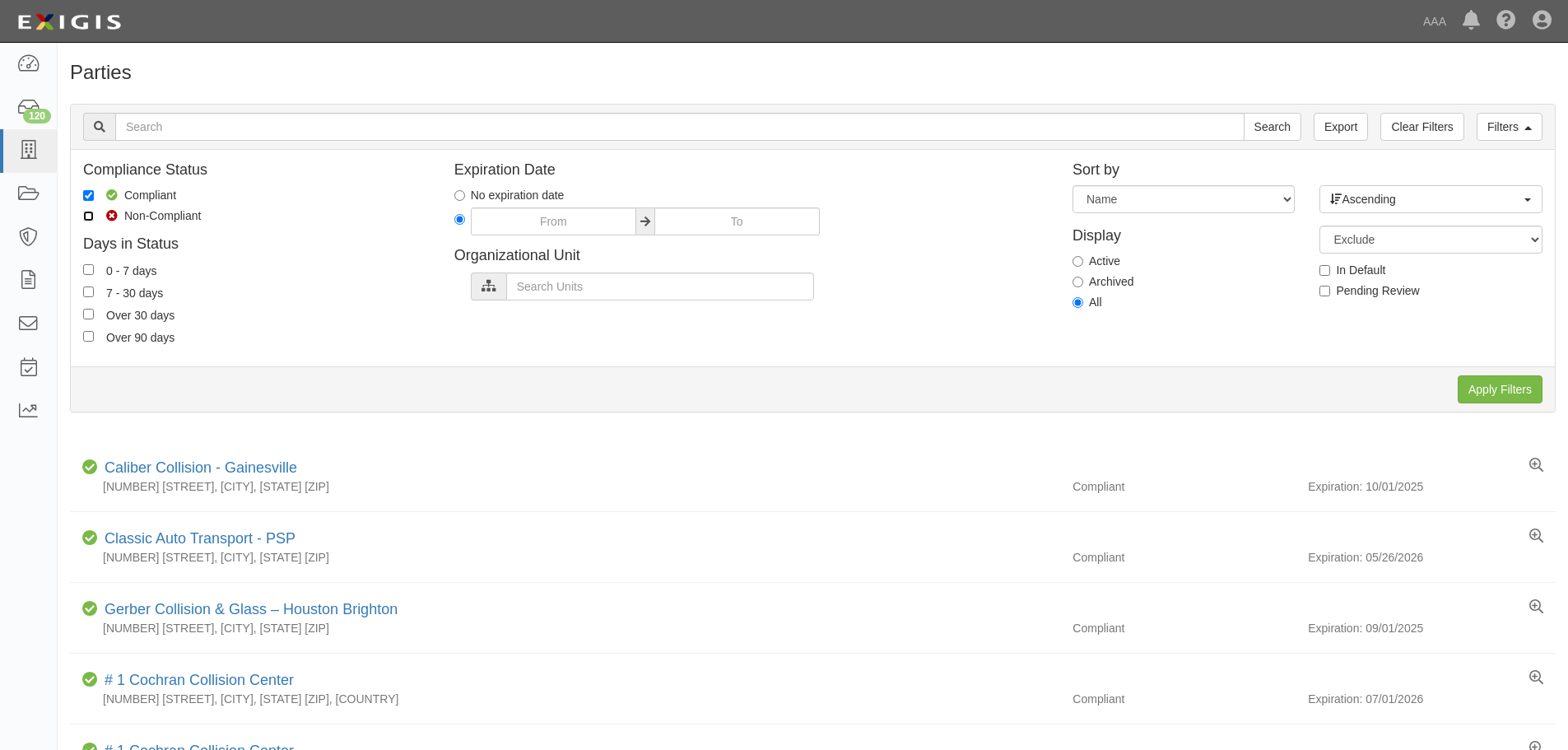 click on "Non-Compliant" at bounding box center (88, 216) 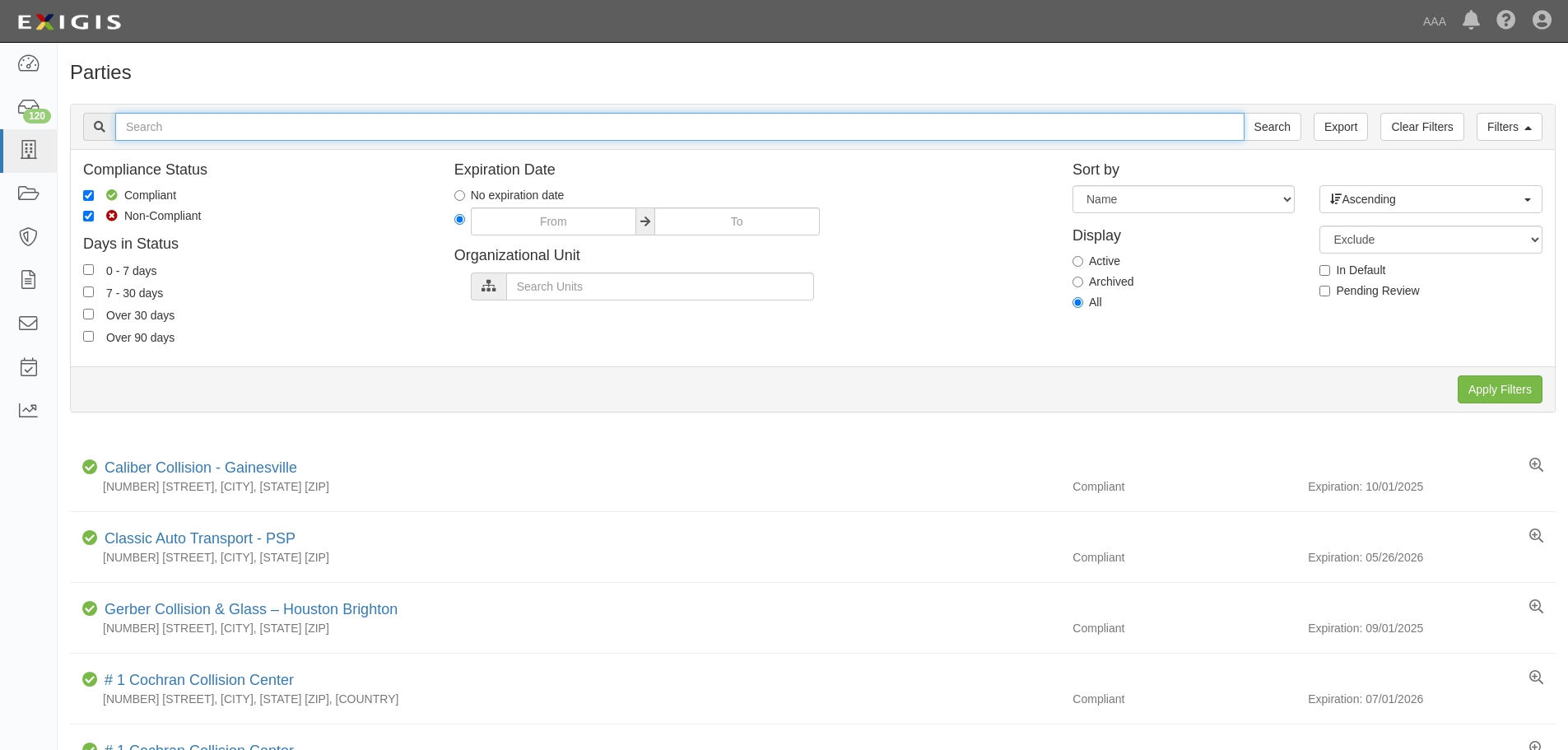 click at bounding box center [680, 127] 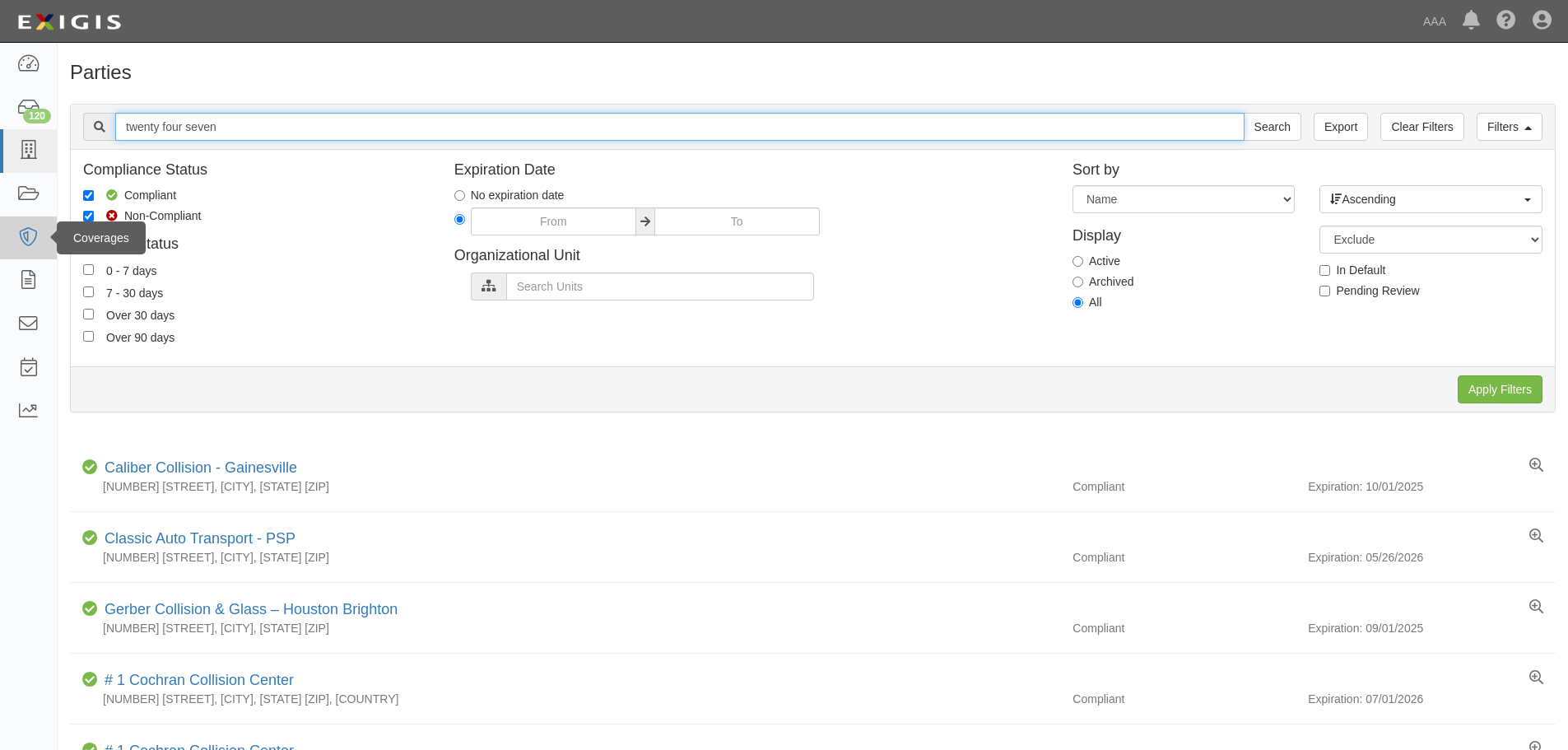 type on "twenty four seven" 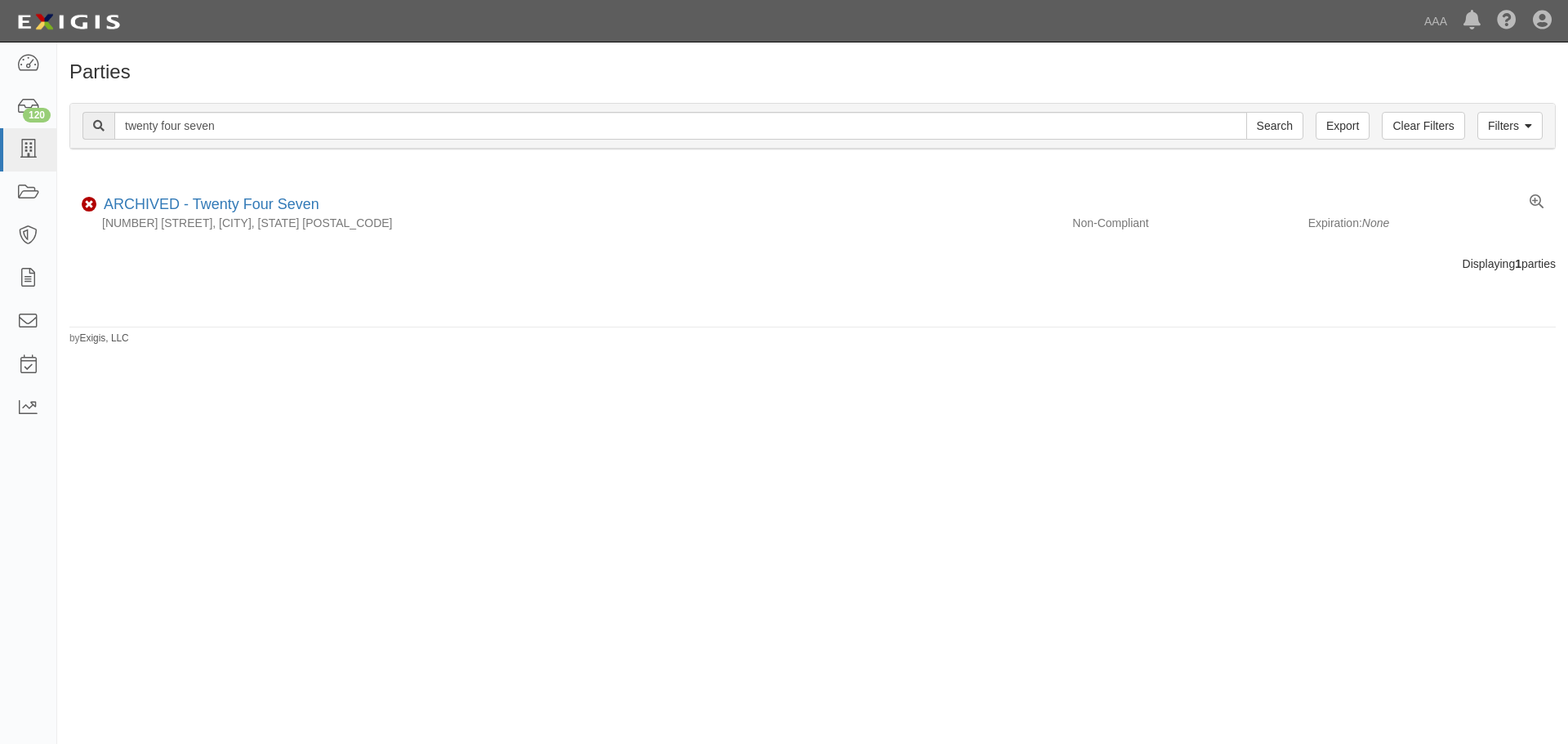 scroll, scrollTop: 0, scrollLeft: 0, axis: both 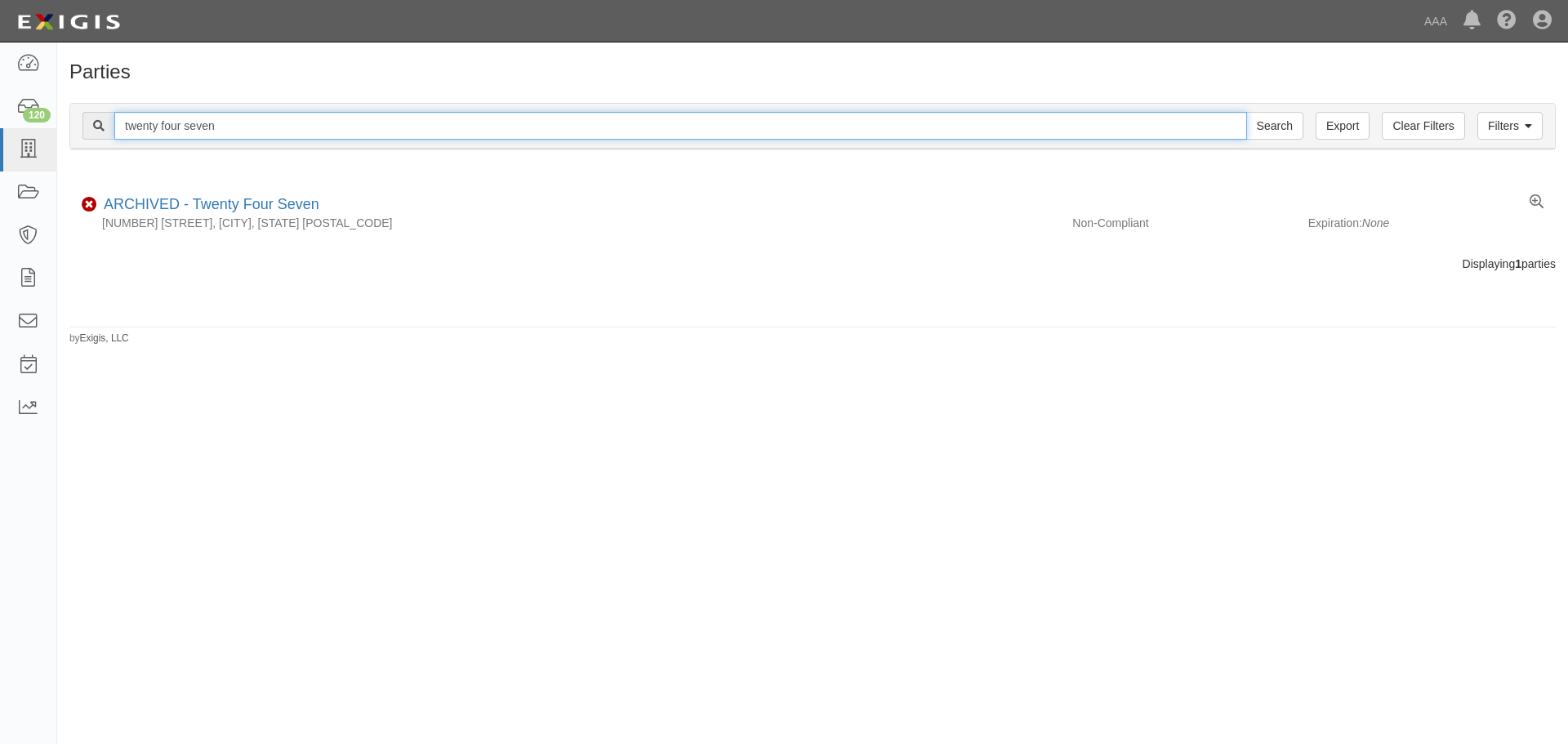 drag, startPoint x: 221, startPoint y: 123, endPoint x: 90, endPoint y: 122, distance: 131.00382 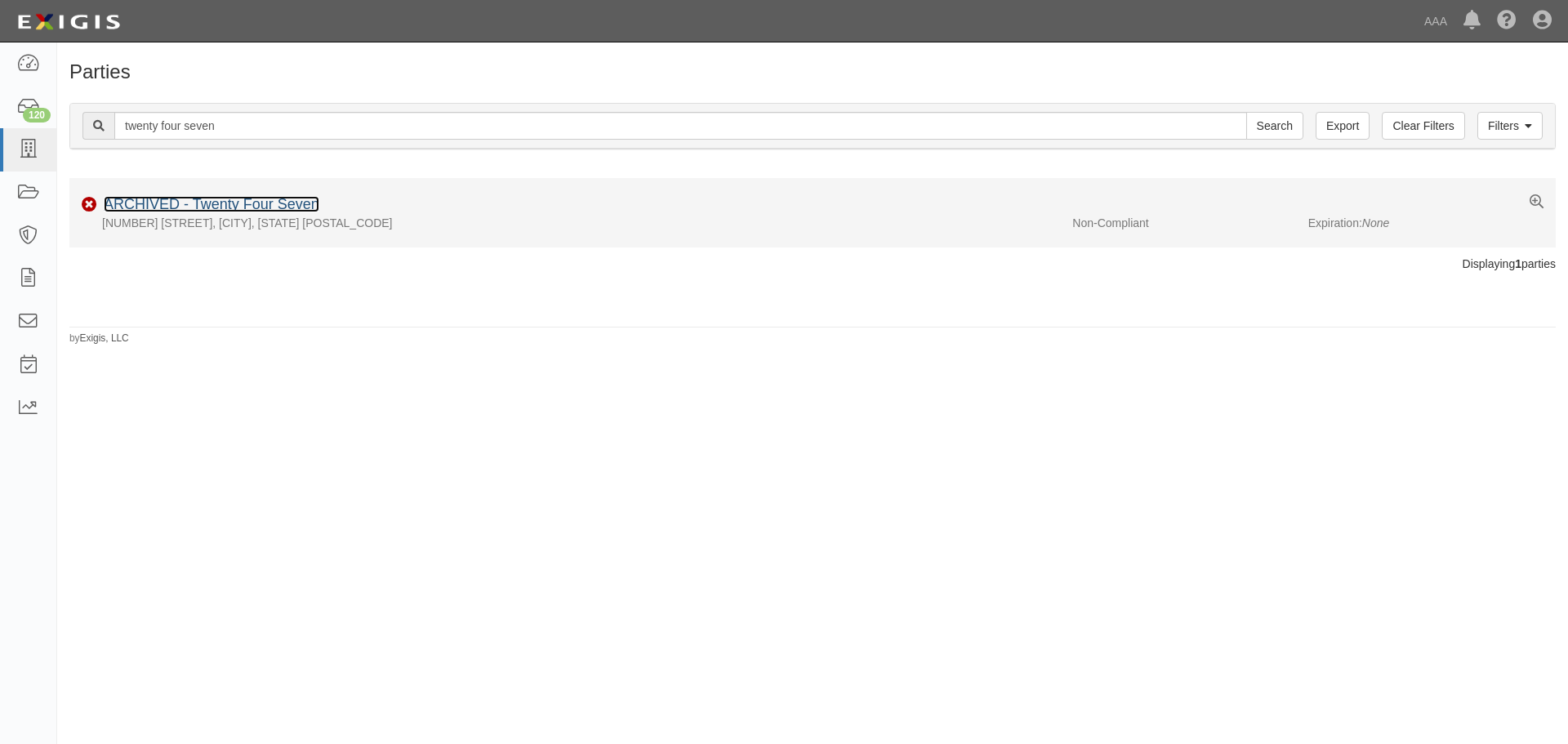 click on "ARCHIVED - Twenty Four Seven" at bounding box center [212, 204] 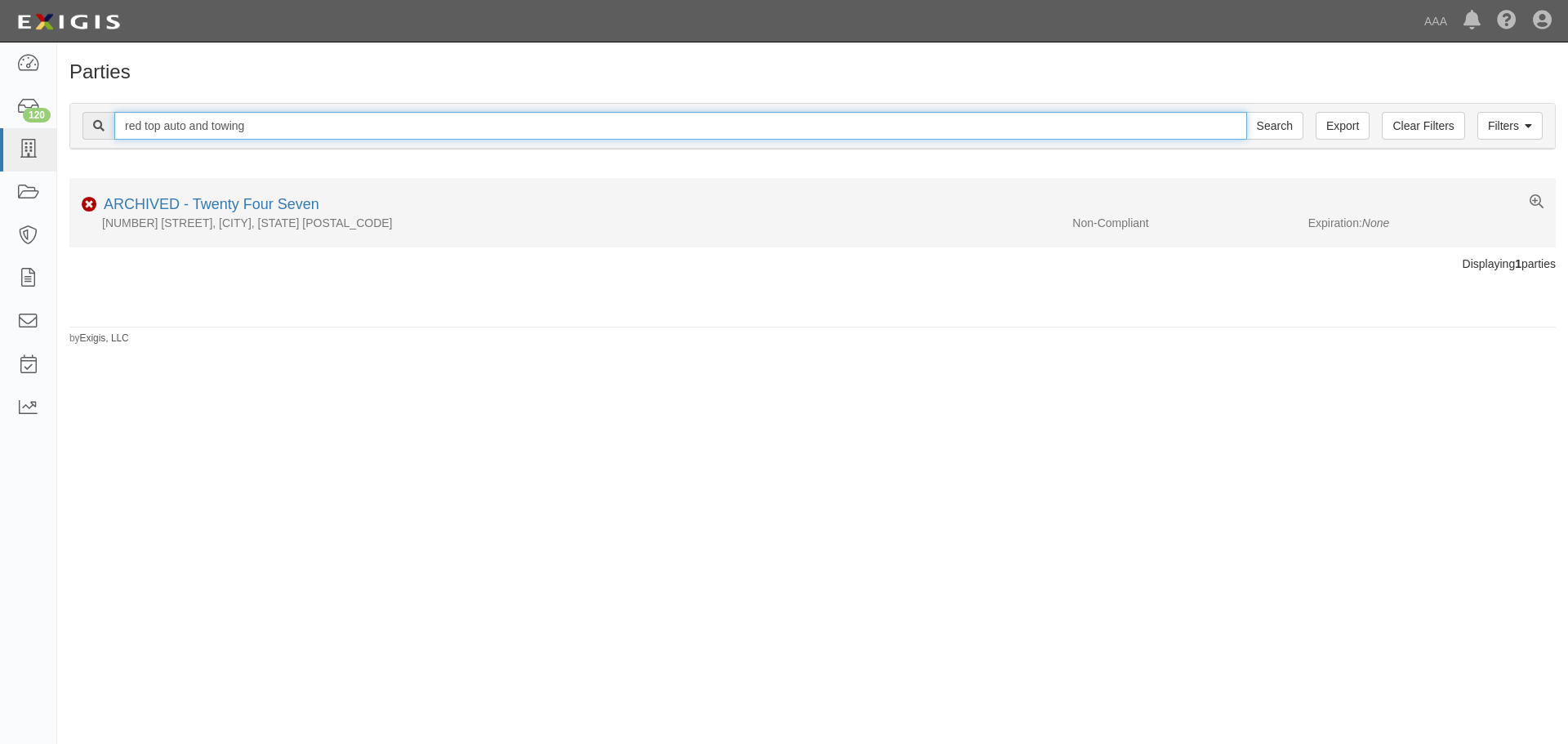 type on "red top auto and towing" 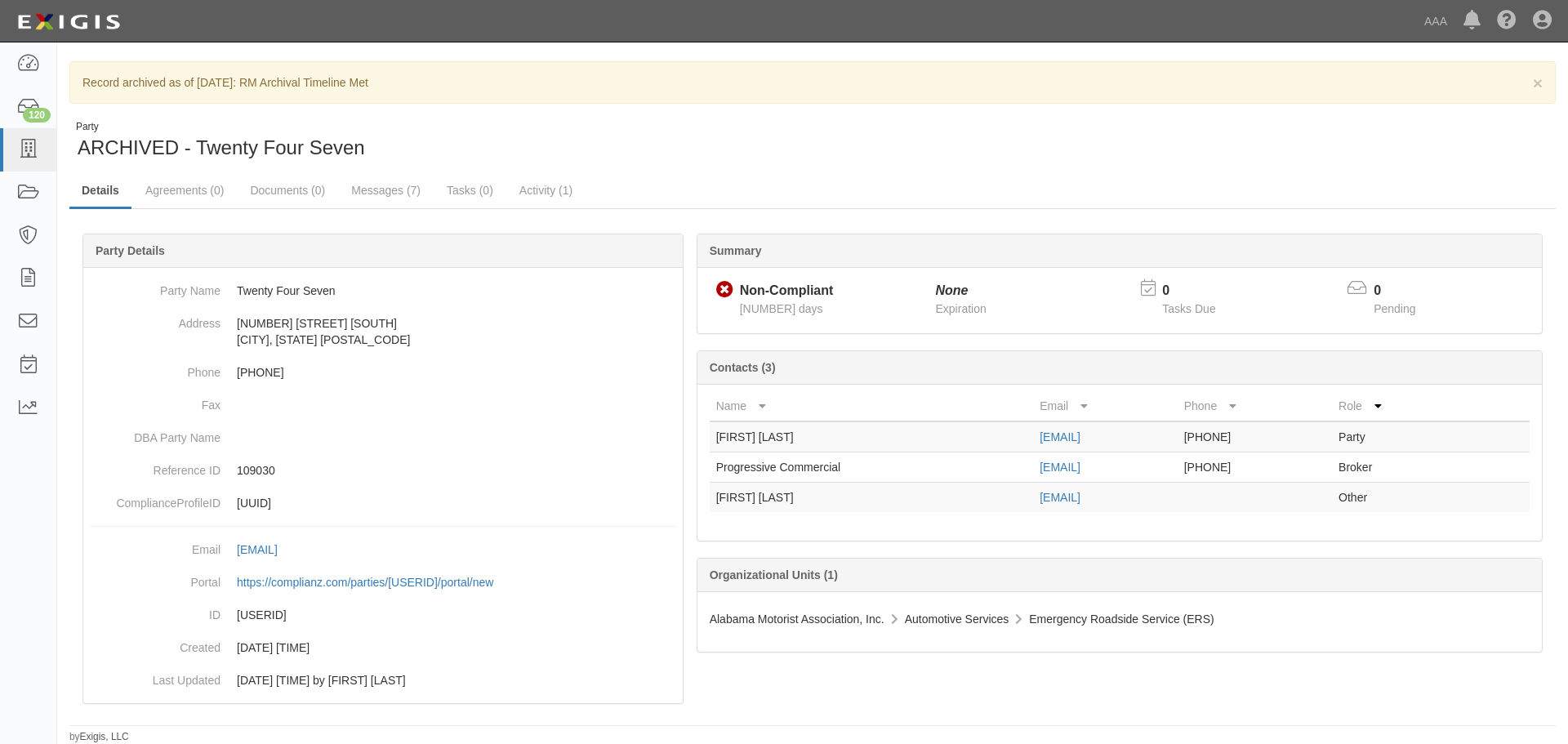 scroll, scrollTop: 0, scrollLeft: 0, axis: both 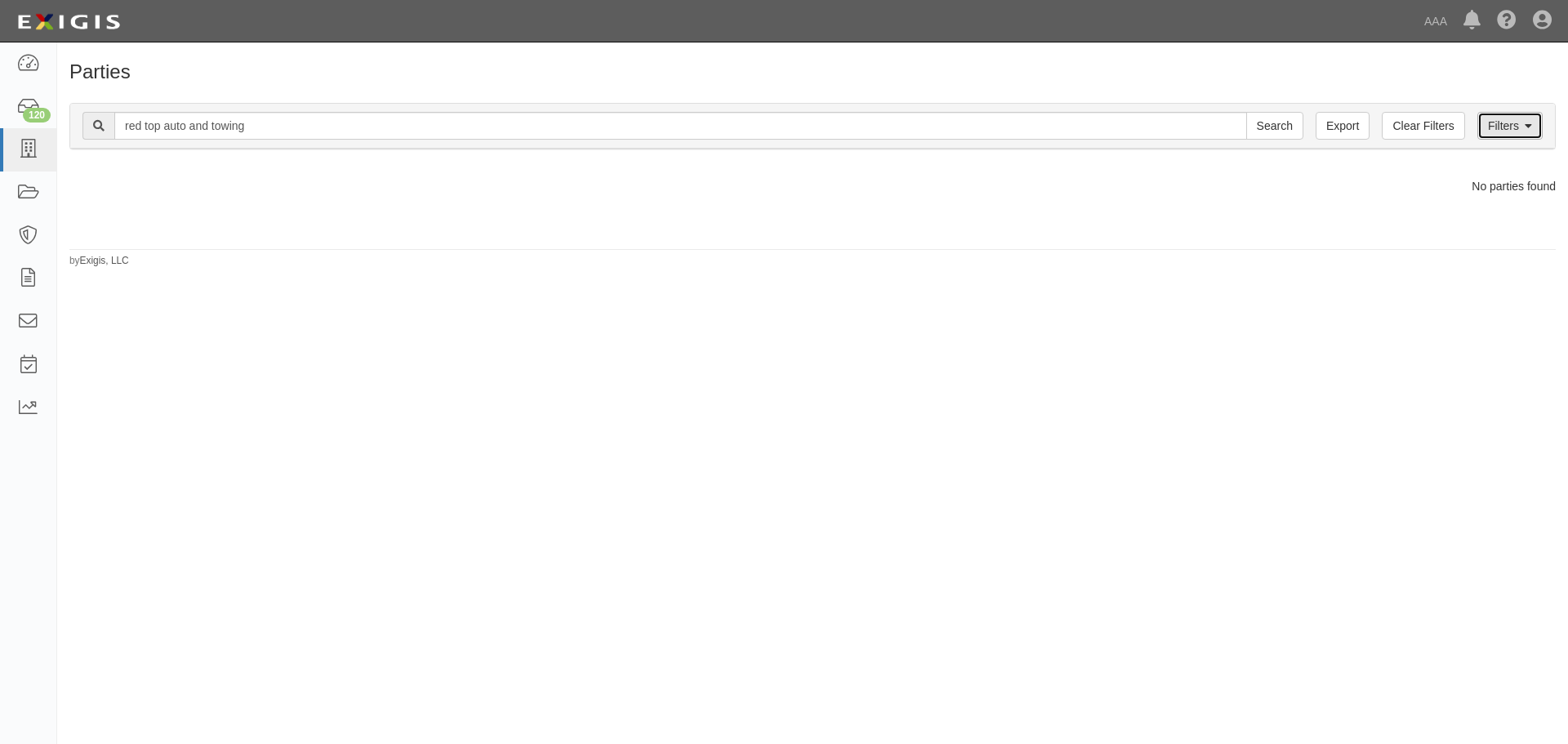 click on "Filters" at bounding box center [1510, 126] 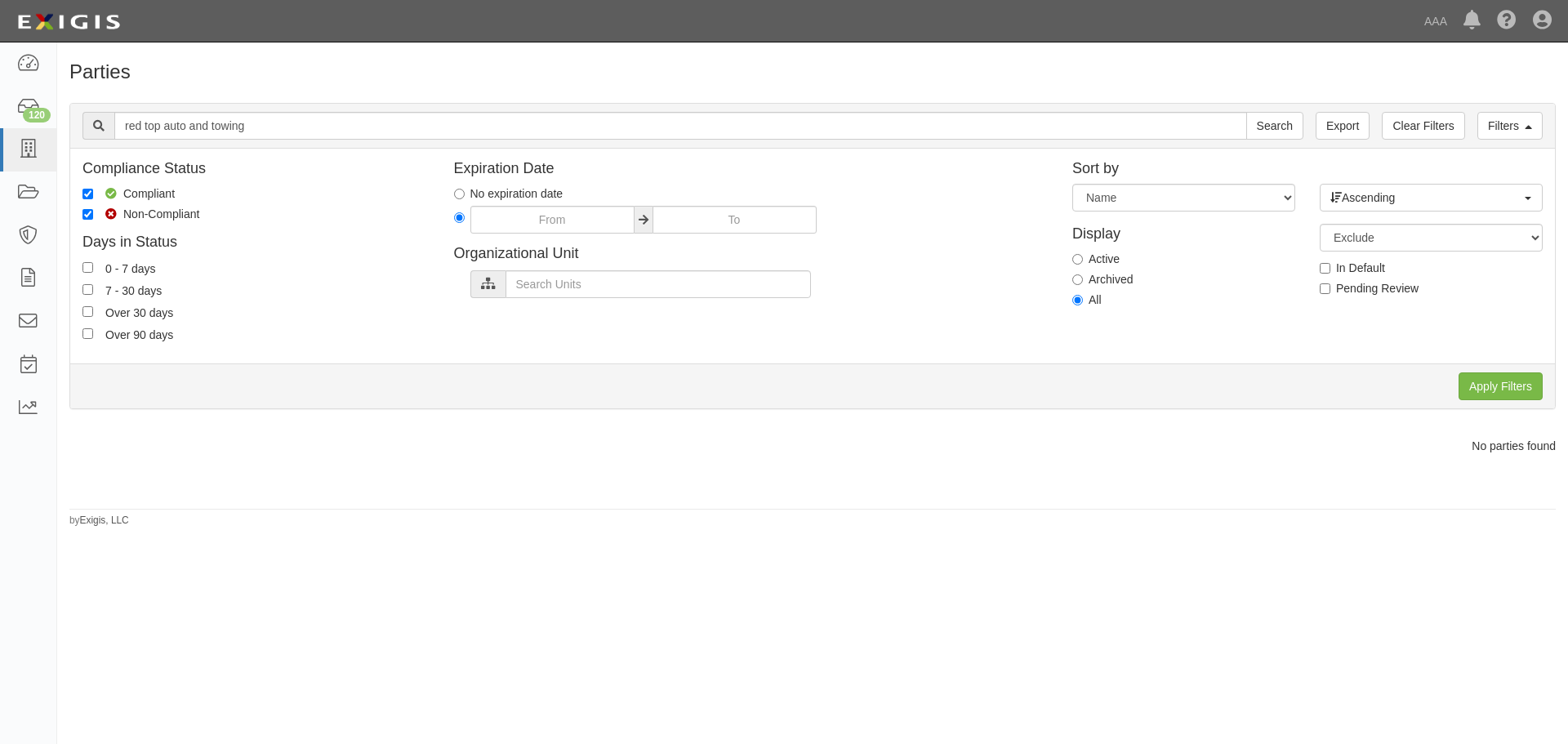 click on "All" at bounding box center (1096, 259) 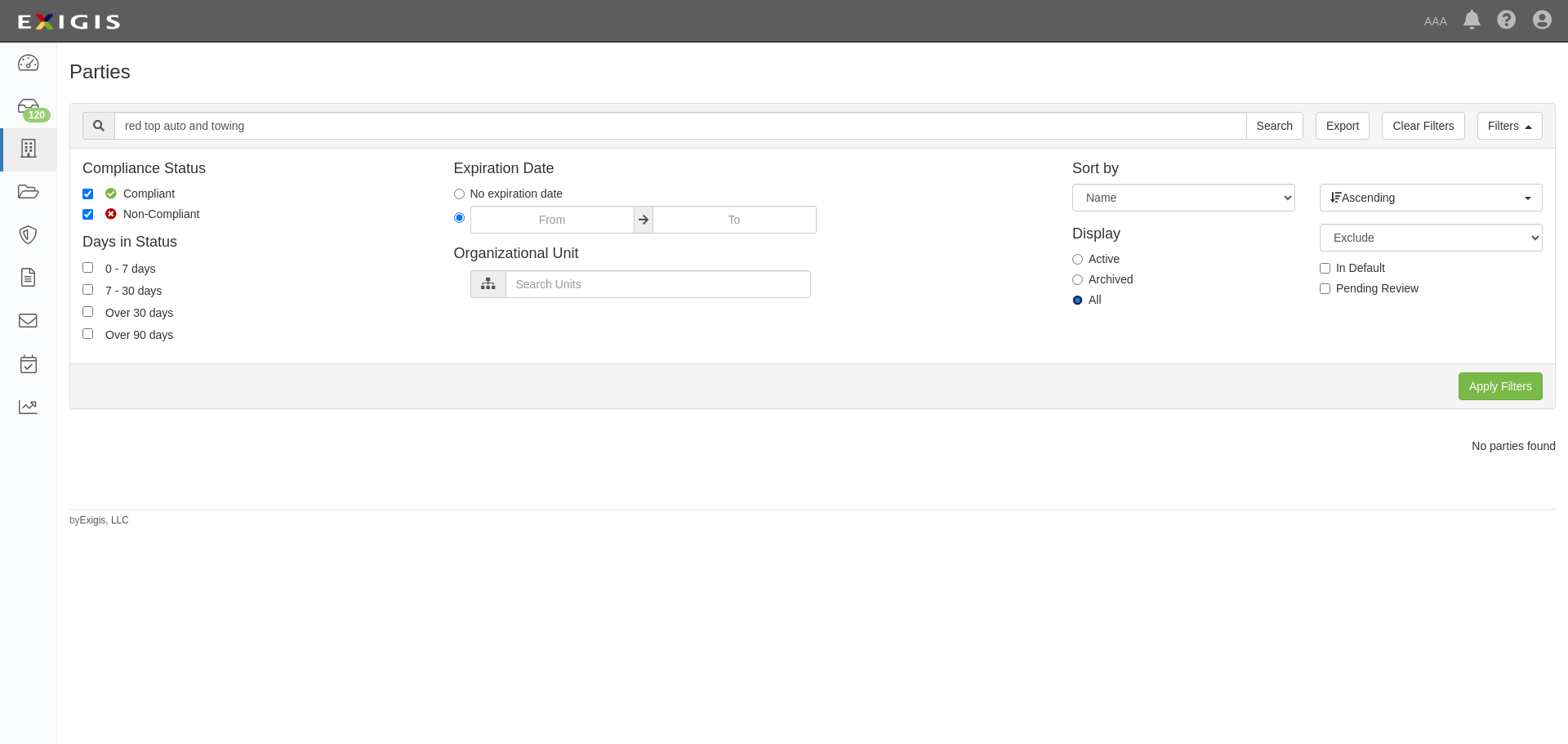 click on "All" at bounding box center (1077, 300) 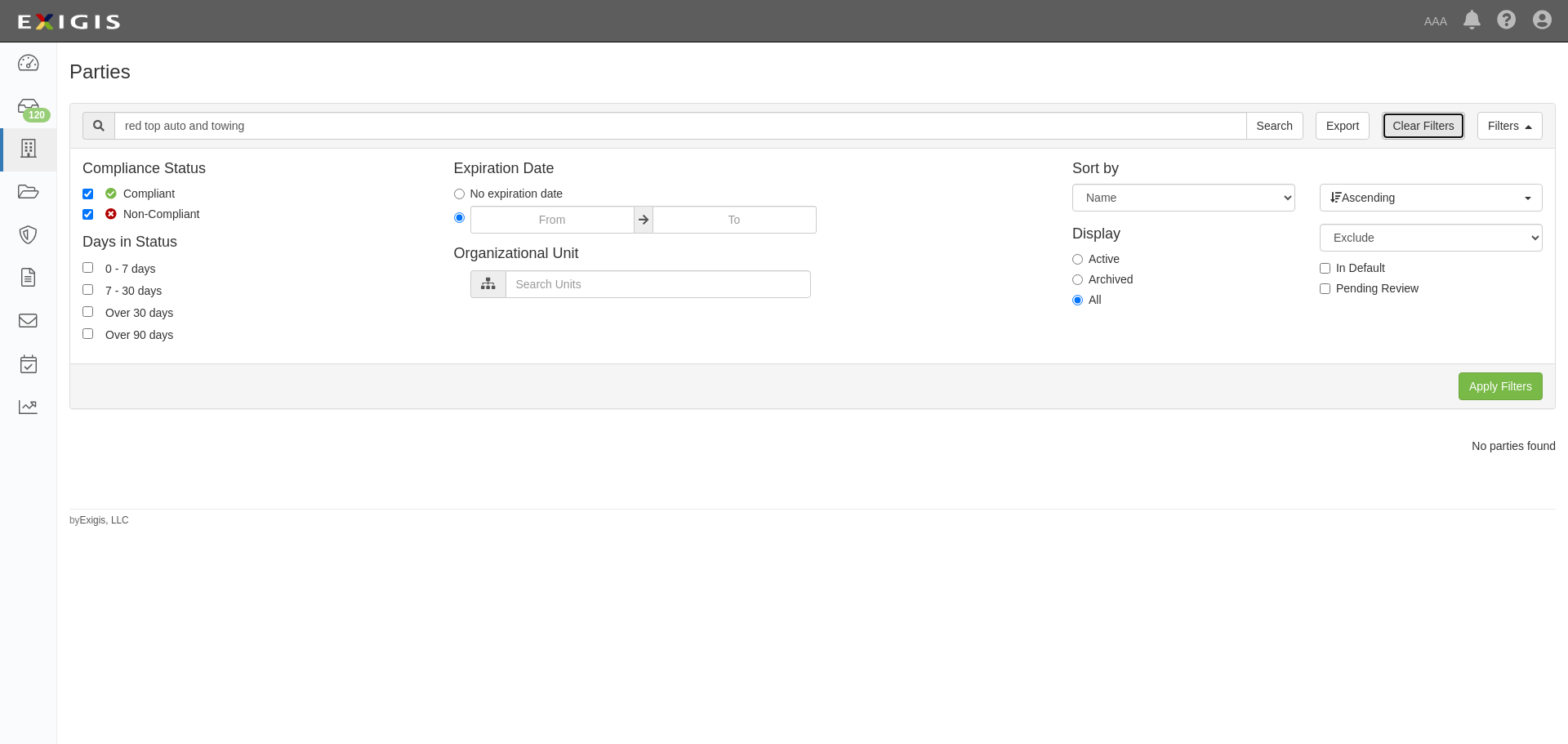 click on "Clear Filters" at bounding box center (1423, 126) 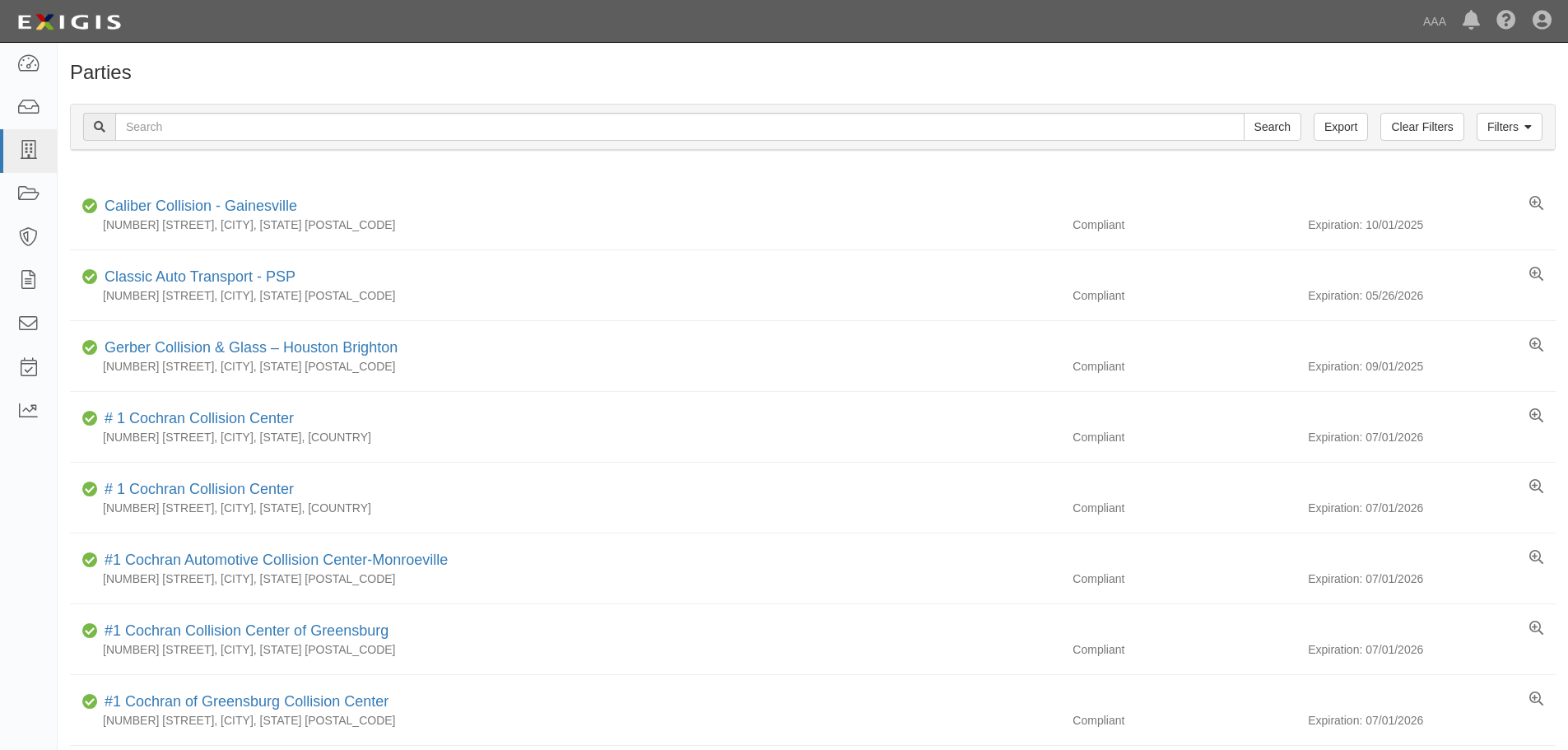 scroll, scrollTop: 0, scrollLeft: 0, axis: both 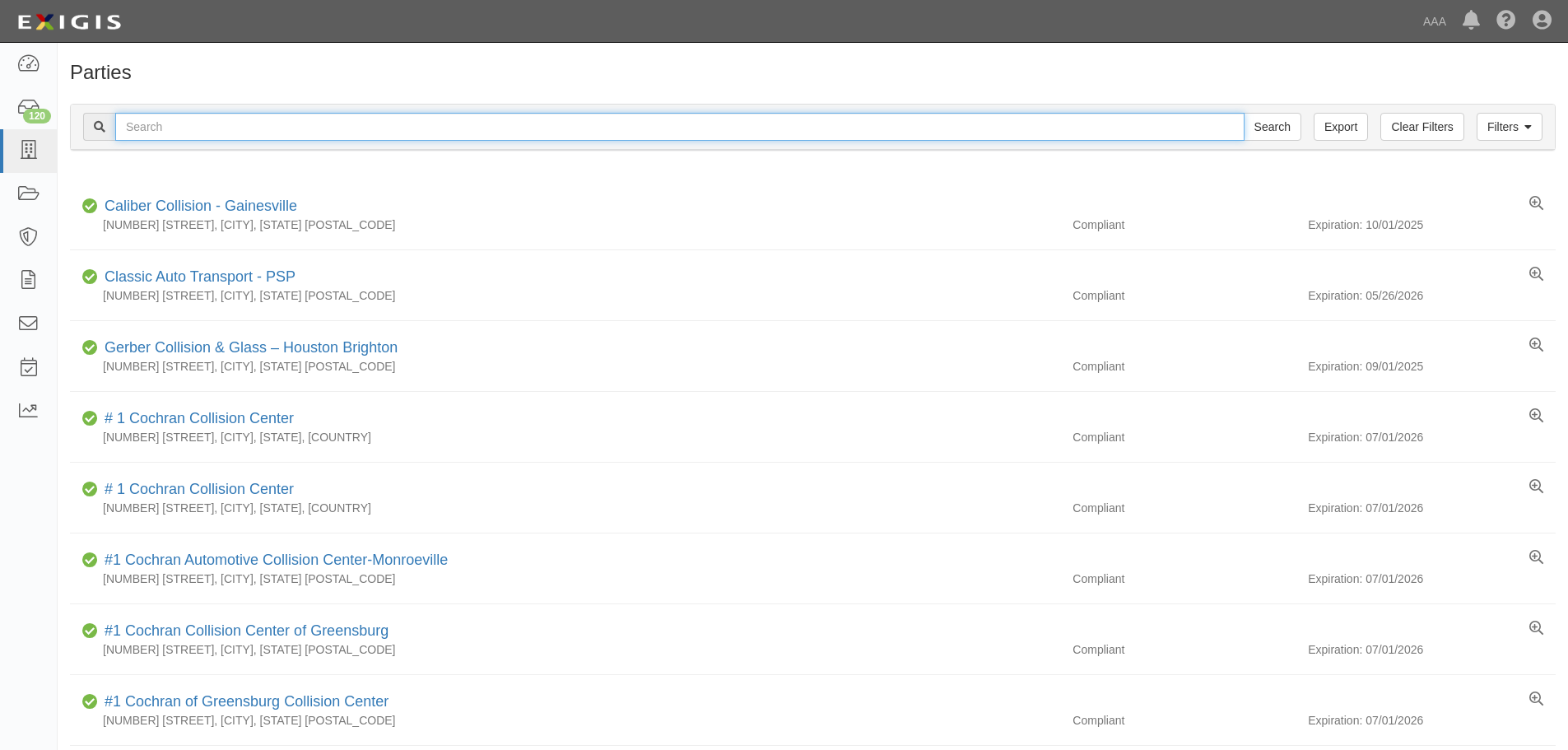 click at bounding box center (680, 127) 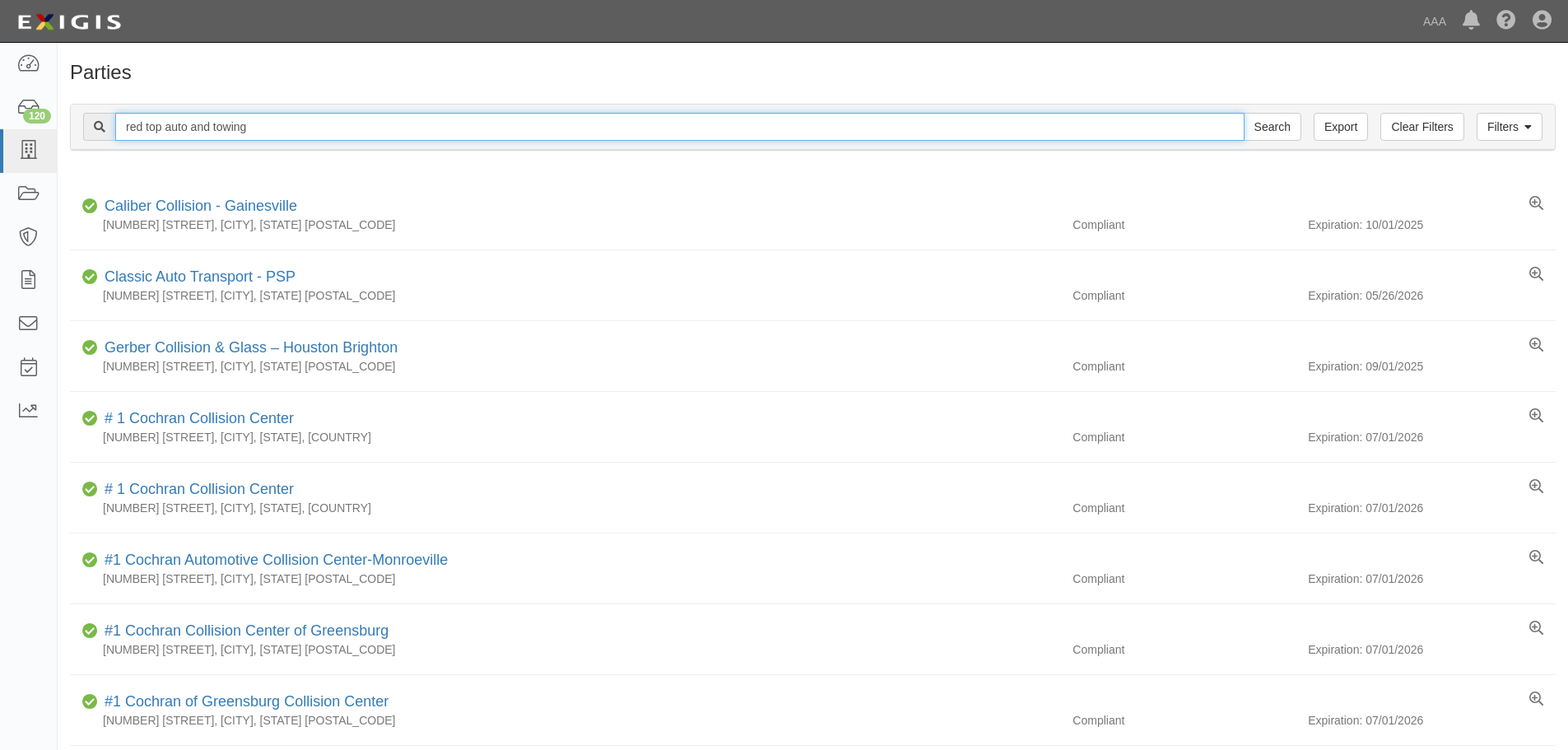 type on "red top auto and towing" 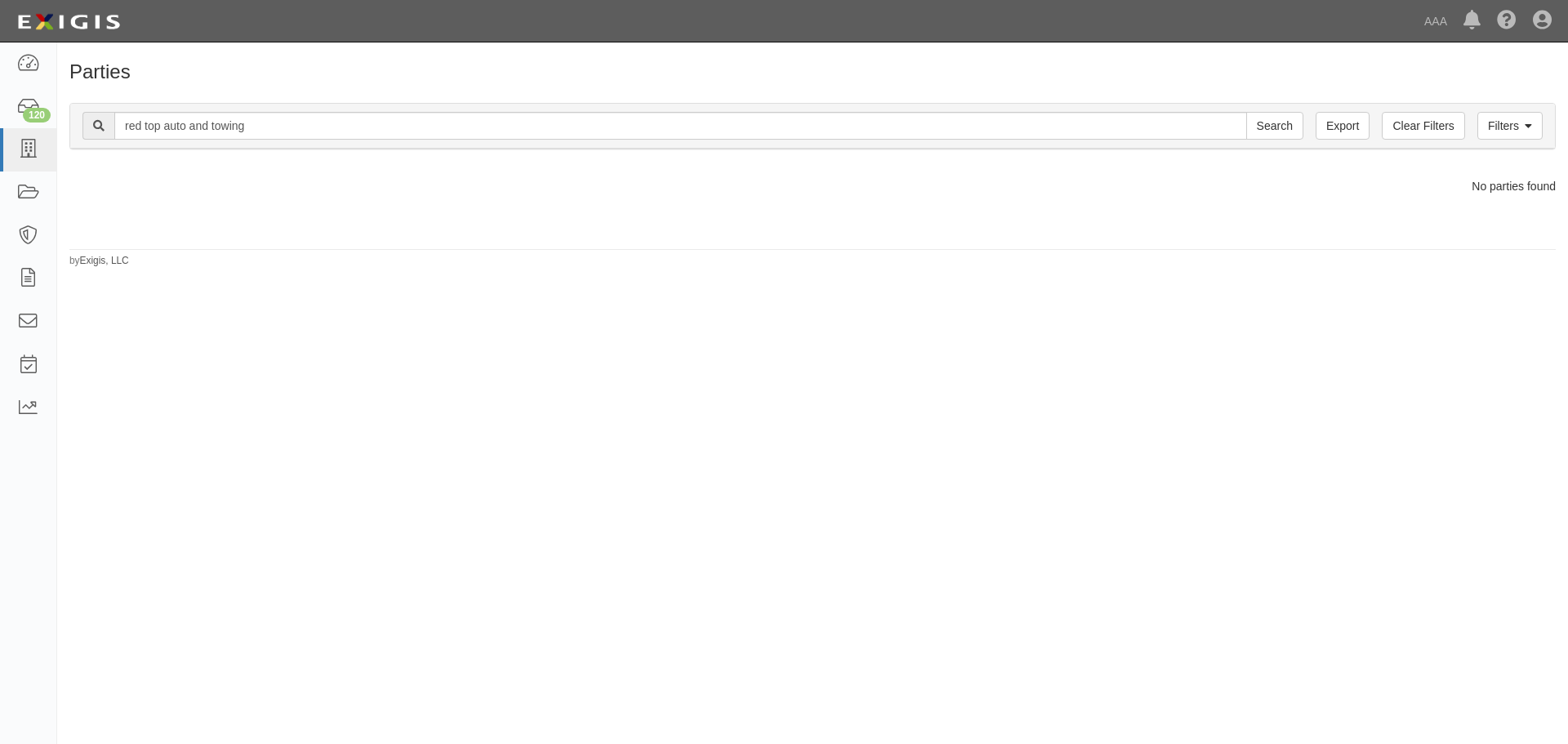 scroll, scrollTop: 0, scrollLeft: 0, axis: both 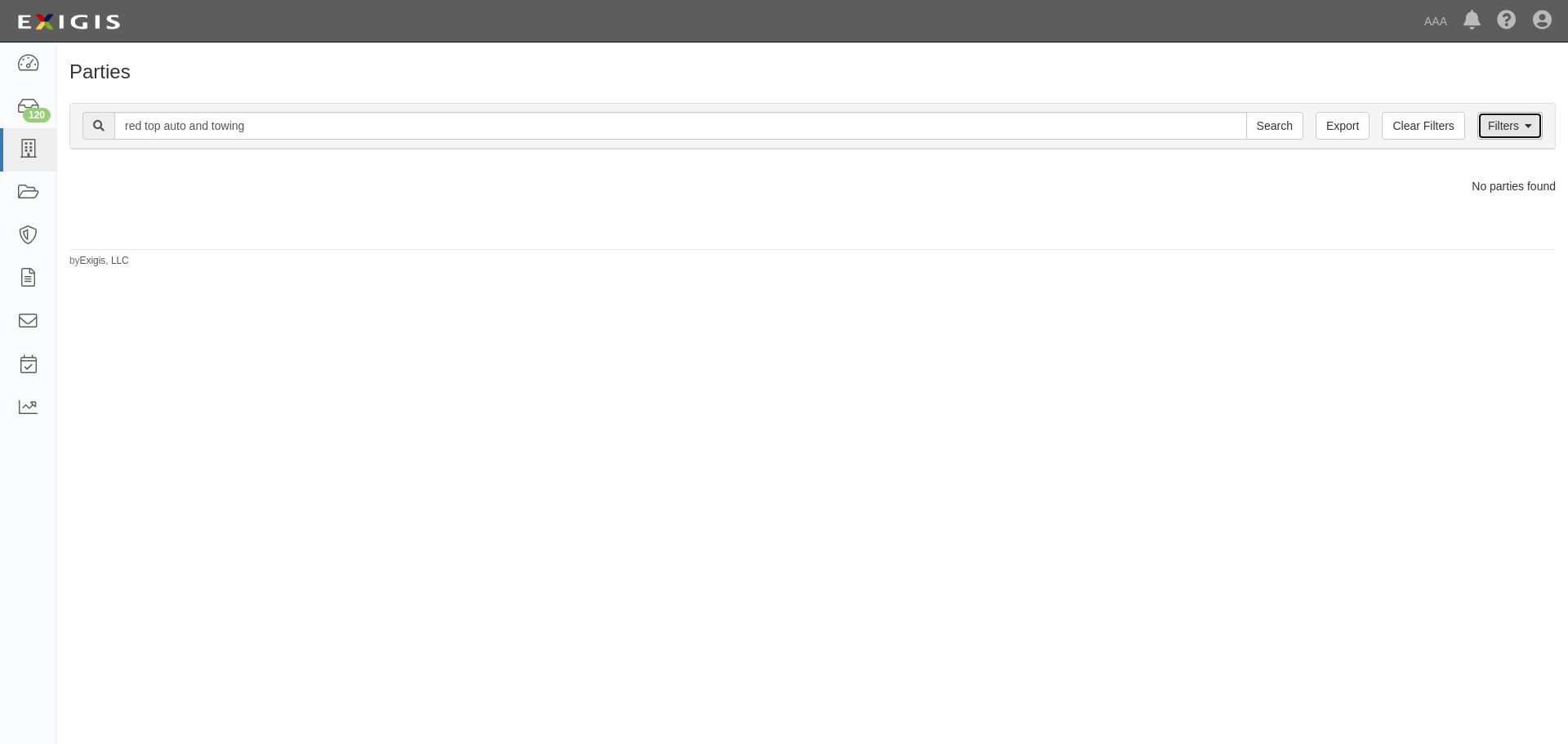 click on "Filters" at bounding box center [1510, 126] 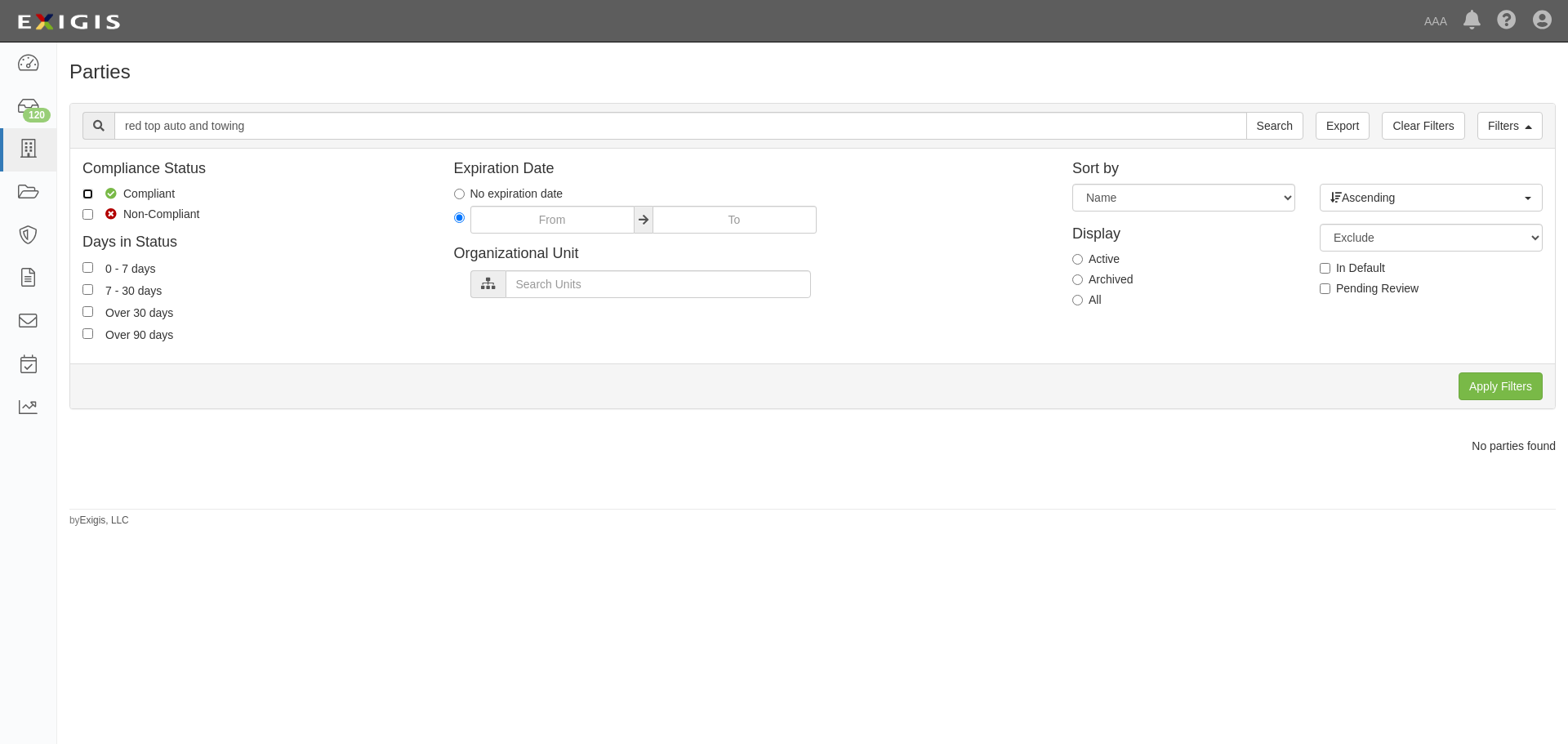 click on "Compliant" at bounding box center [87, 194] 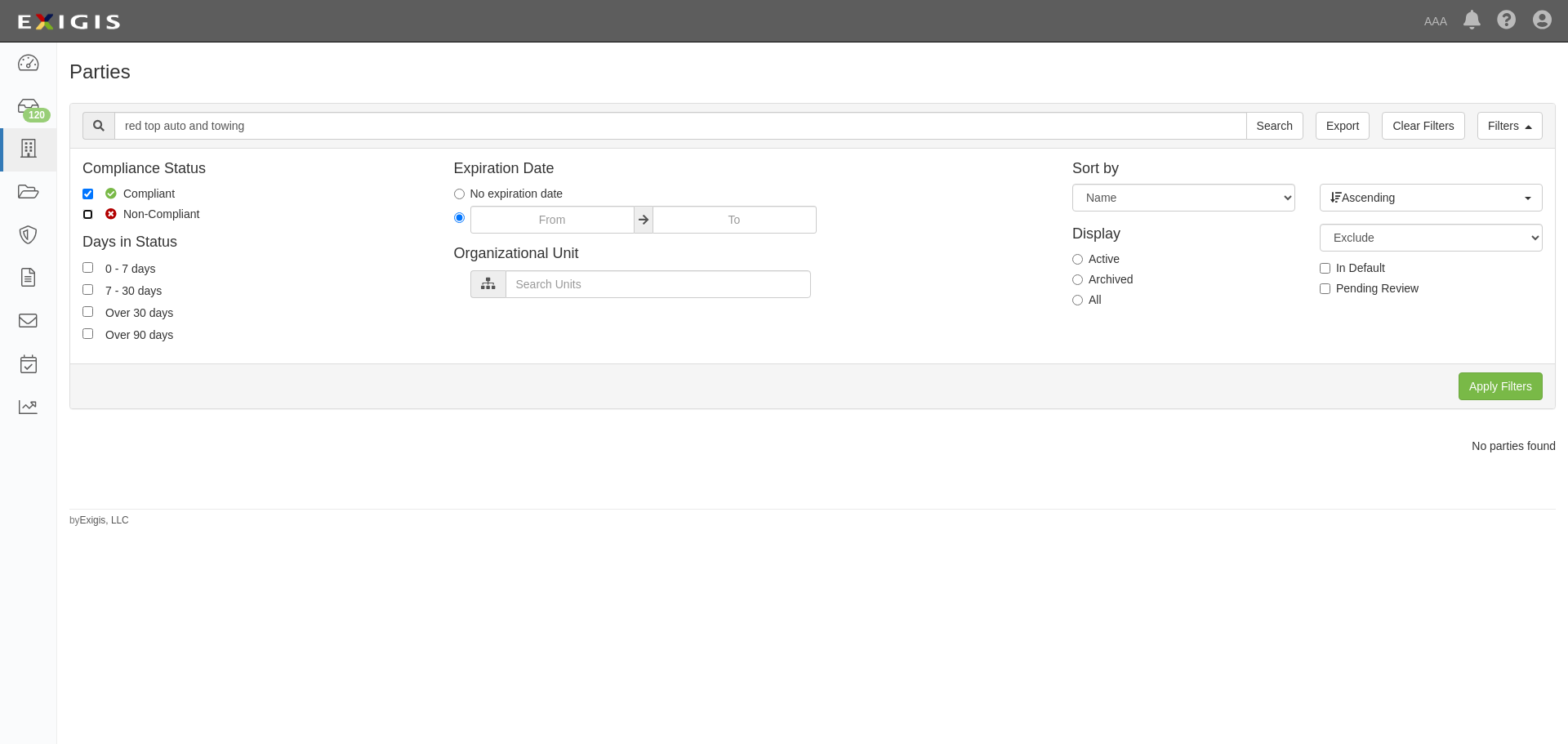 click on "Non-Compliant" at bounding box center (87, 214) 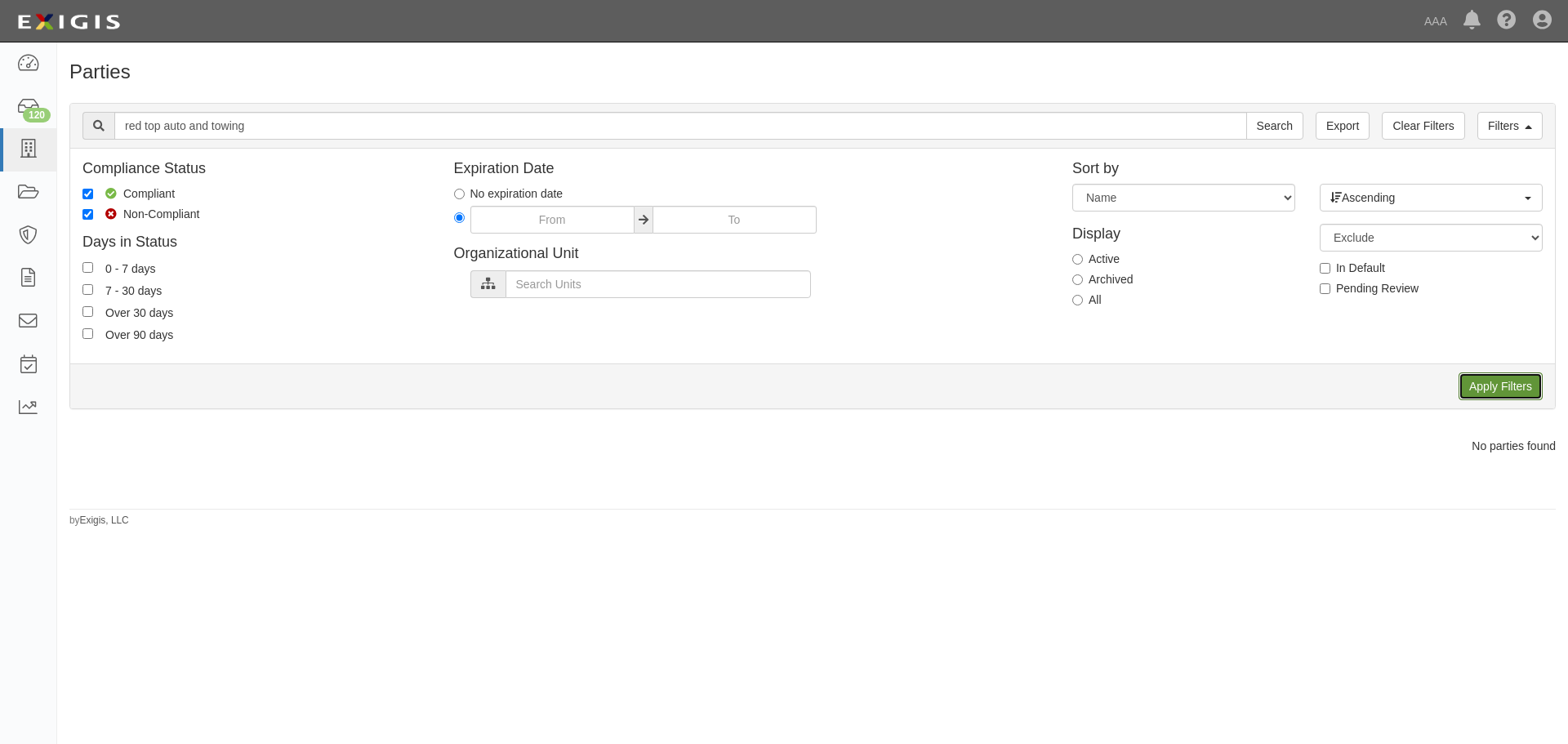 click on "Apply Filters" at bounding box center [1500, 386] 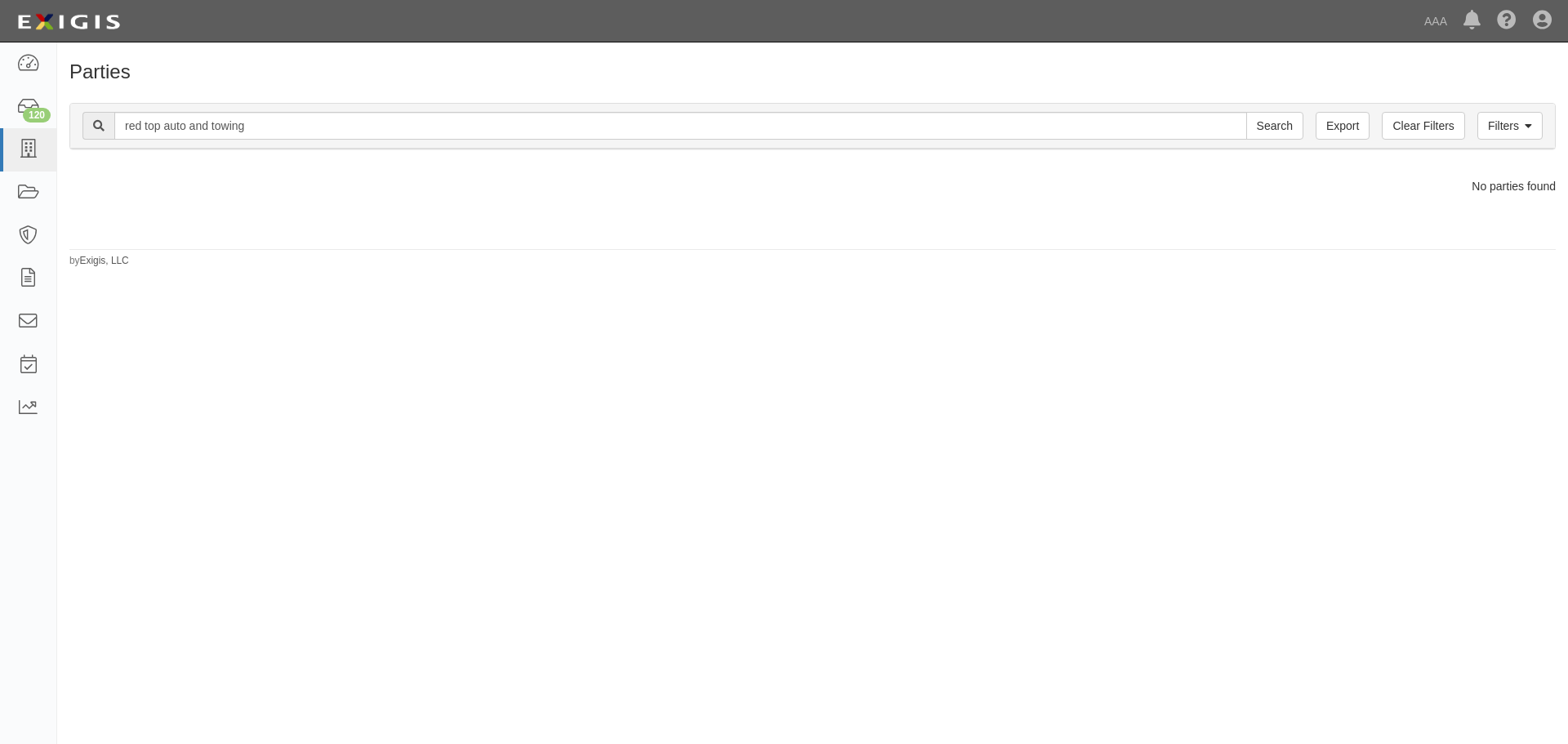 scroll, scrollTop: 0, scrollLeft: 0, axis: both 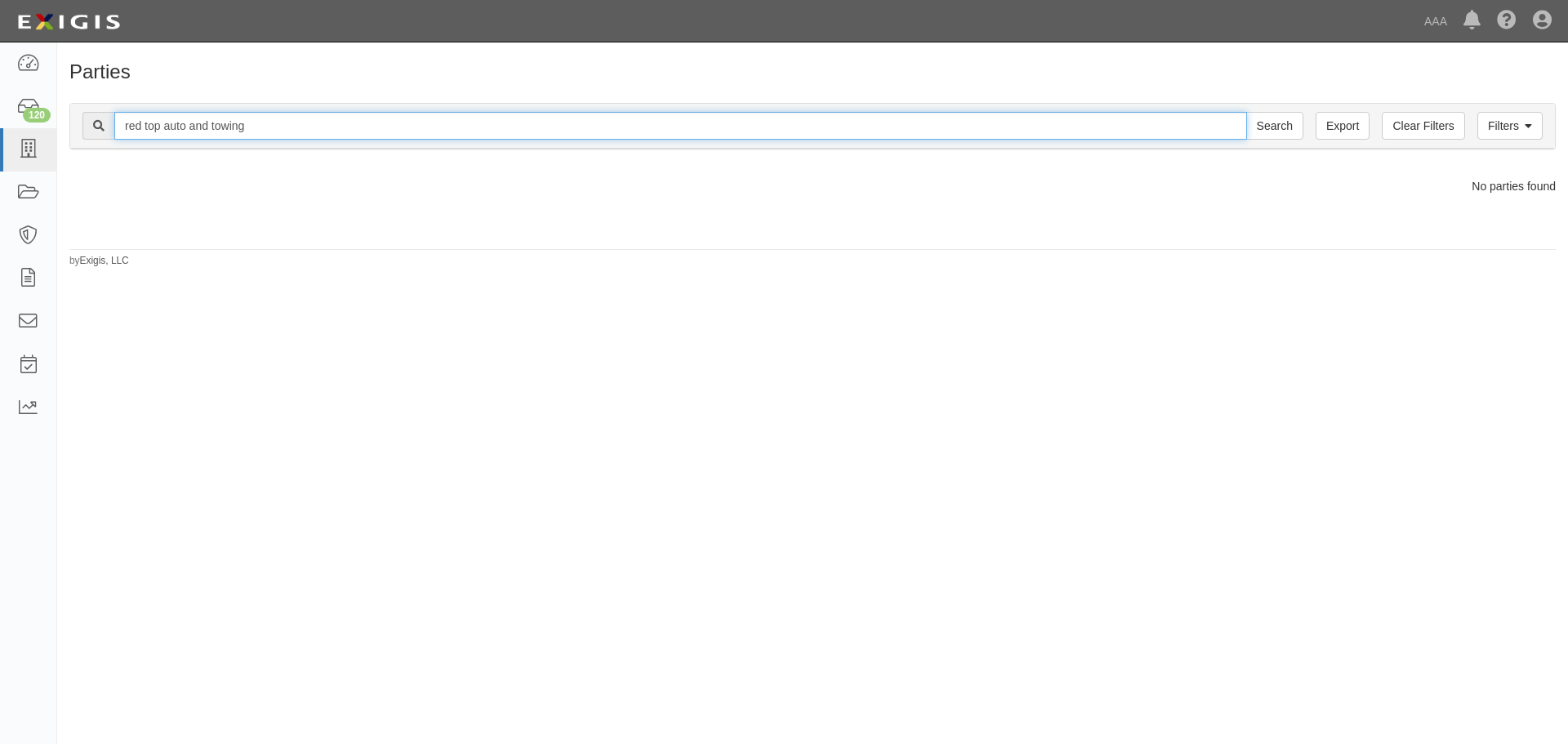 drag, startPoint x: 280, startPoint y: 127, endPoint x: 78, endPoint y: 104, distance: 203.3052 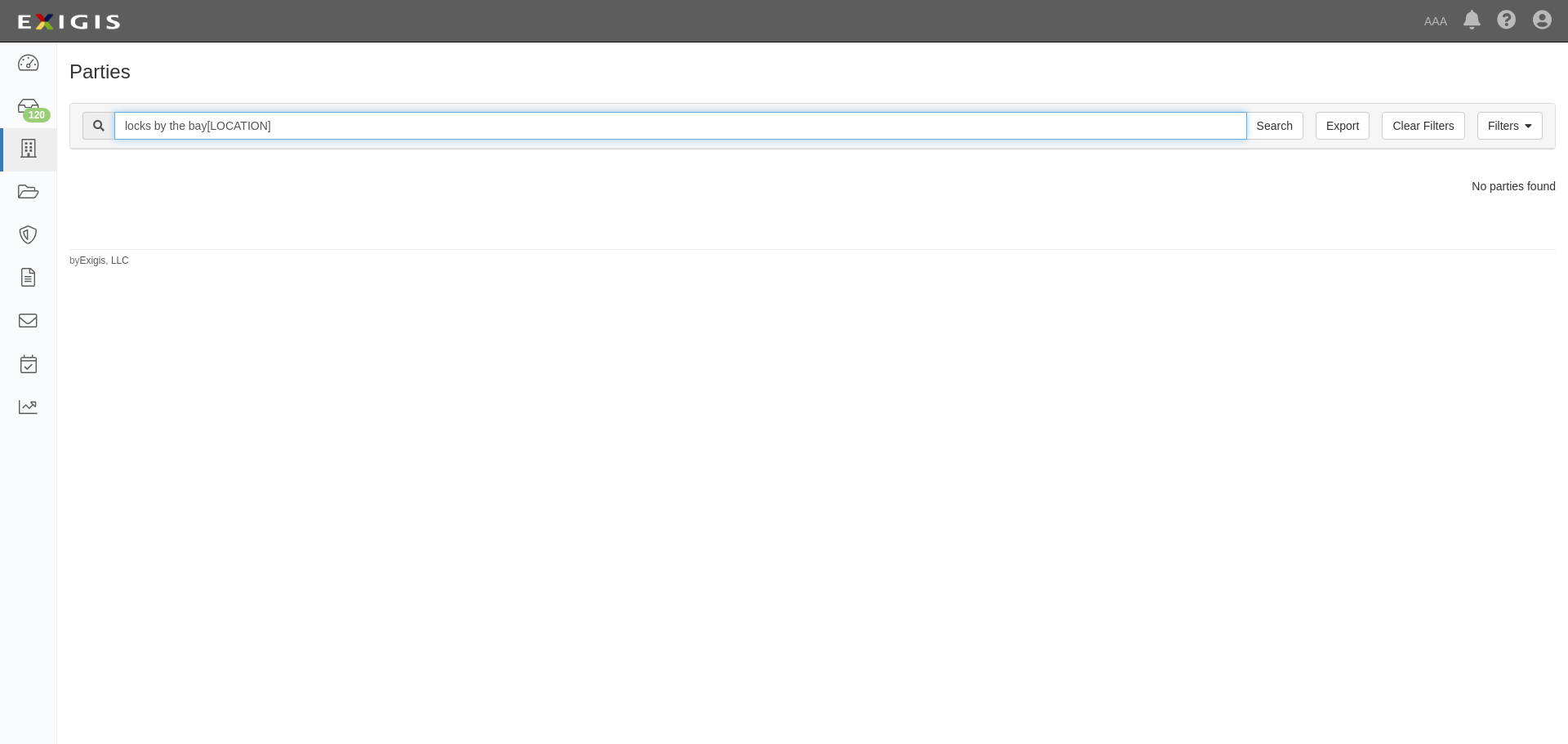 type on "locks by the bay[LOCATION]" 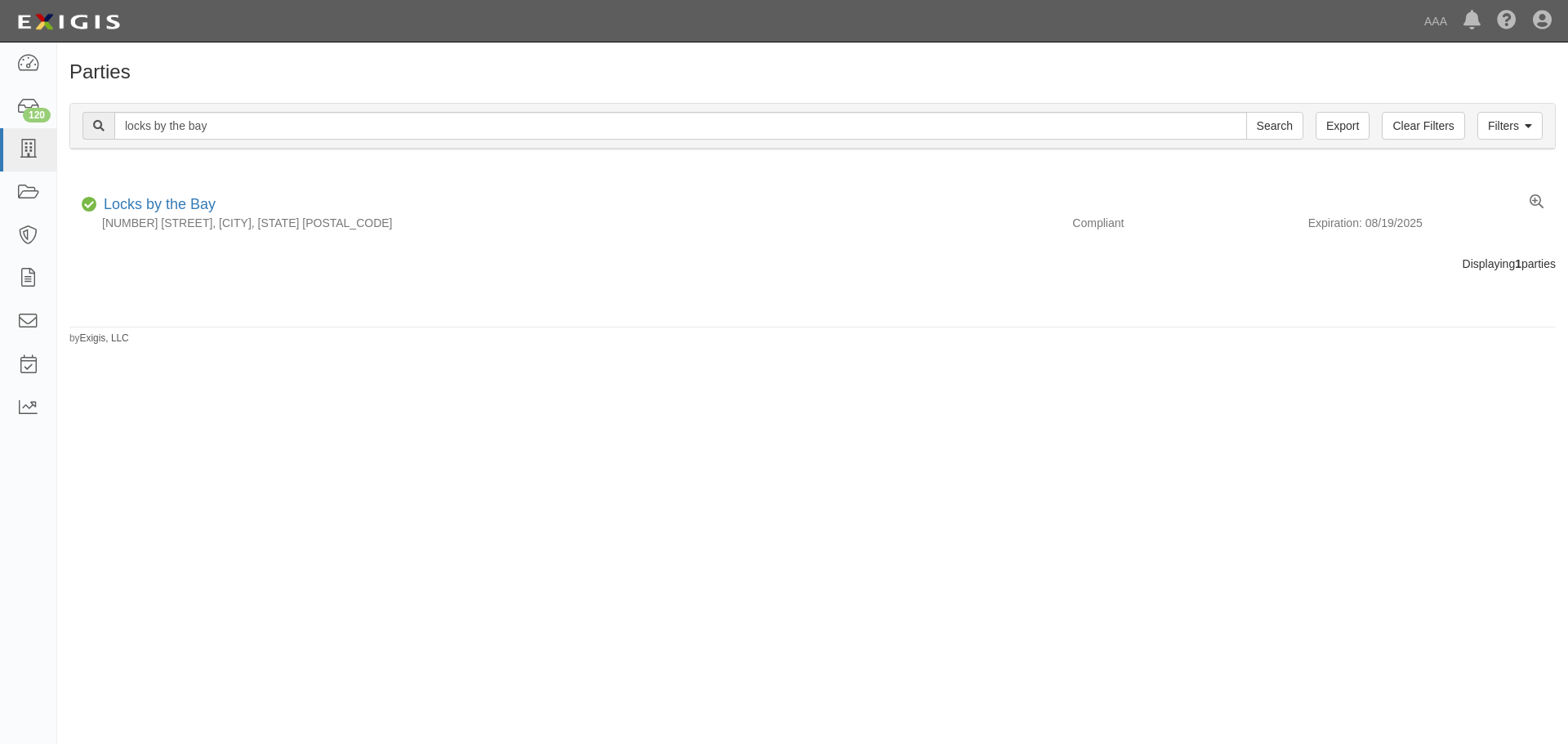 scroll, scrollTop: 0, scrollLeft: 0, axis: both 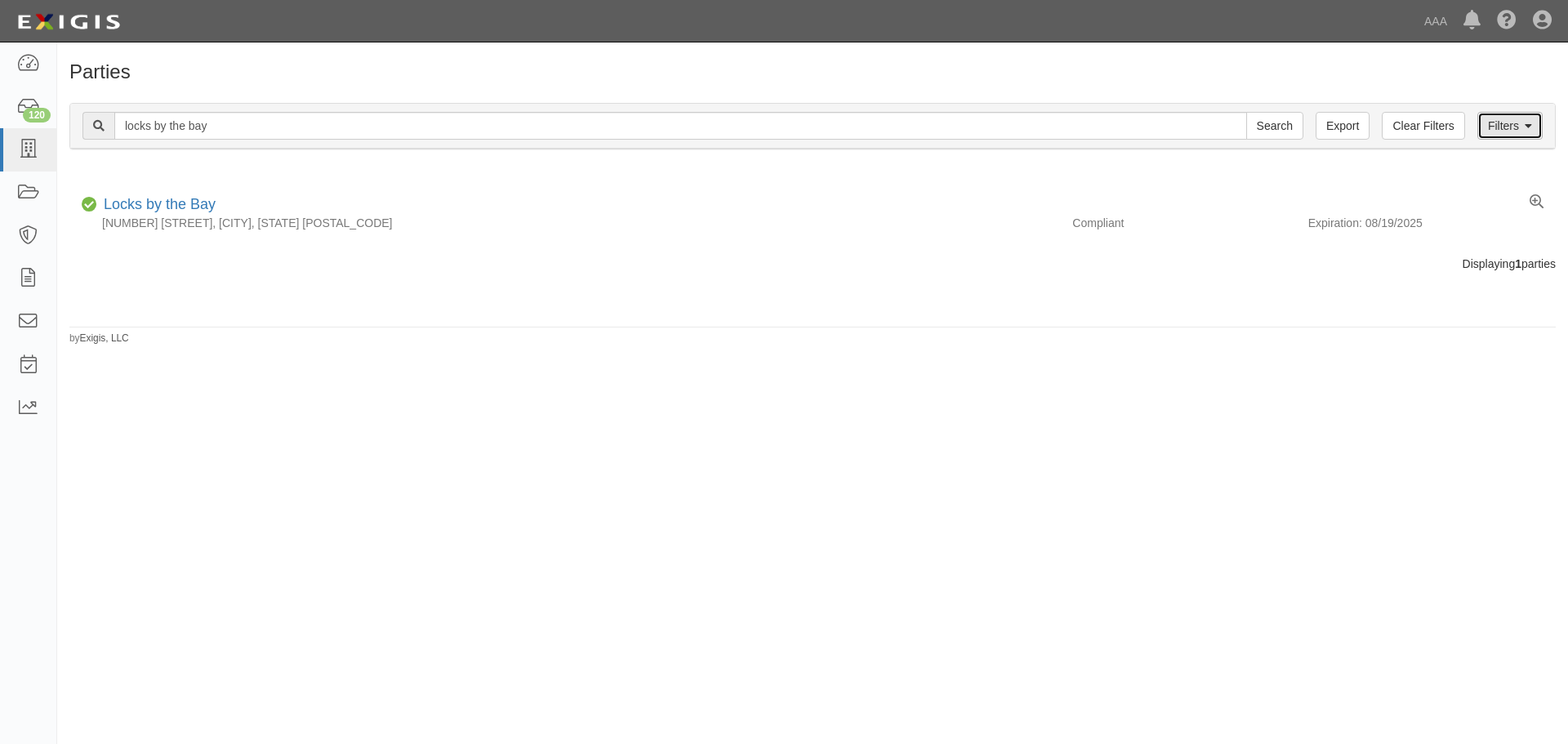 click on "Filters" at bounding box center (1510, 126) 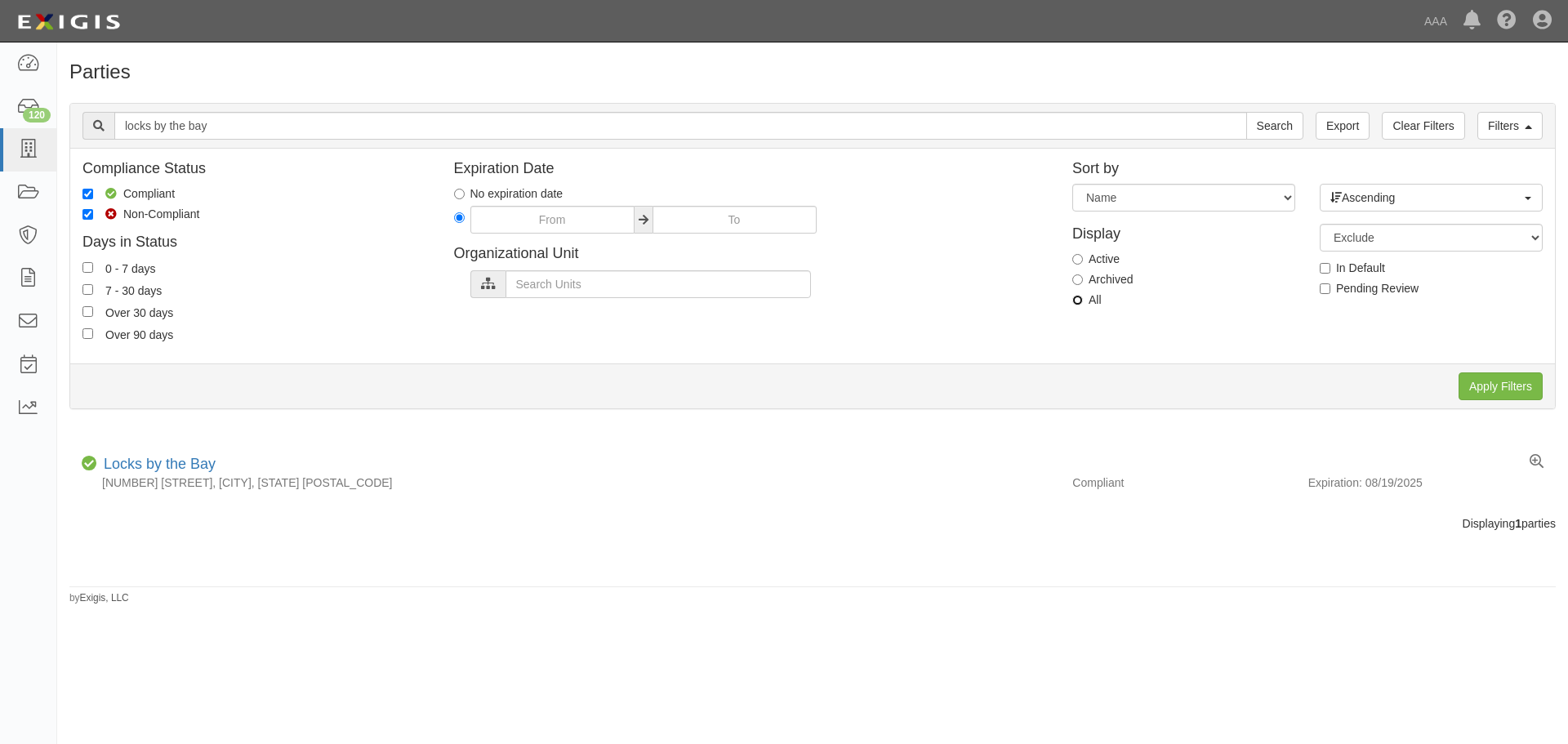 click on "All" at bounding box center (1077, 300) 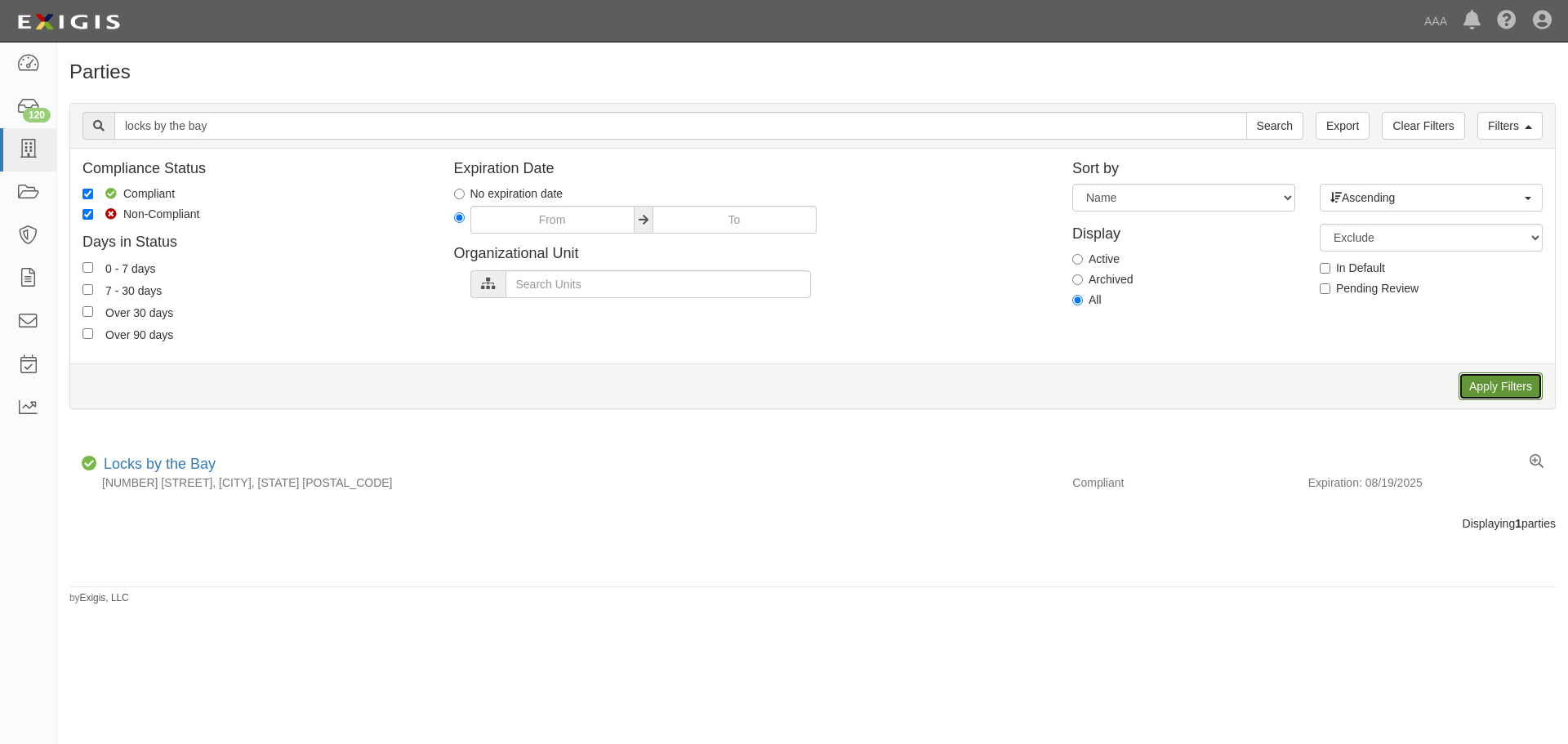 click on "Apply Filters" at bounding box center [1500, 386] 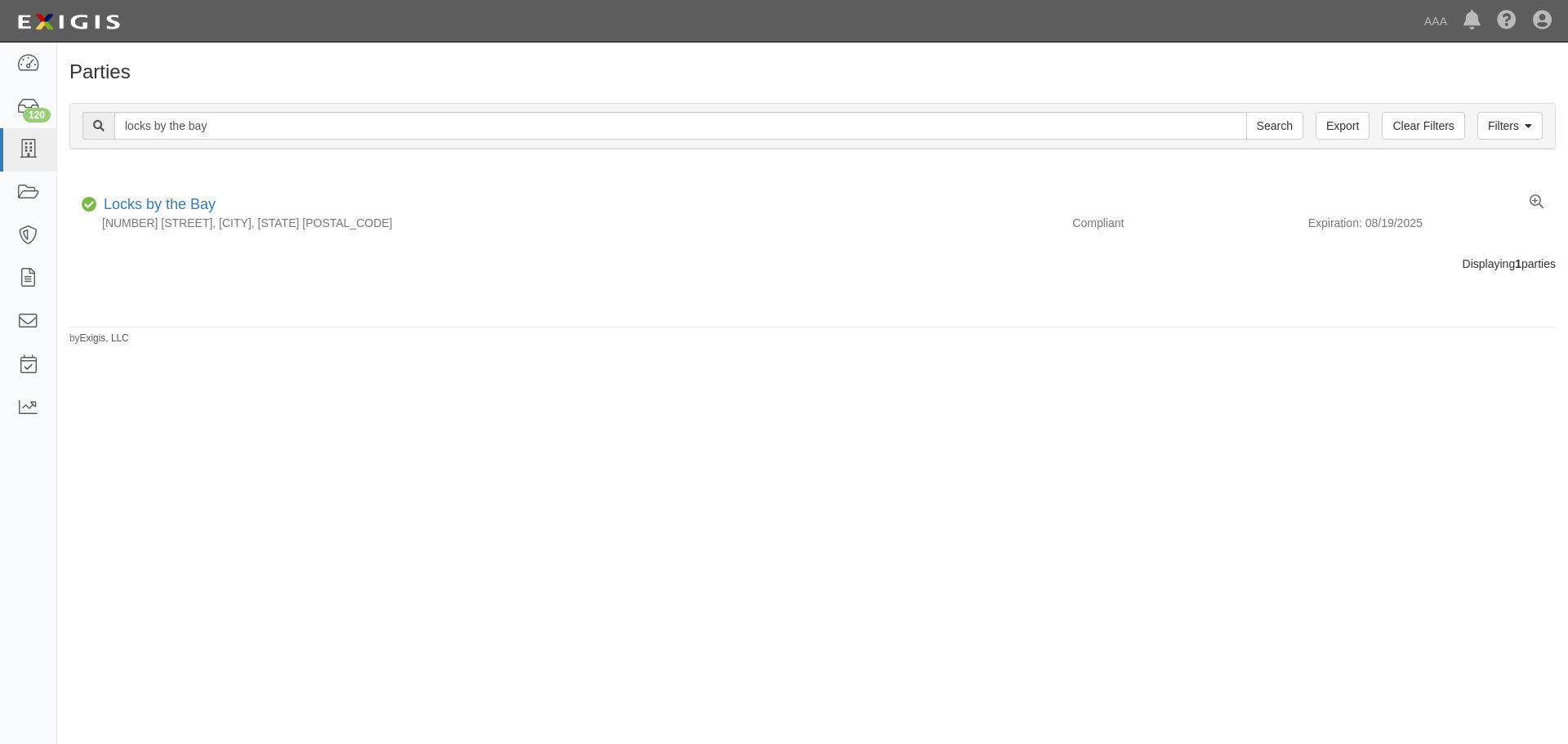 scroll, scrollTop: 0, scrollLeft: 0, axis: both 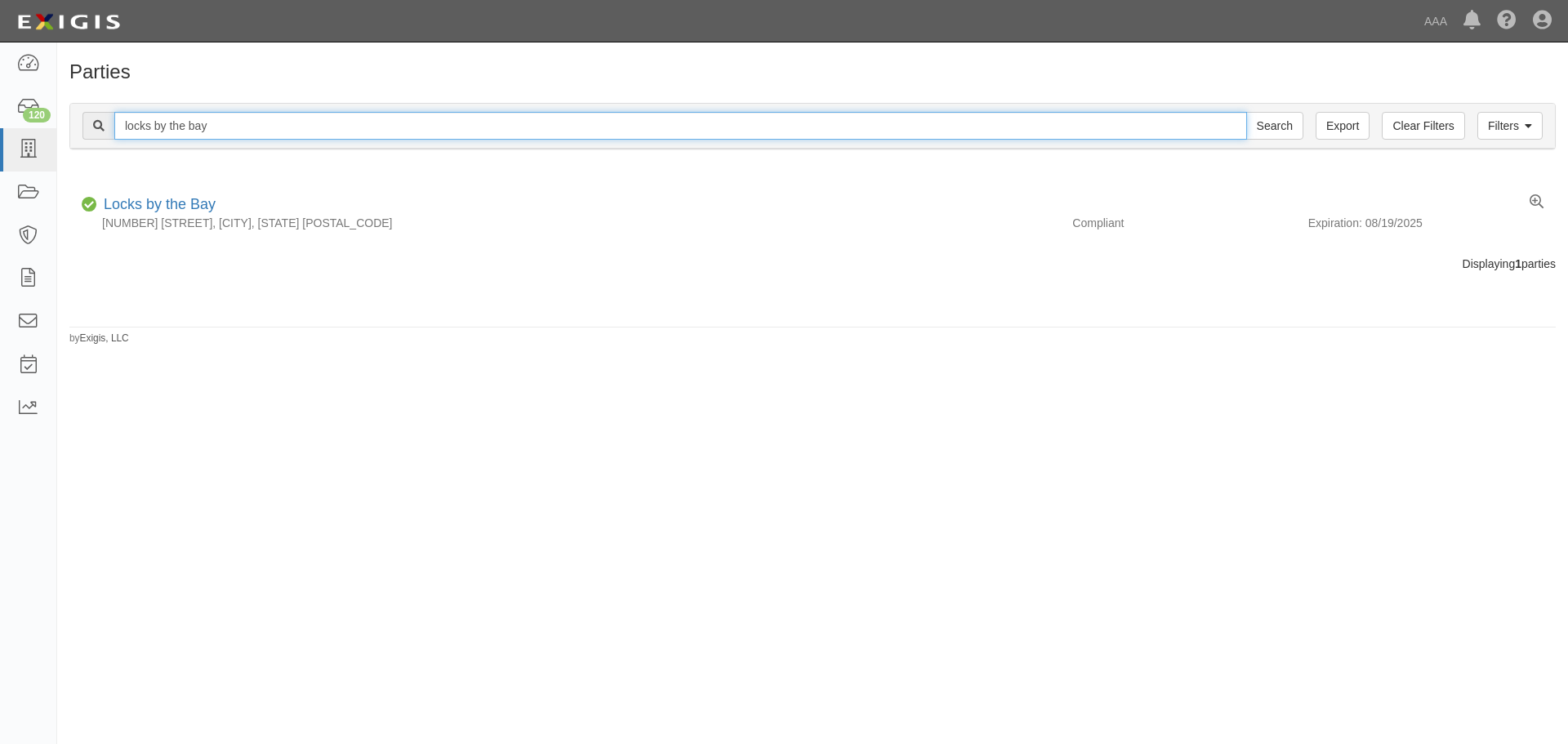 drag, startPoint x: 236, startPoint y: 126, endPoint x: 65, endPoint y: 118, distance: 171.187 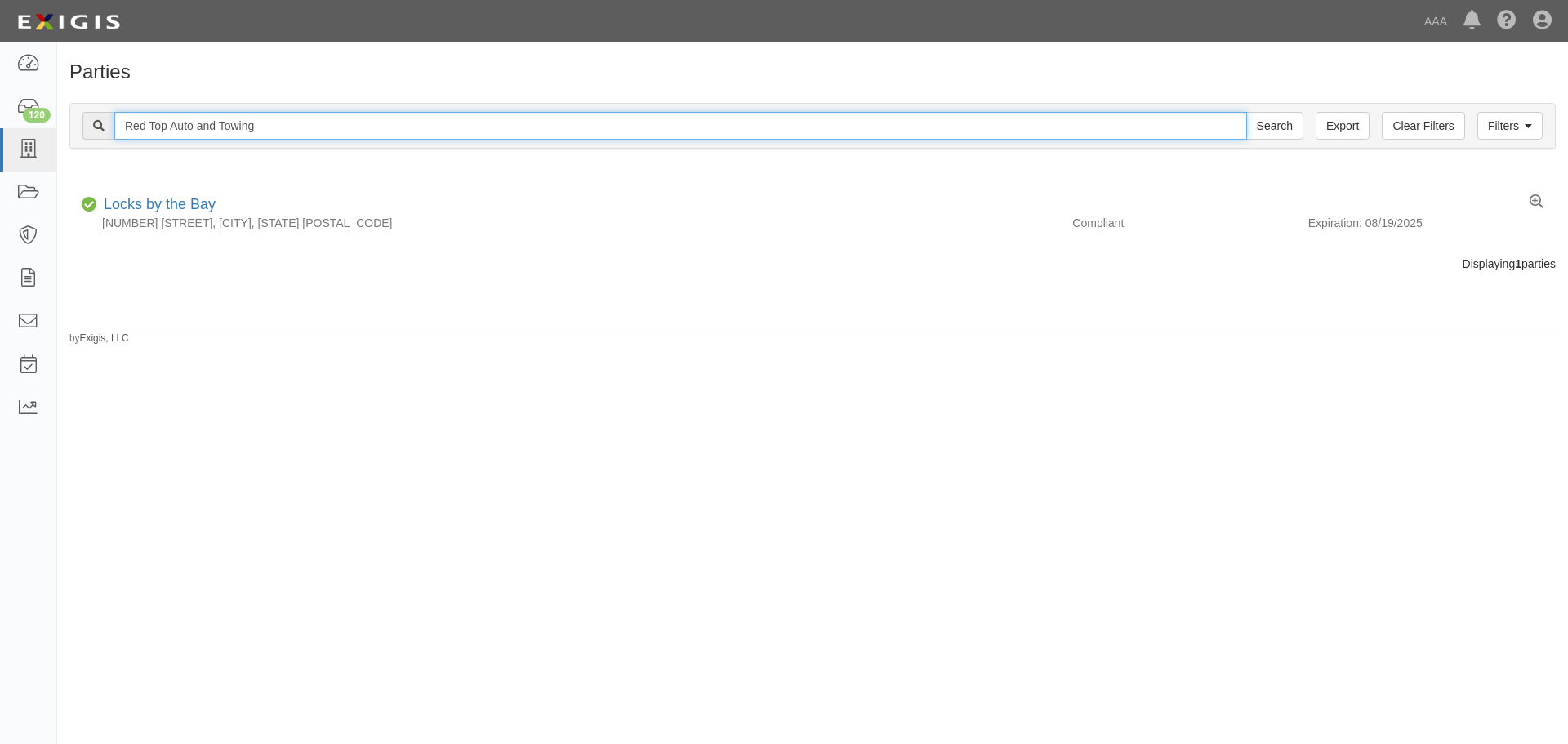 type on "Red Top Auto and Towing" 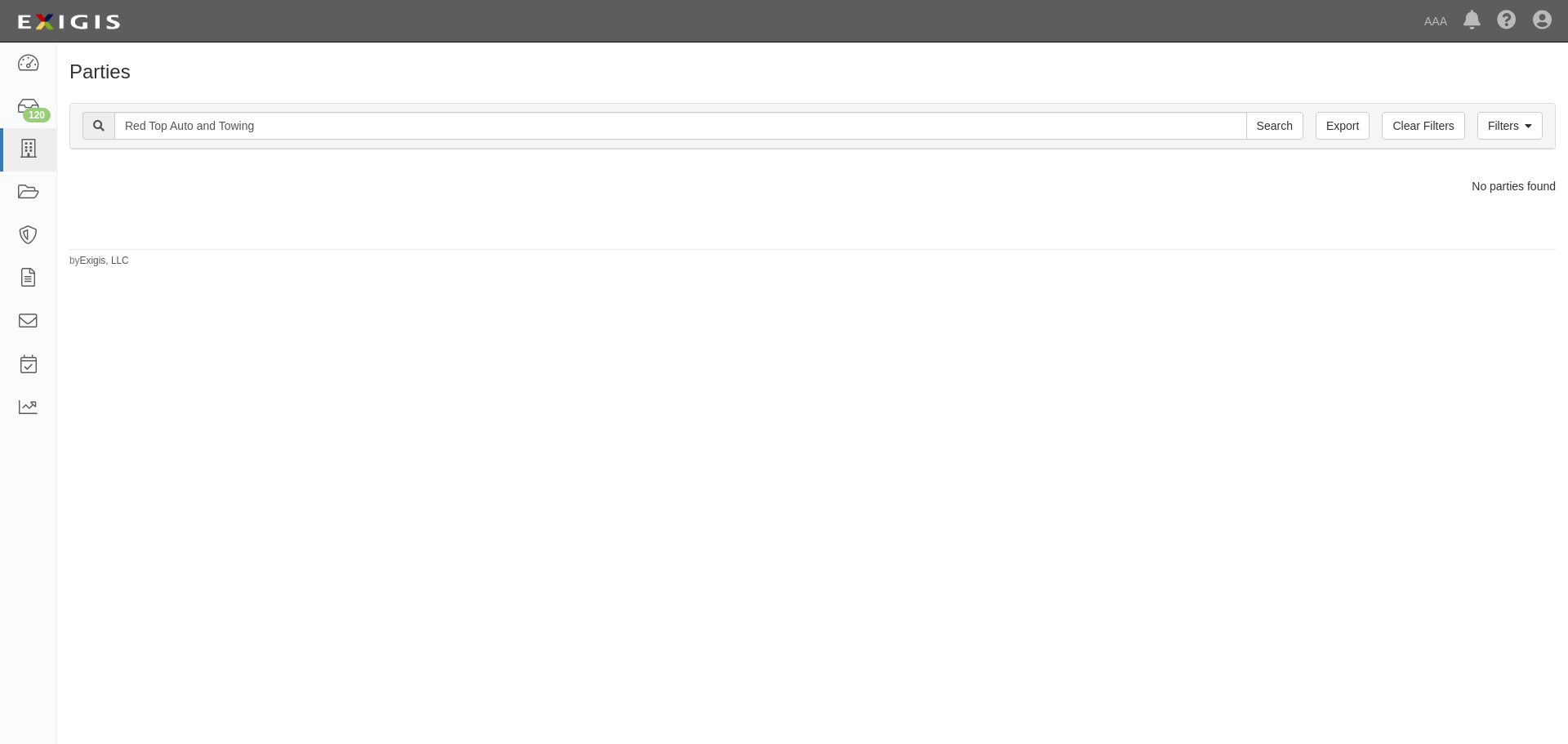 scroll, scrollTop: 0, scrollLeft: 0, axis: both 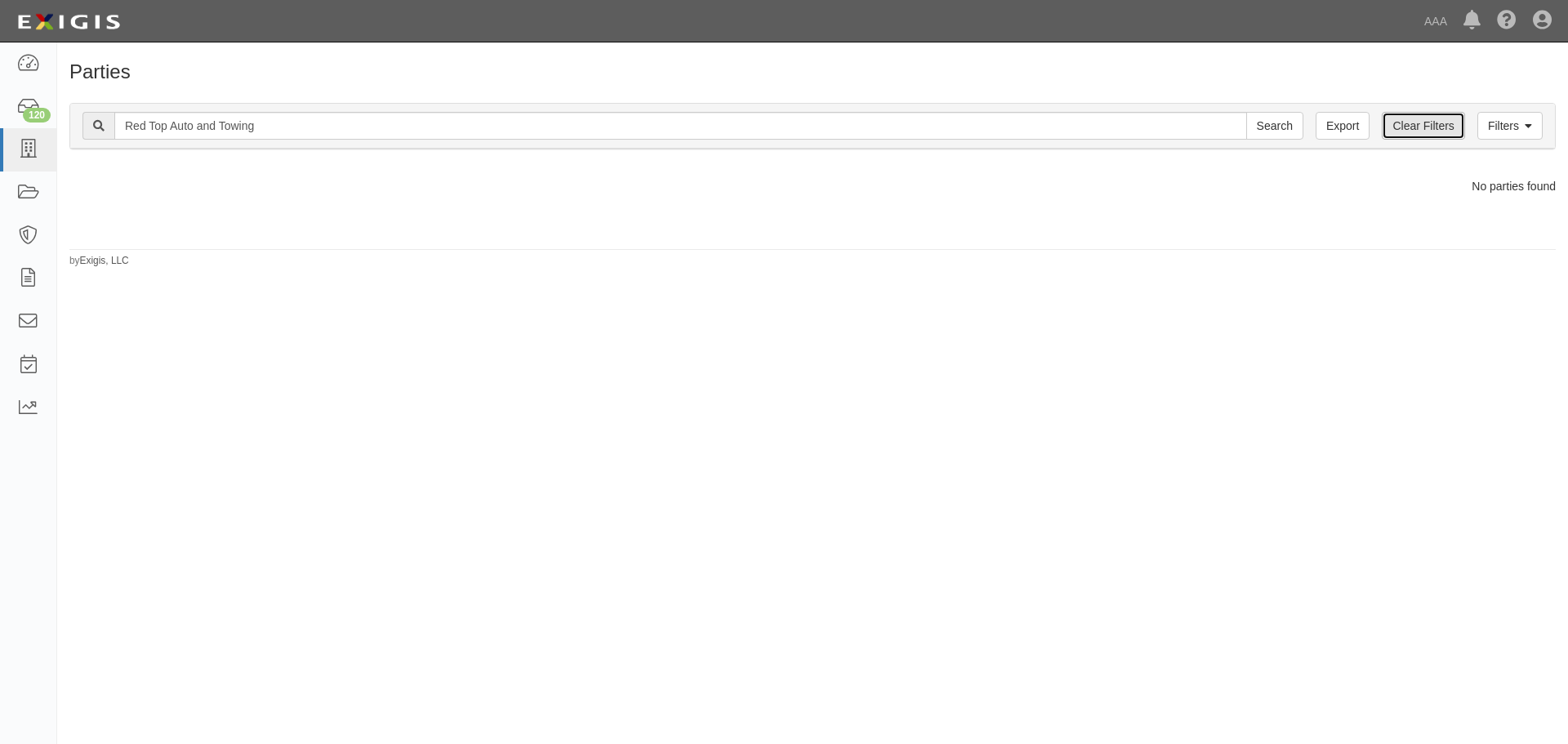 click on "Clear Filters" at bounding box center (1423, 126) 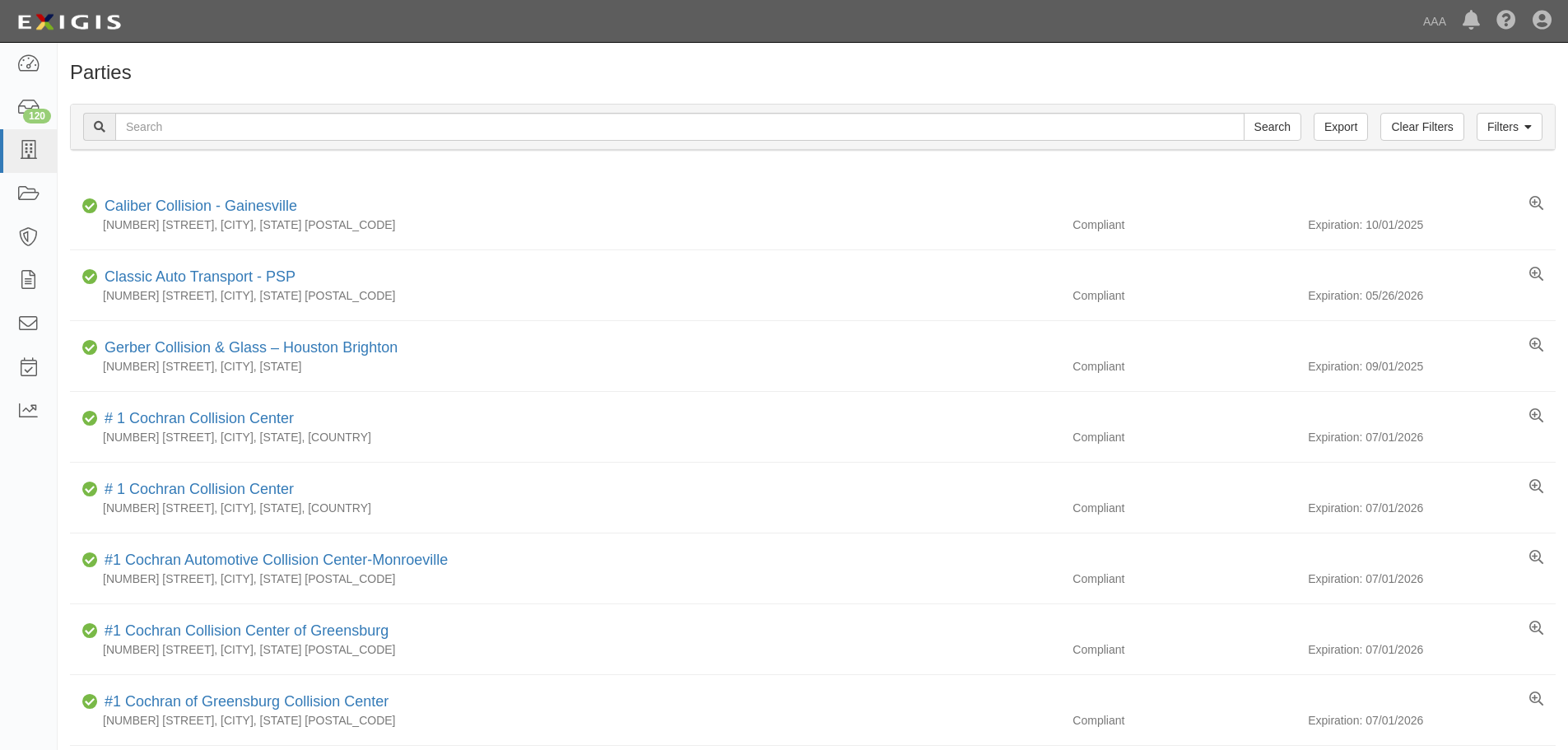 scroll, scrollTop: 0, scrollLeft: 0, axis: both 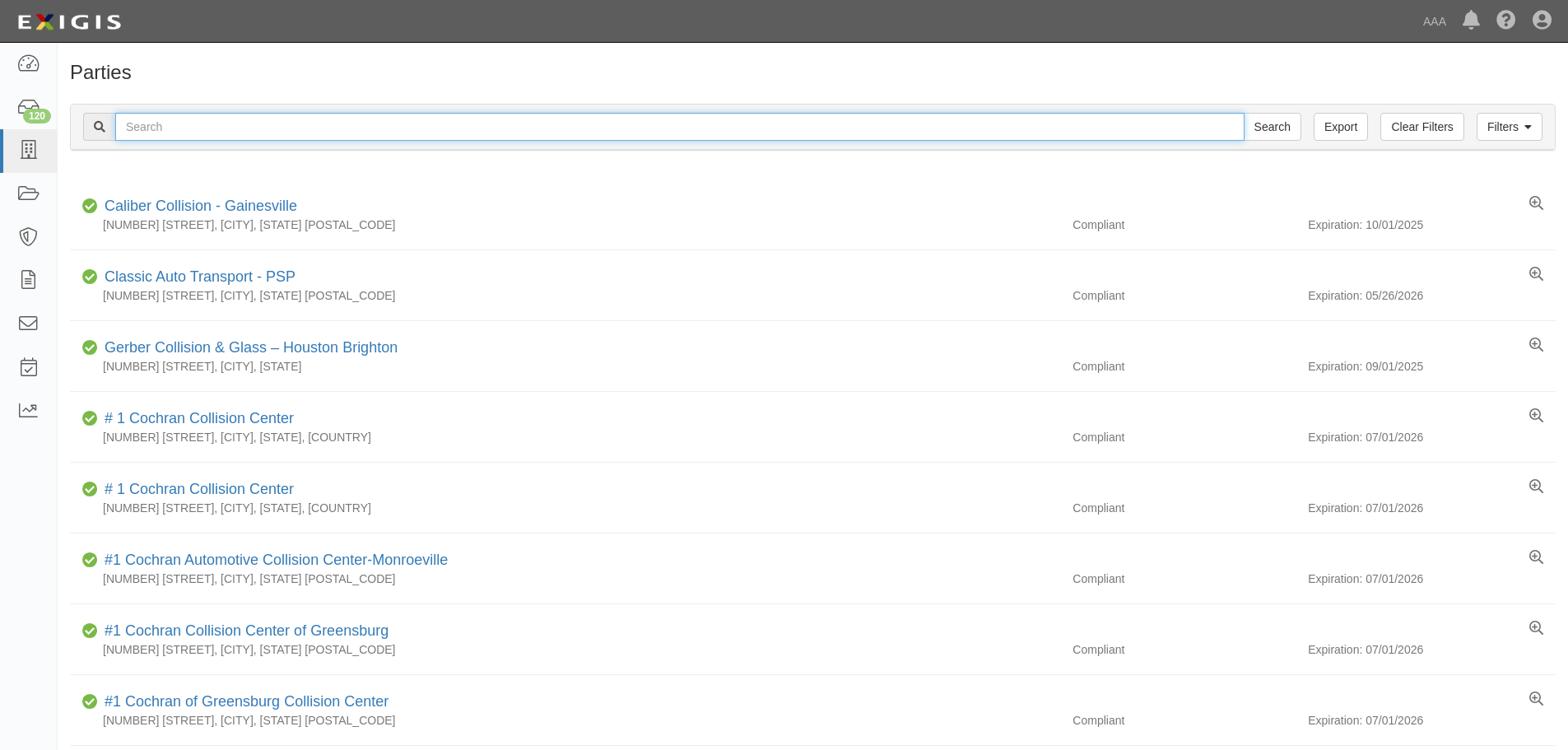 click at bounding box center [680, 127] 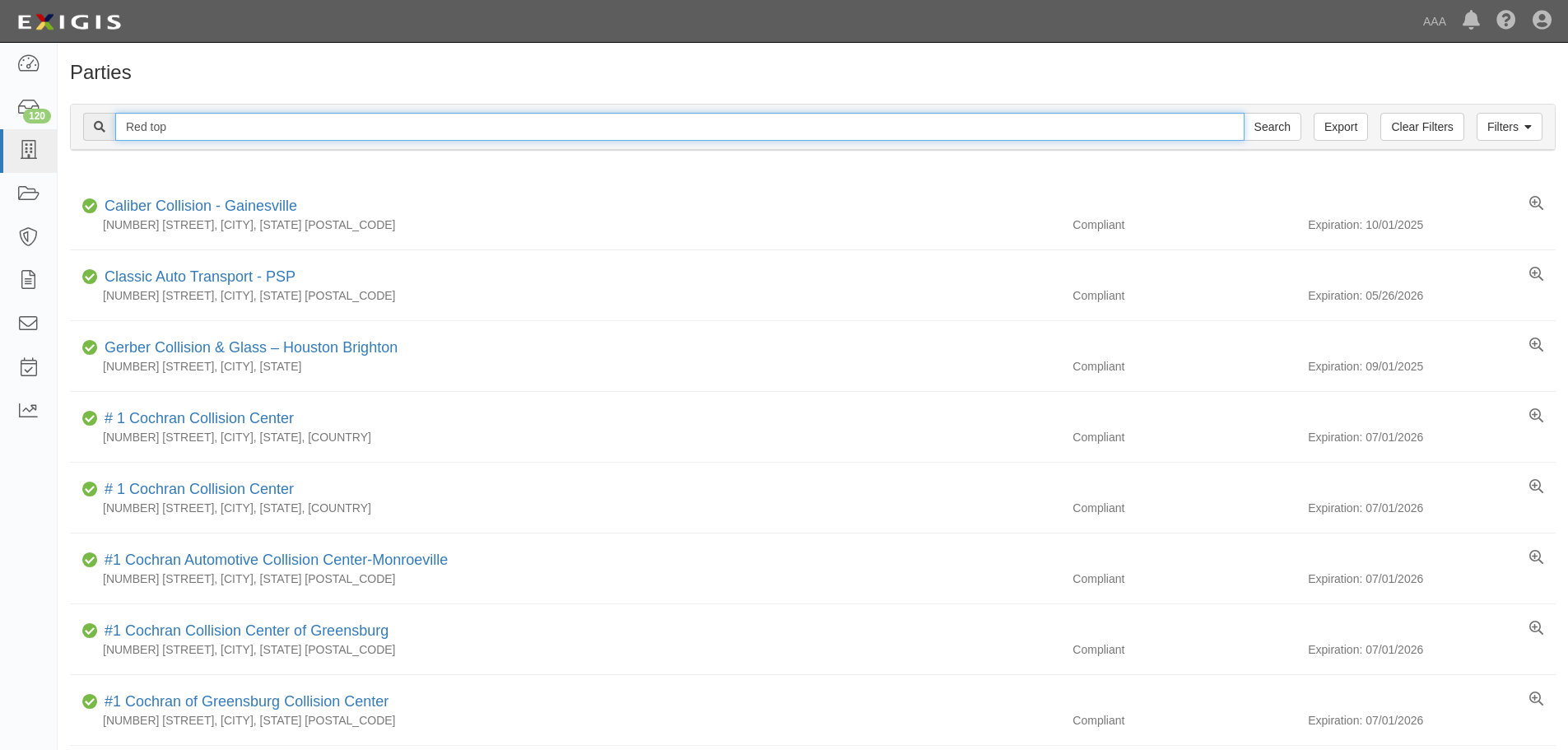 type on "Red top" 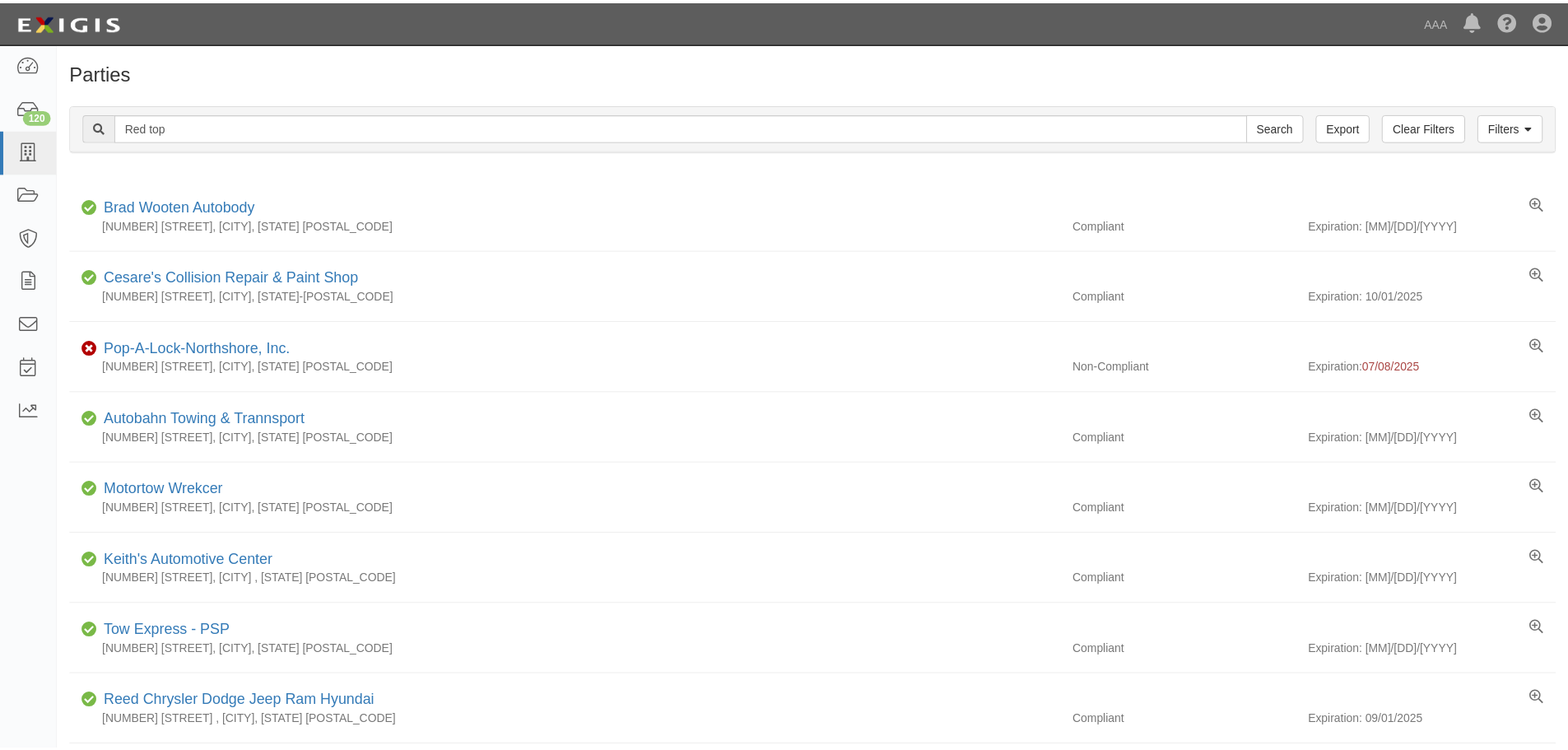 scroll, scrollTop: 0, scrollLeft: 0, axis: both 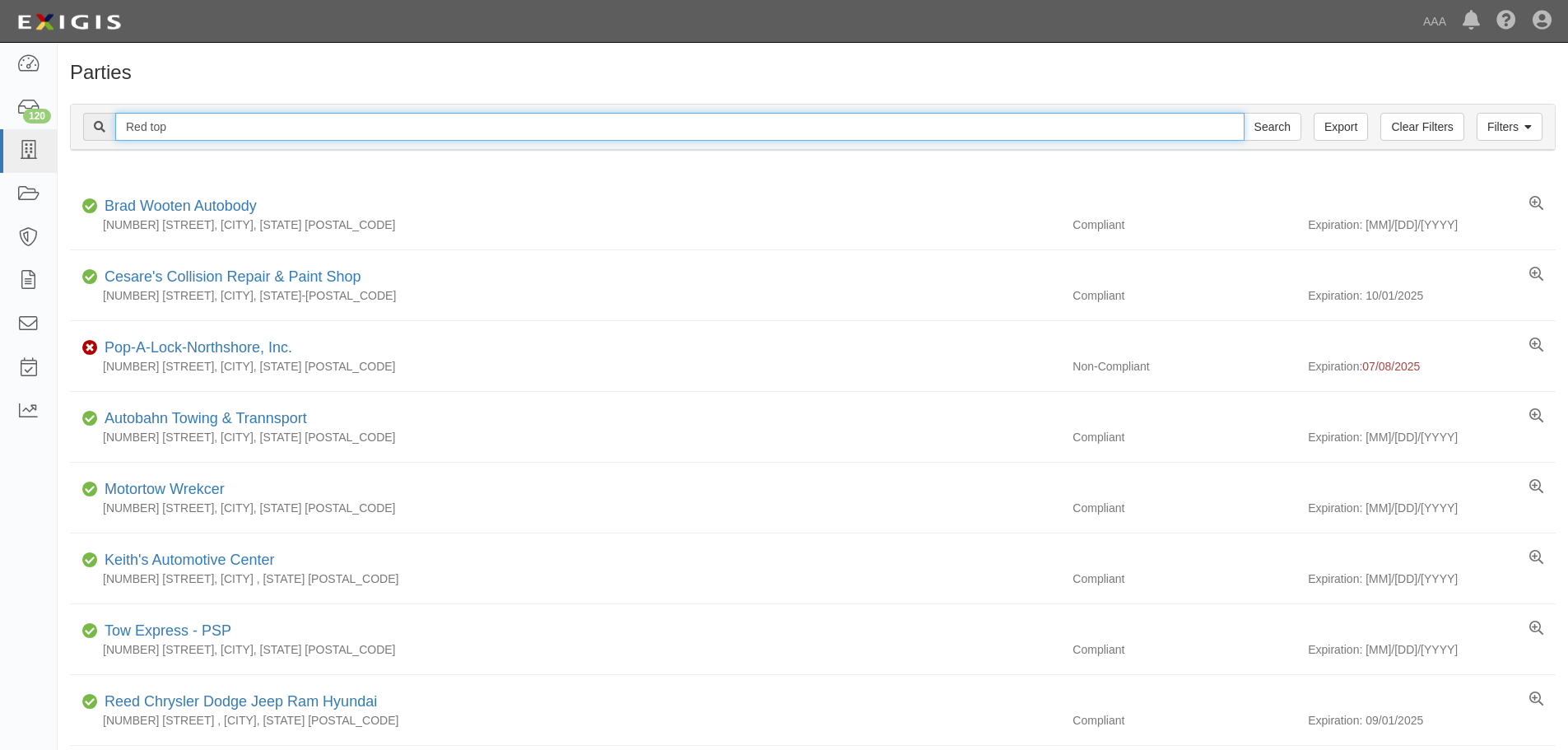 drag, startPoint x: 195, startPoint y: 128, endPoint x: 114, endPoint y: 123, distance: 81.15417 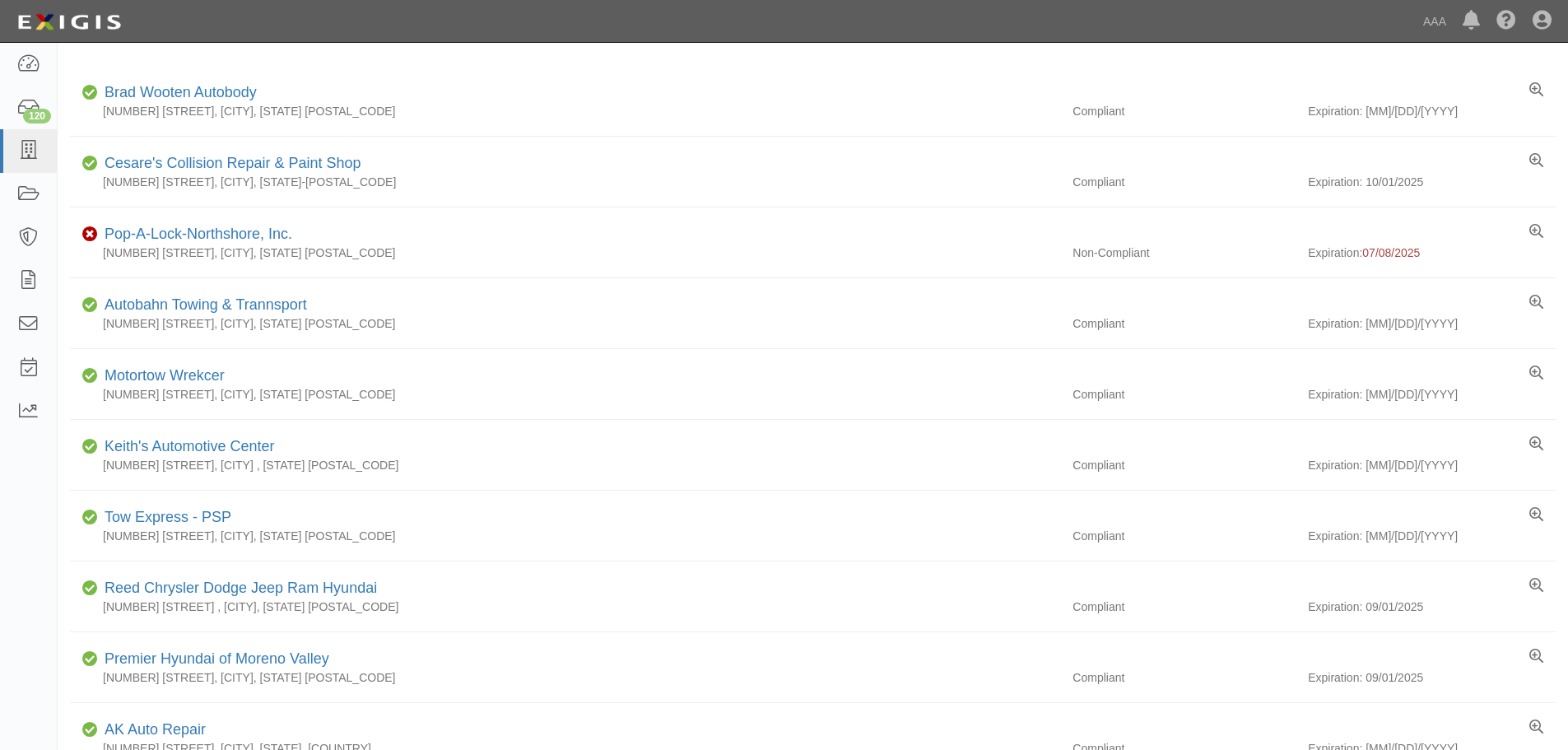 scroll, scrollTop: 0, scrollLeft: 0, axis: both 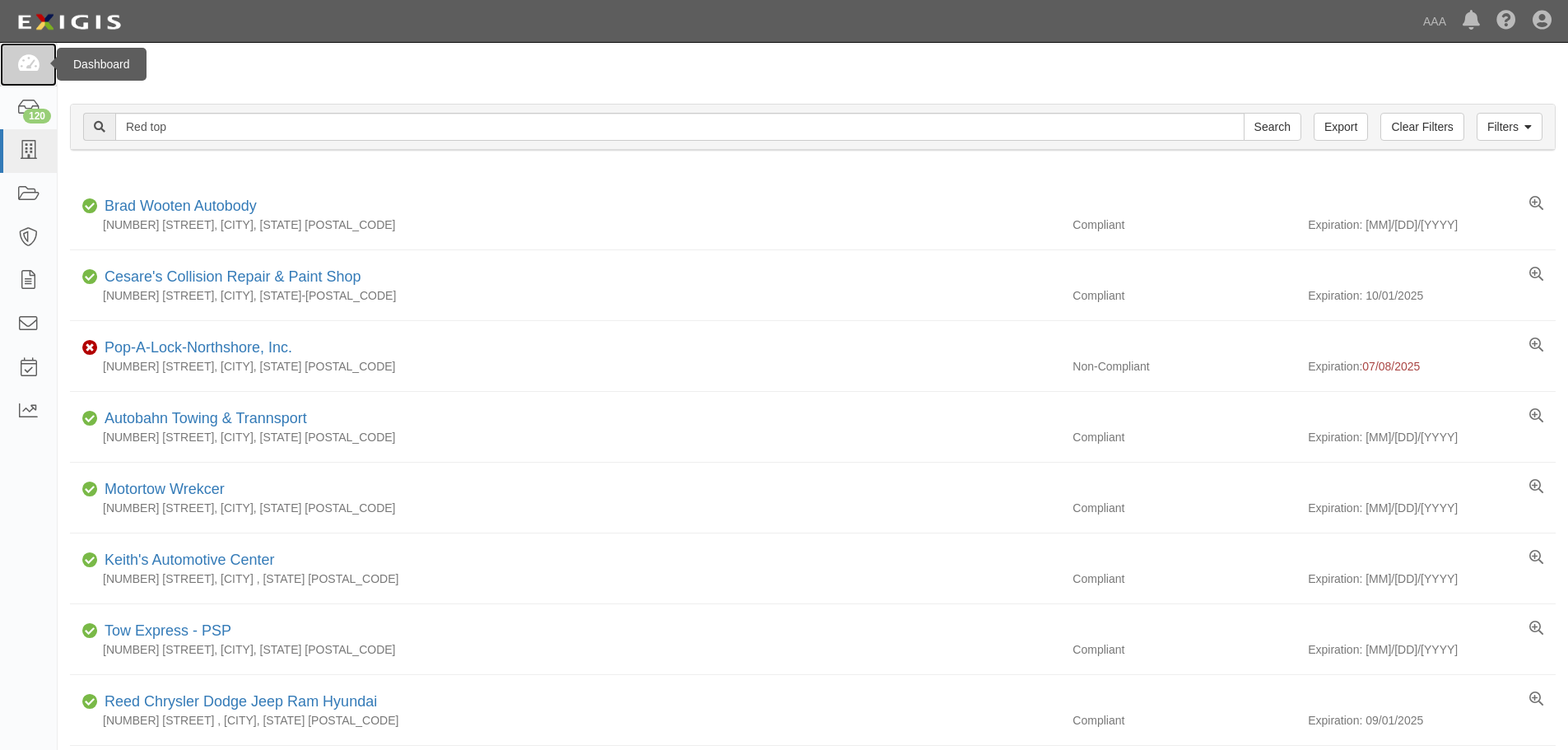 click at bounding box center (28, 64) 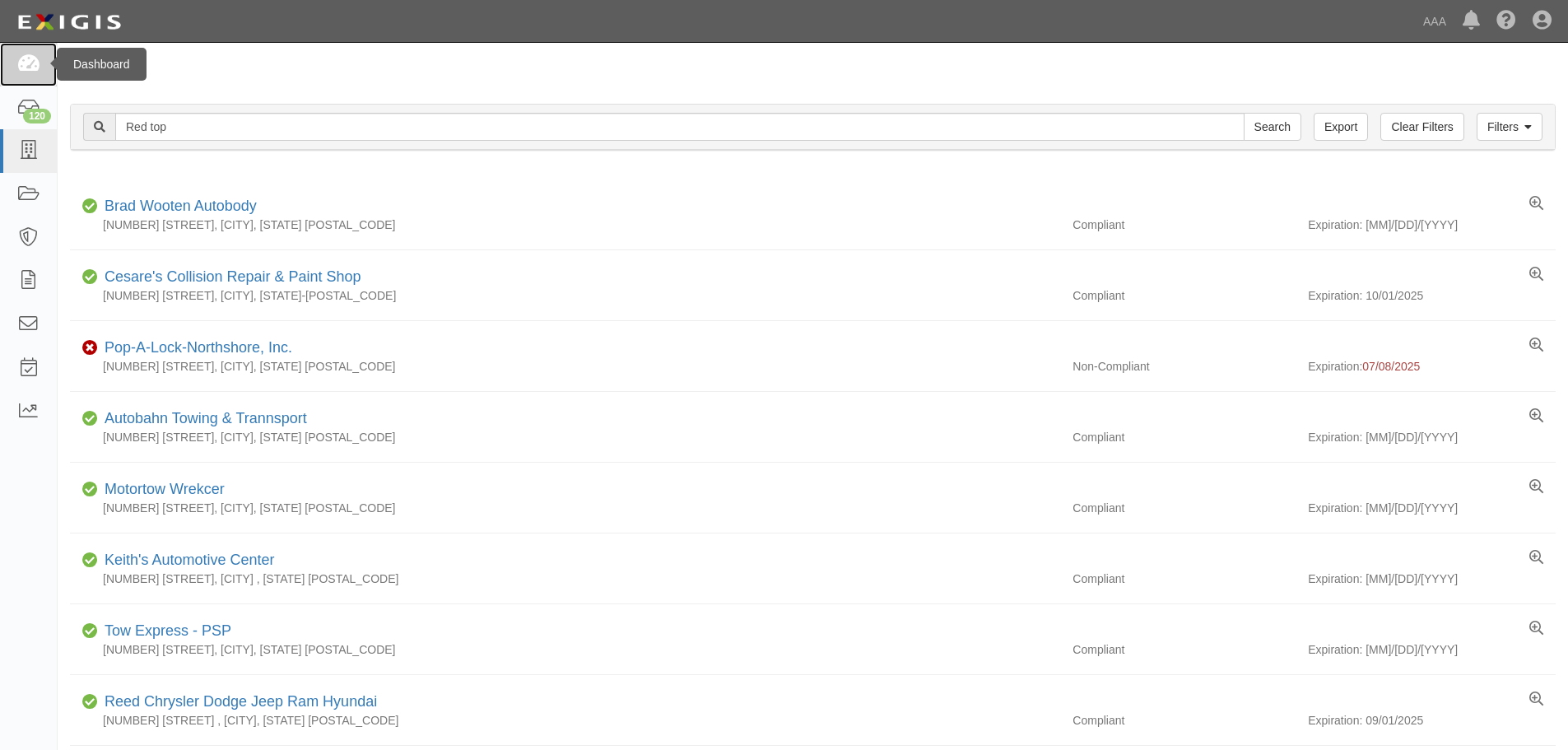 click at bounding box center [28, 64] 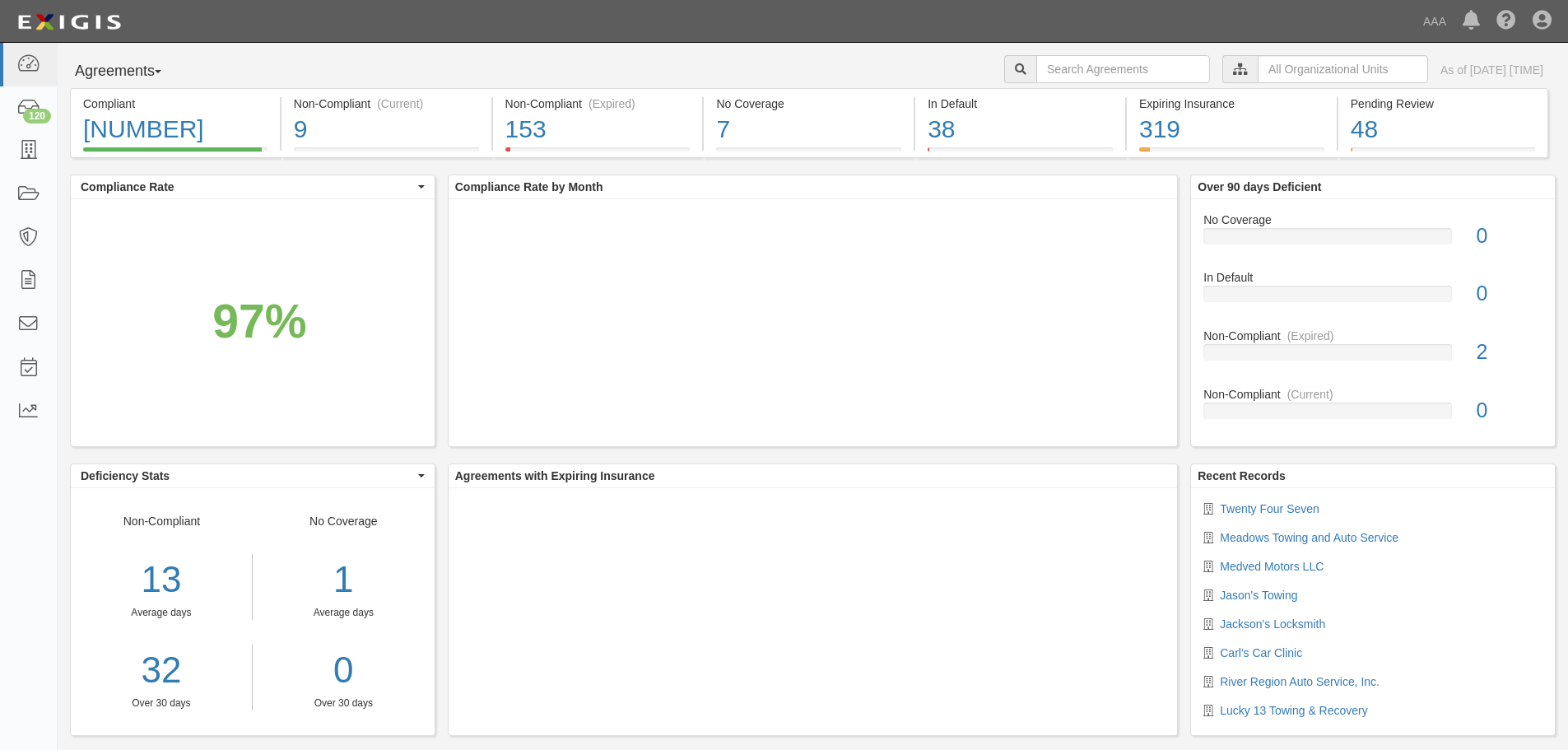 scroll, scrollTop: 0, scrollLeft: 0, axis: both 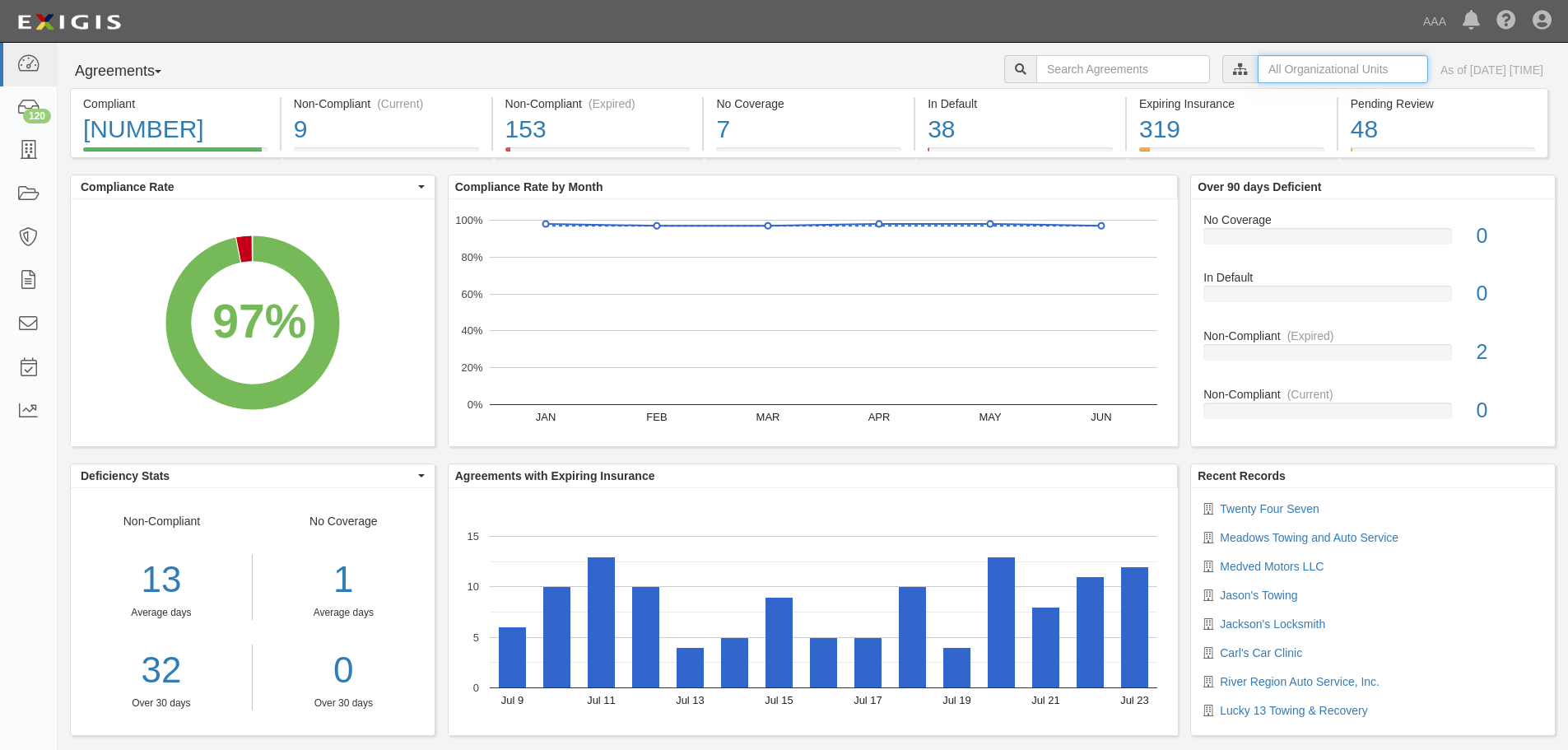 click at bounding box center [1342, 69] 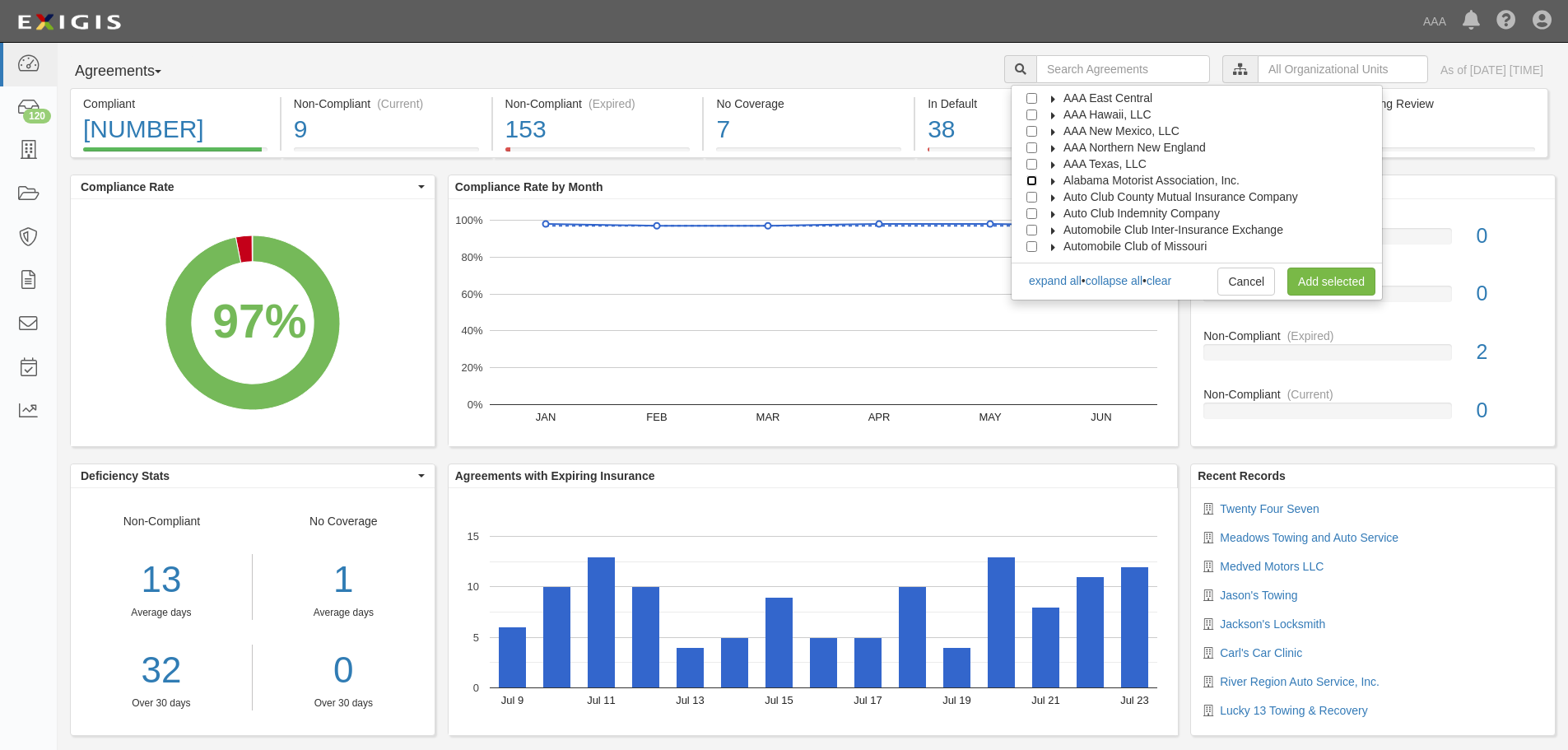 click on "Alabama Motorist Association, Inc." at bounding box center [1031, 180] 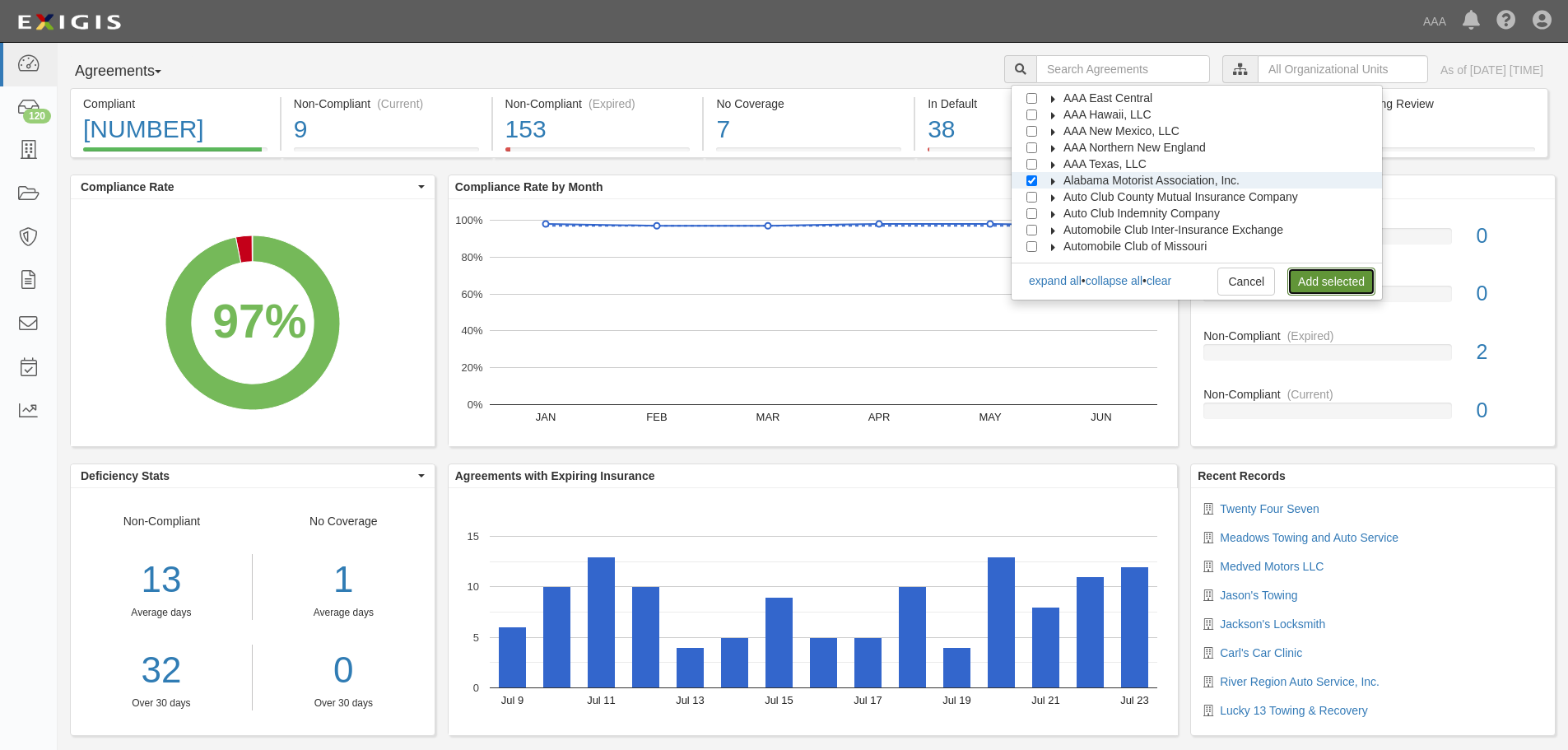 click on "Add selected" at bounding box center (1331, 282) 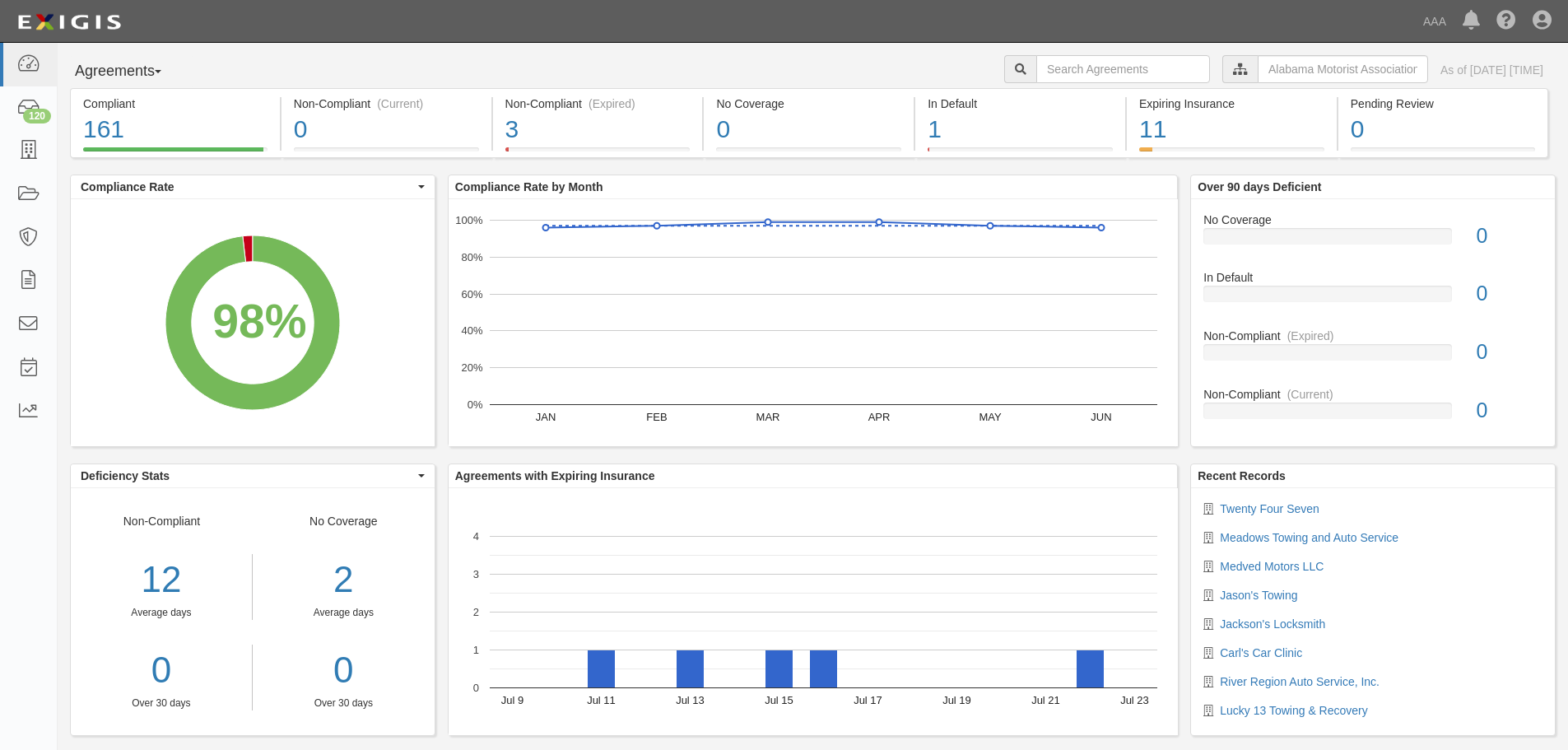 scroll, scrollTop: 0, scrollLeft: 0, axis: both 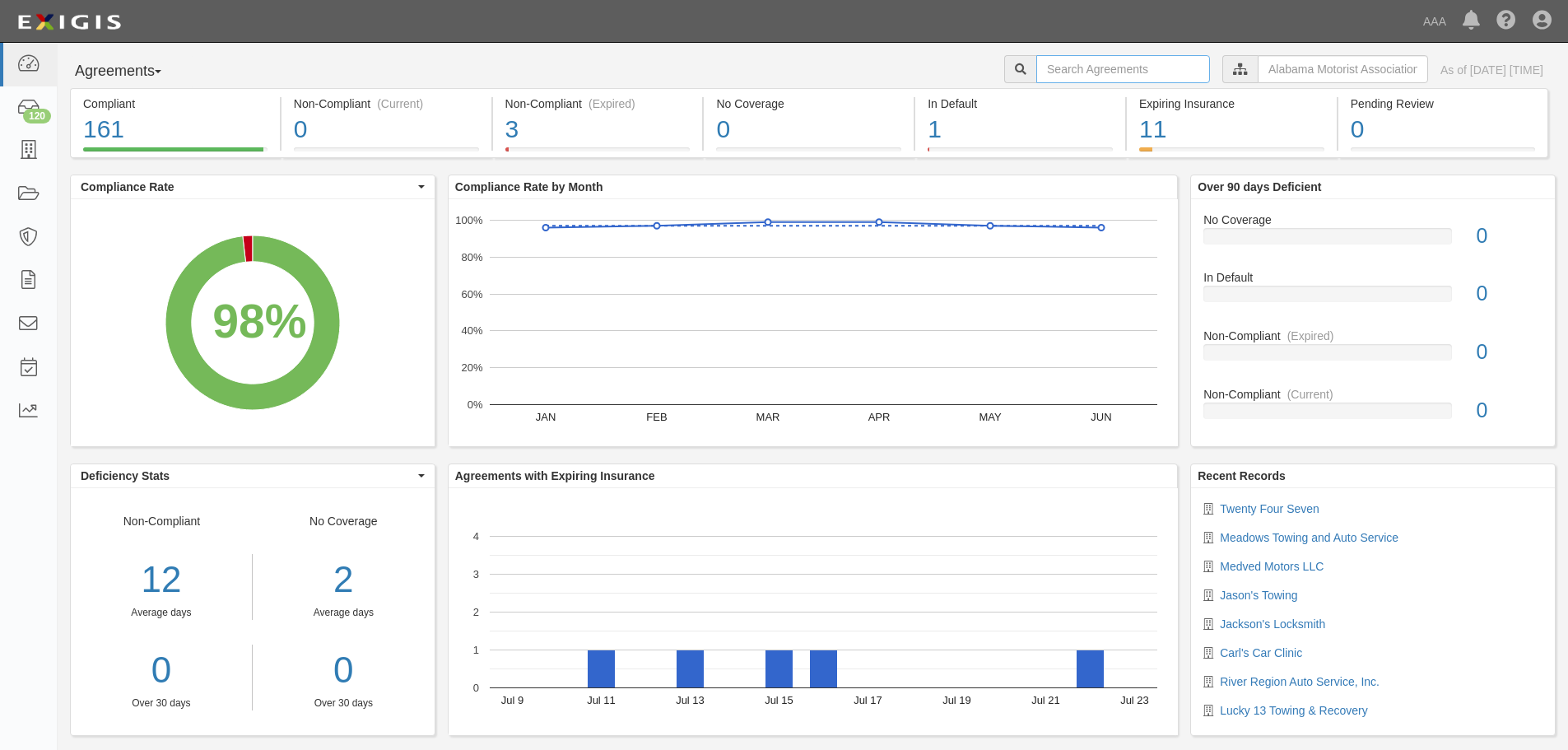 click at bounding box center (1123, 69) 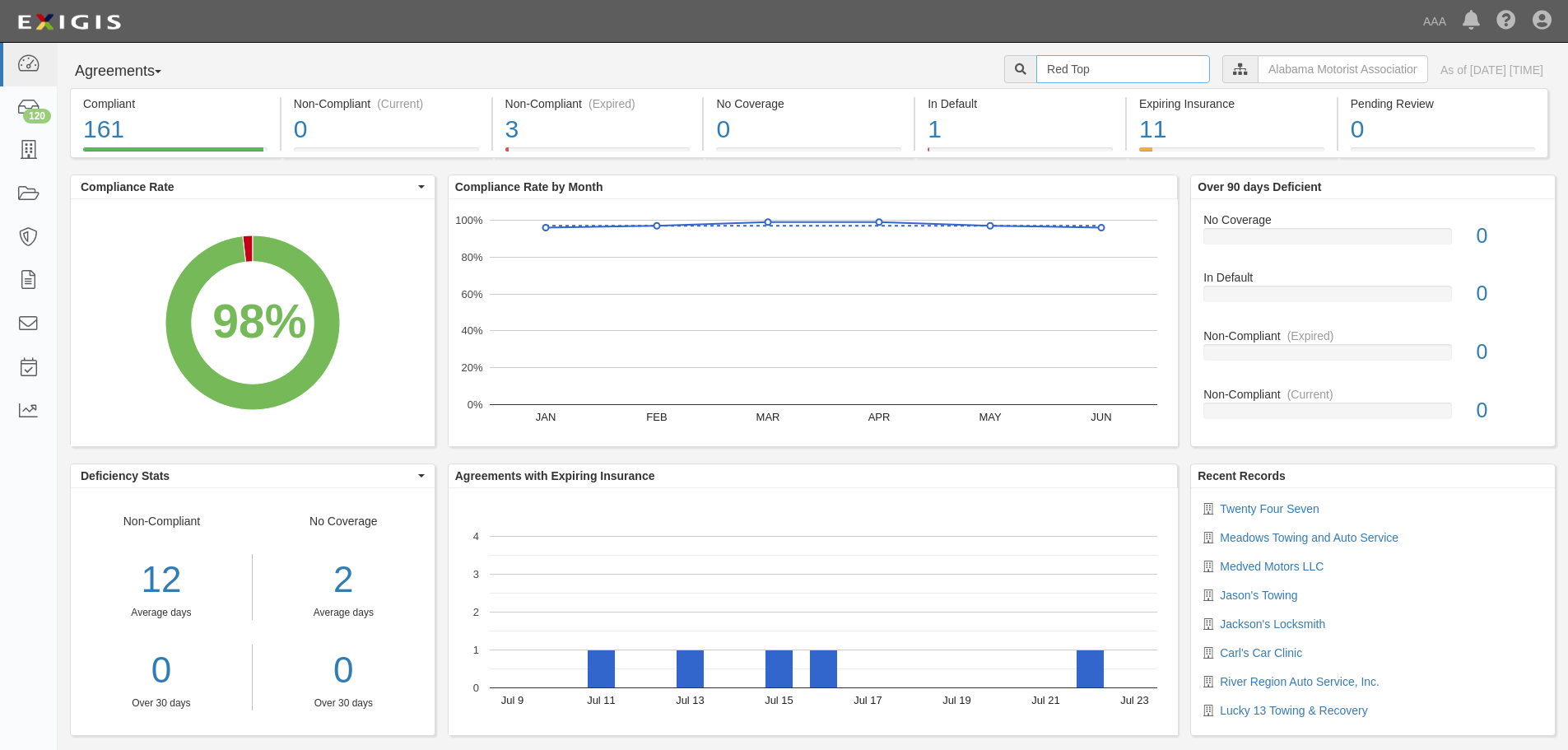 type on "Red Top" 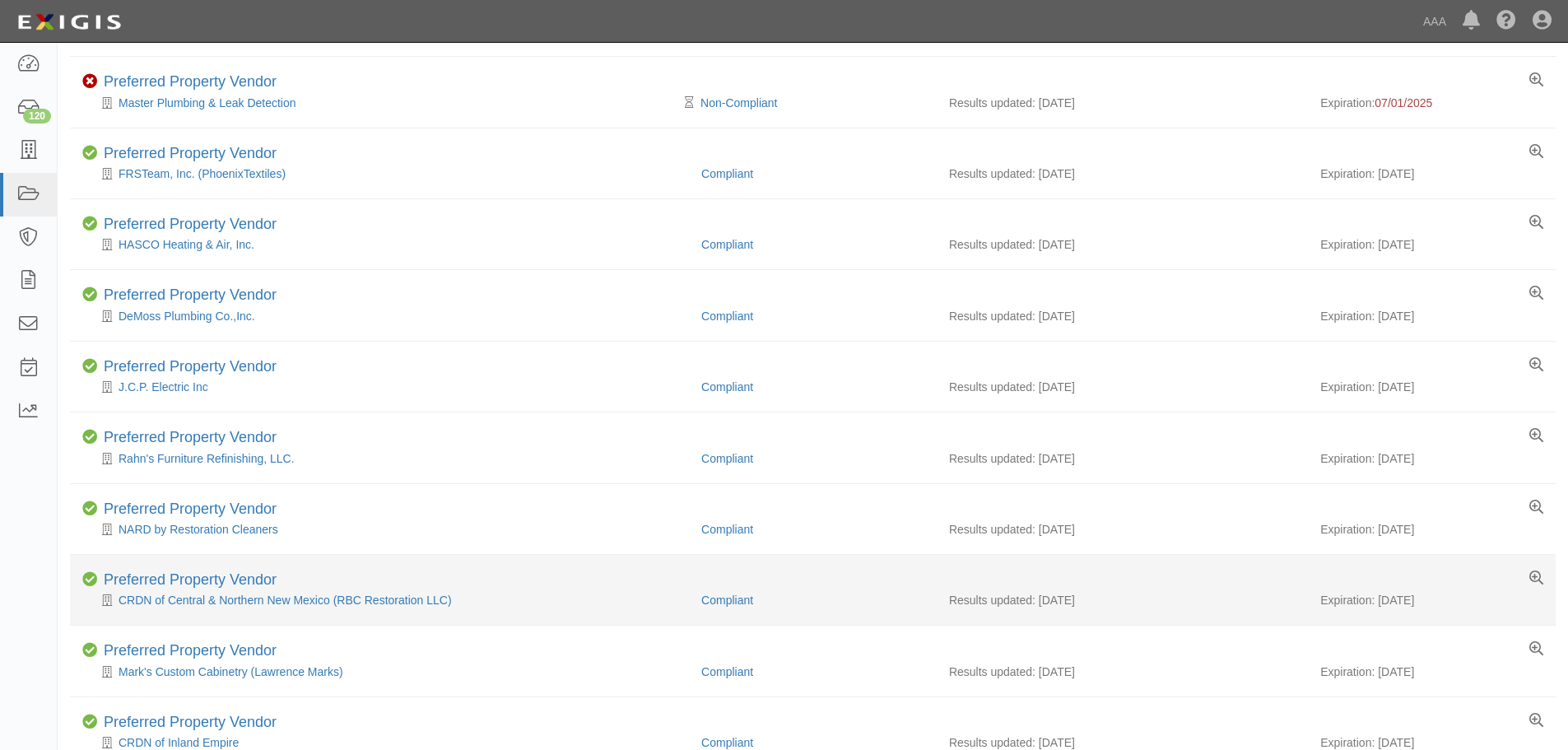 scroll, scrollTop: 0, scrollLeft: 0, axis: both 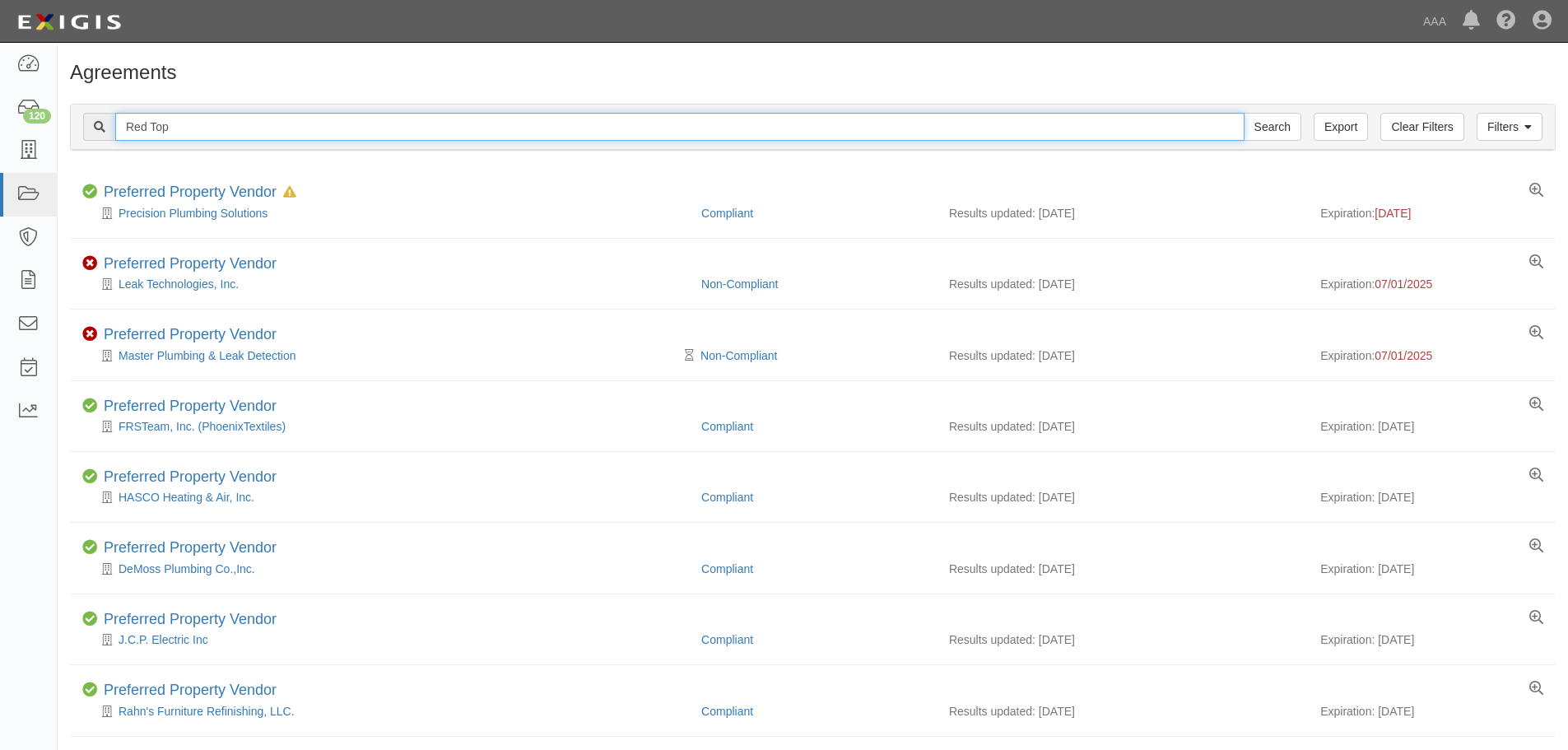 drag, startPoint x: 211, startPoint y: 131, endPoint x: 134, endPoint y: 123, distance: 77.41447 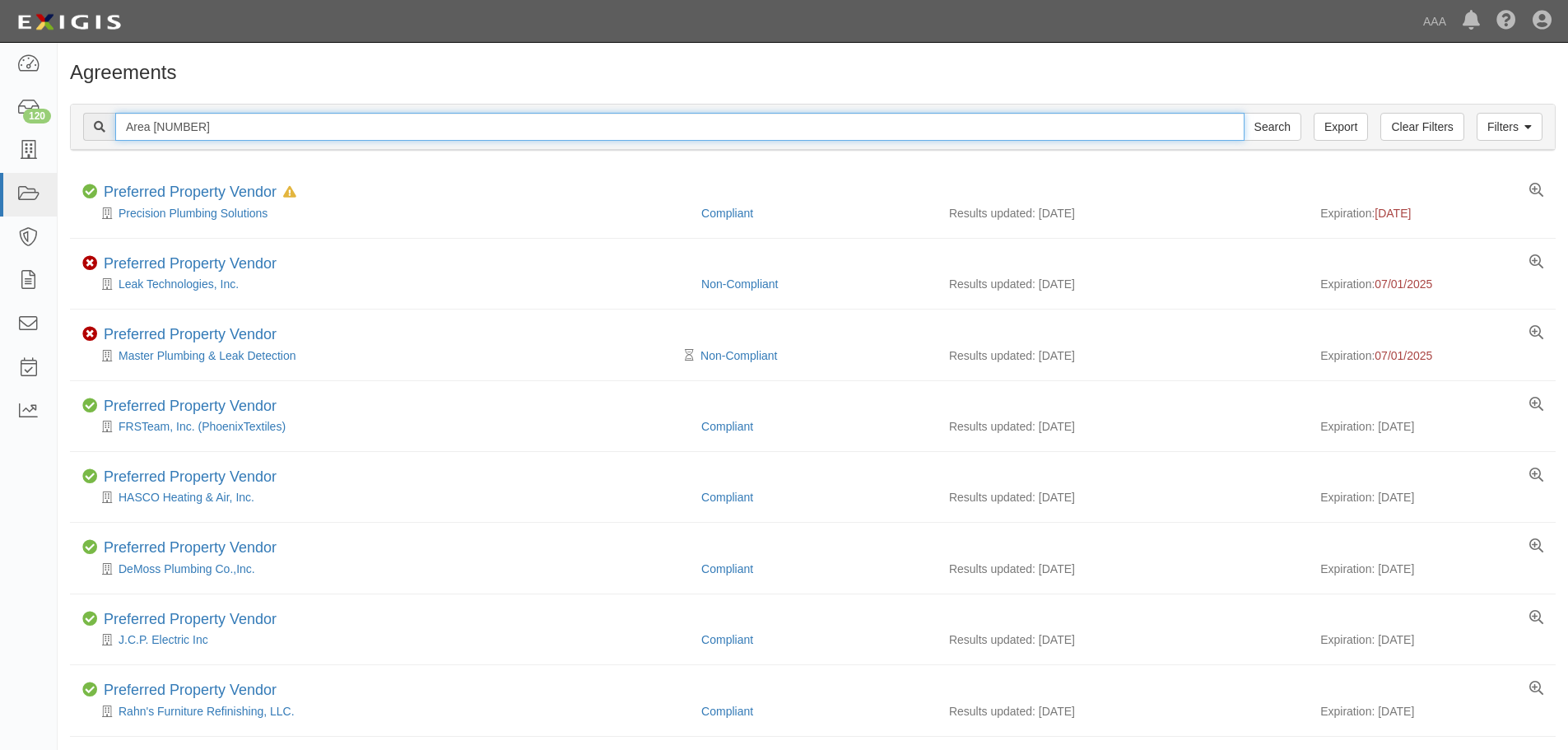 type on "Area 51" 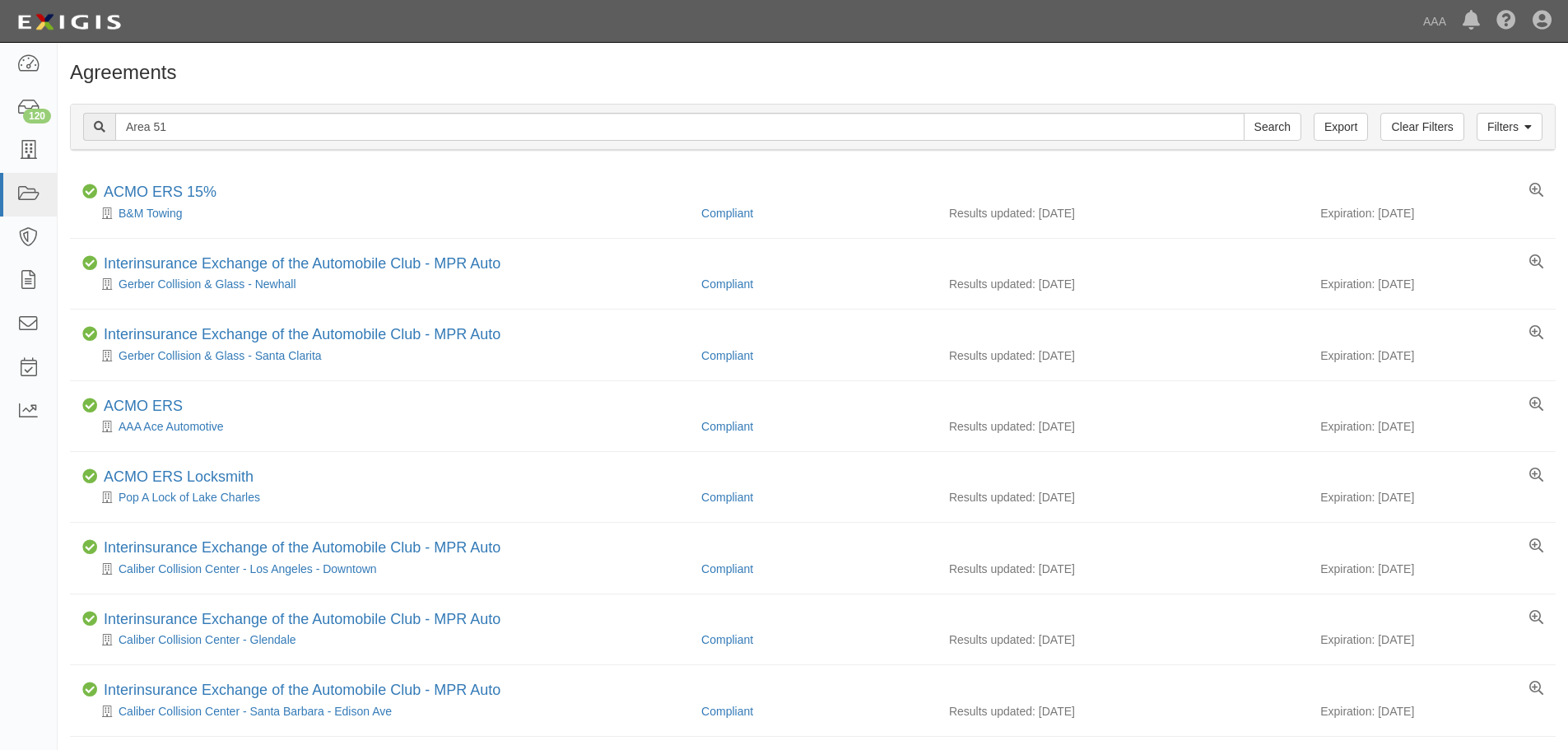 scroll, scrollTop: 0, scrollLeft: 0, axis: both 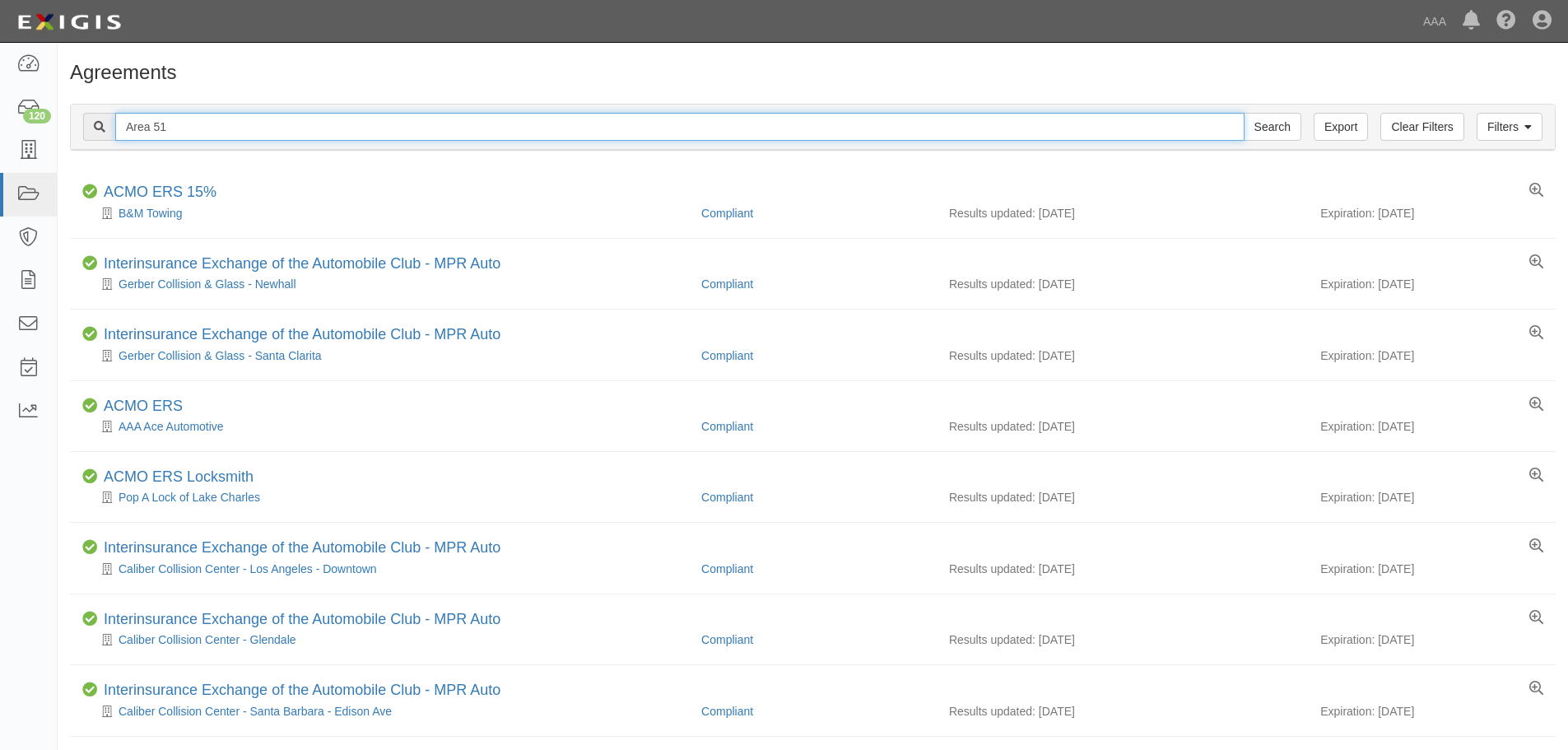 click on "Area 51" at bounding box center [680, 127] 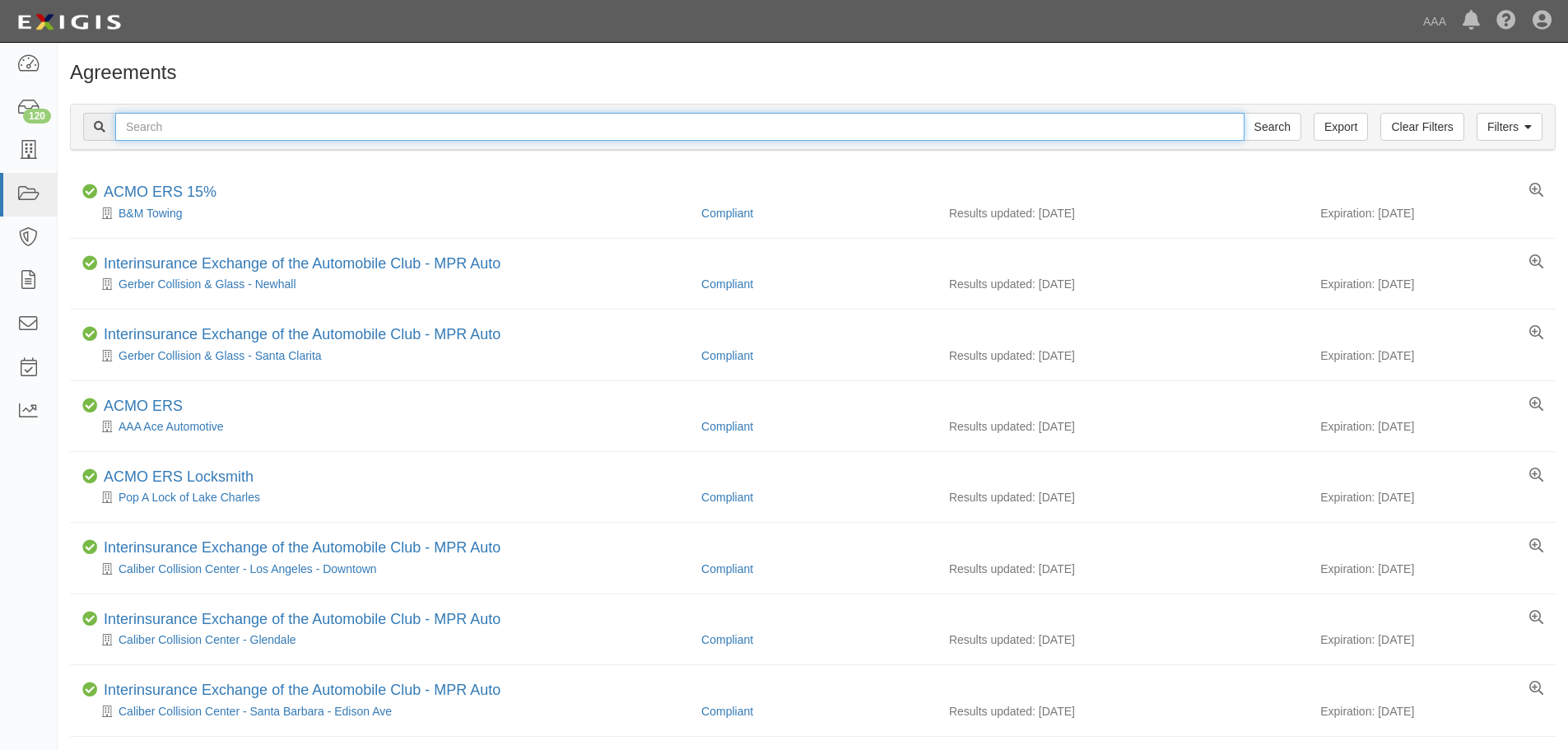 click at bounding box center [680, 127] 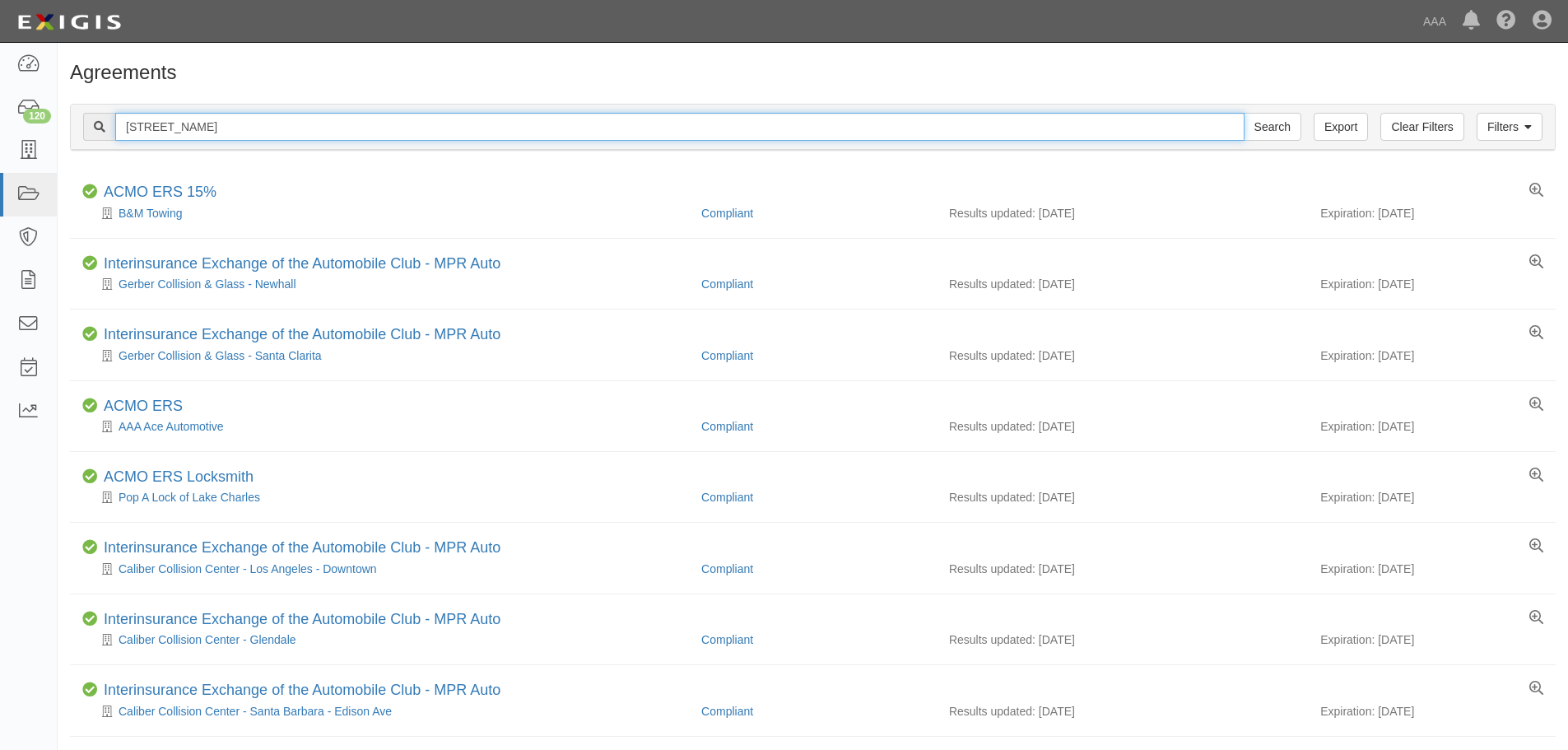 type on "Bard's Roadside" 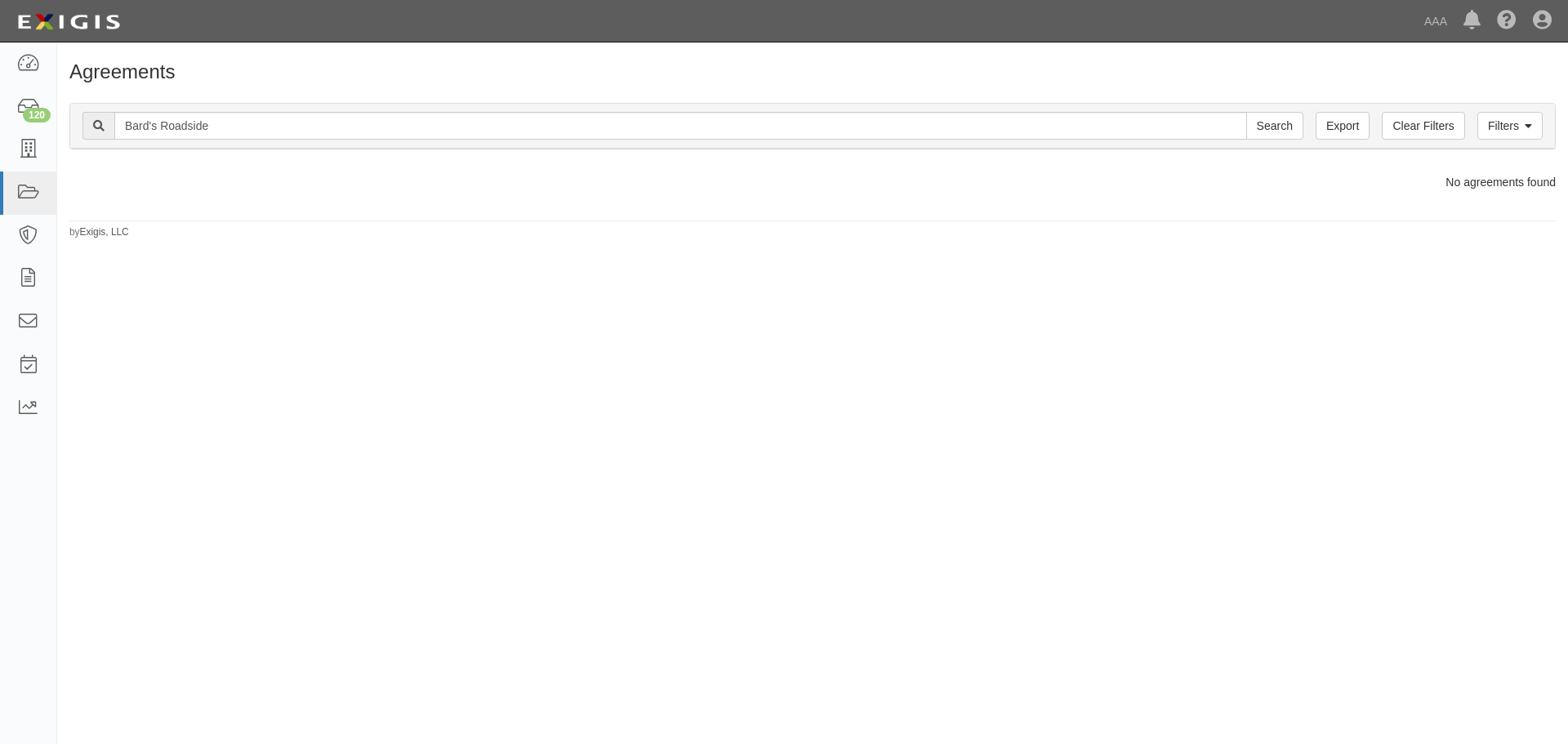 scroll, scrollTop: 0, scrollLeft: 0, axis: both 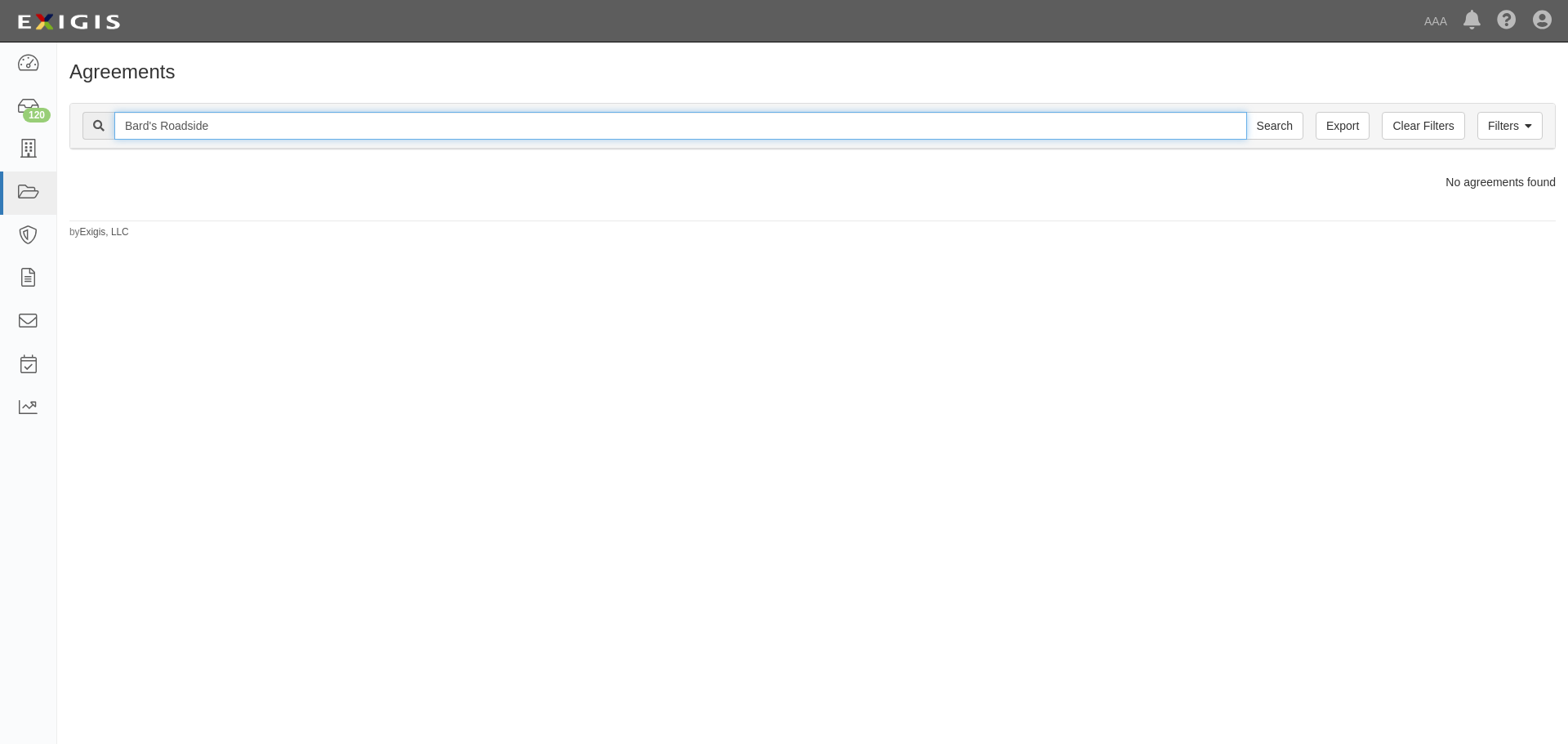 drag, startPoint x: 212, startPoint y: 127, endPoint x: 93, endPoint y: 109, distance: 120.35365 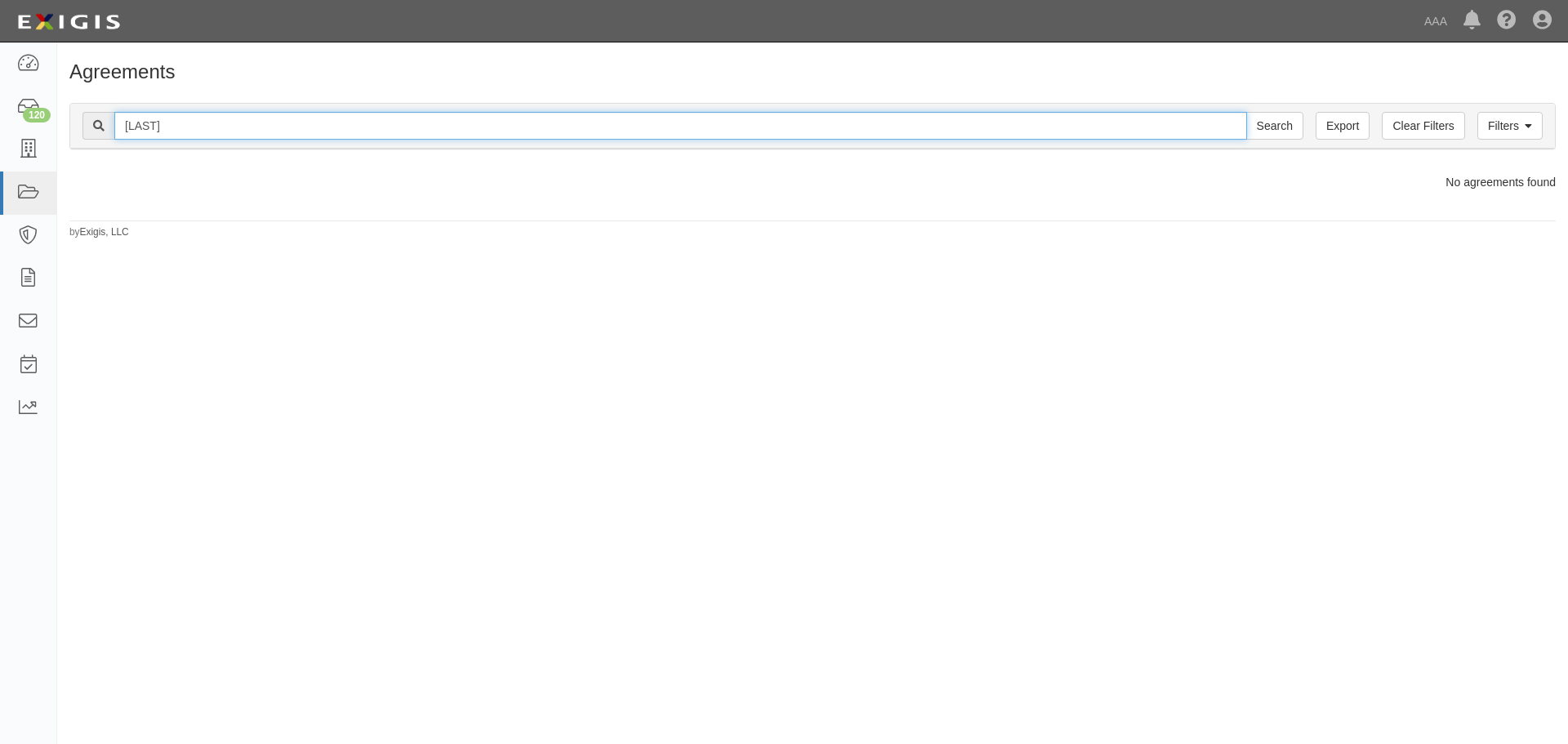 type on "[NAME]" 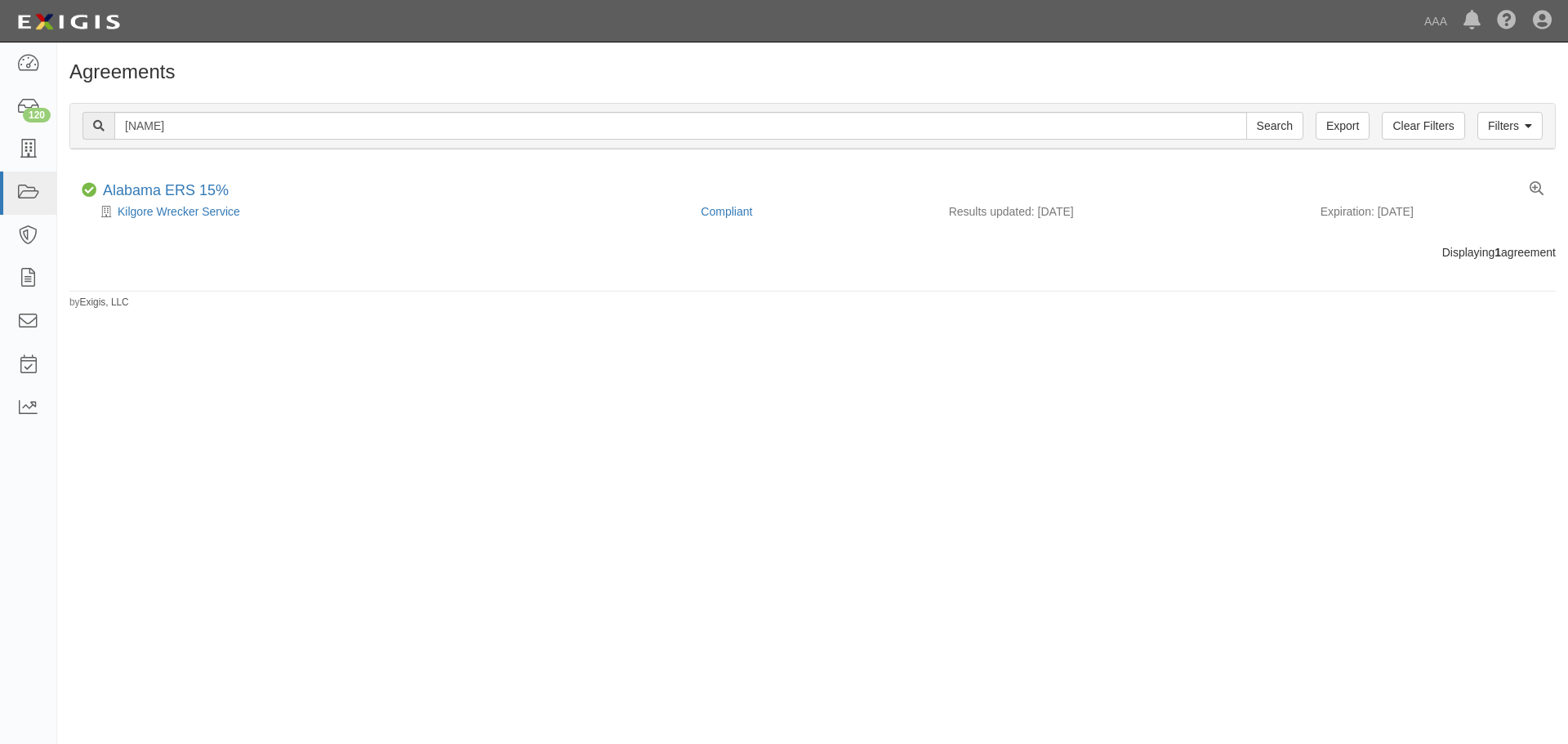 scroll, scrollTop: 0, scrollLeft: 0, axis: both 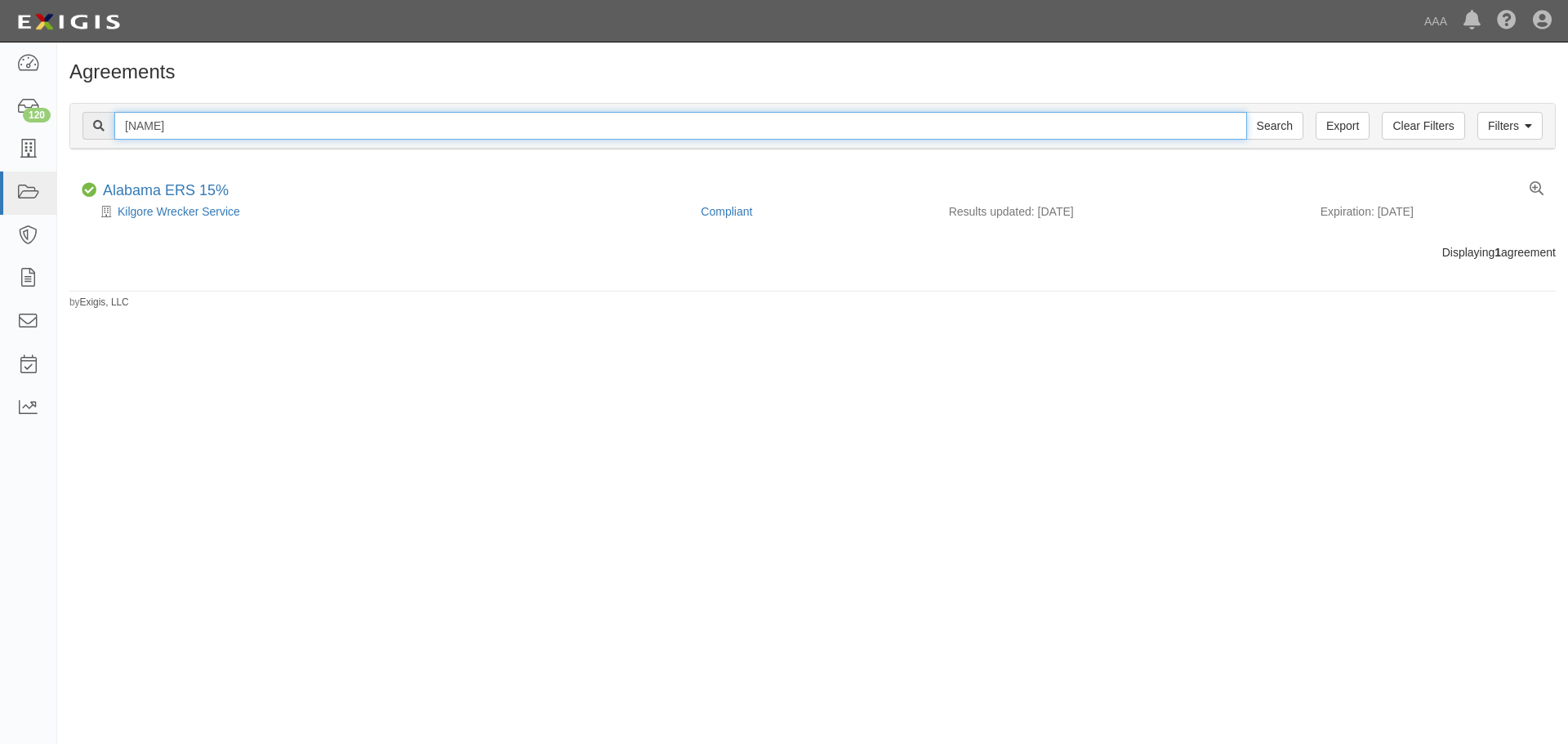 drag, startPoint x: 174, startPoint y: 126, endPoint x: 113, endPoint y: 121, distance: 61.20457 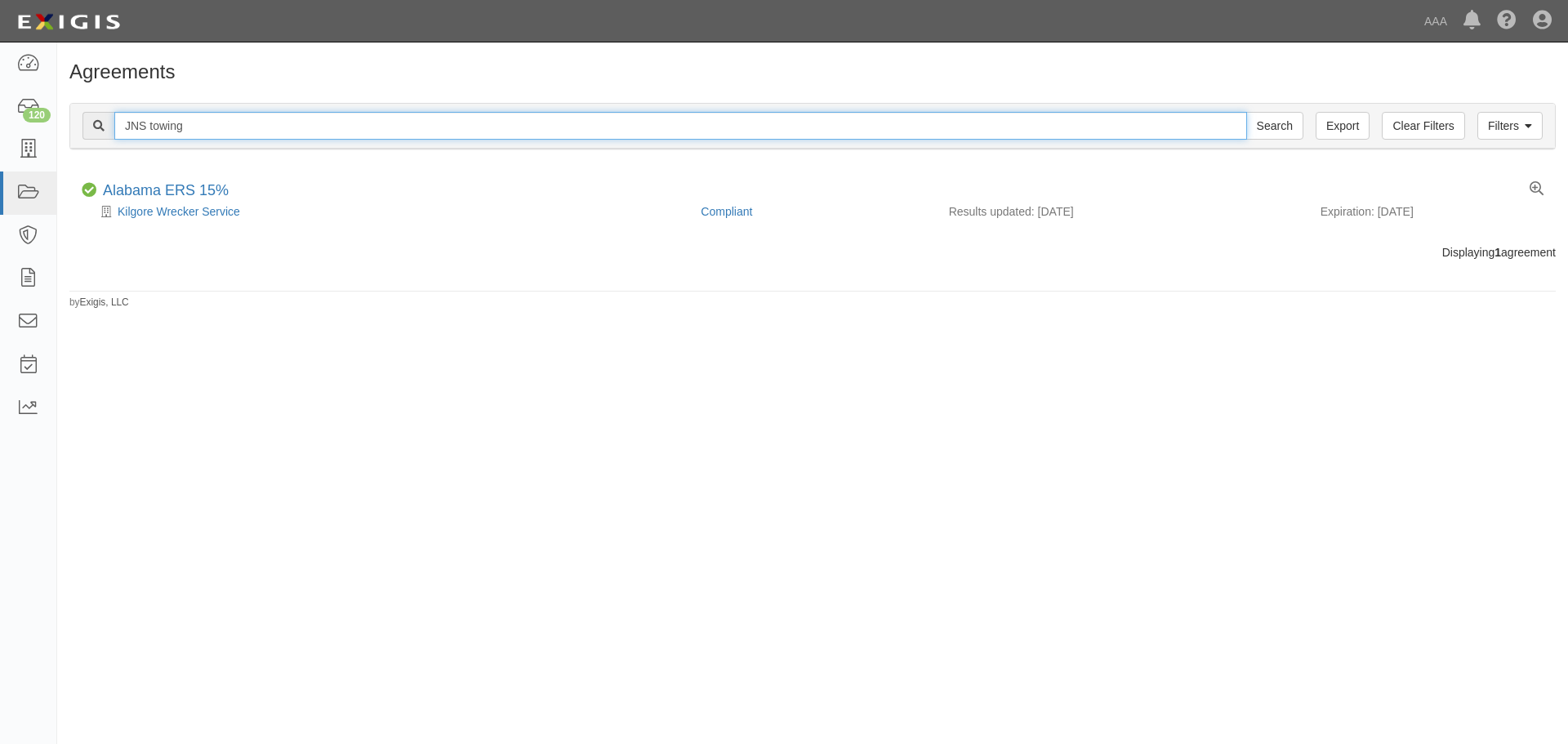 type on "JNS towing" 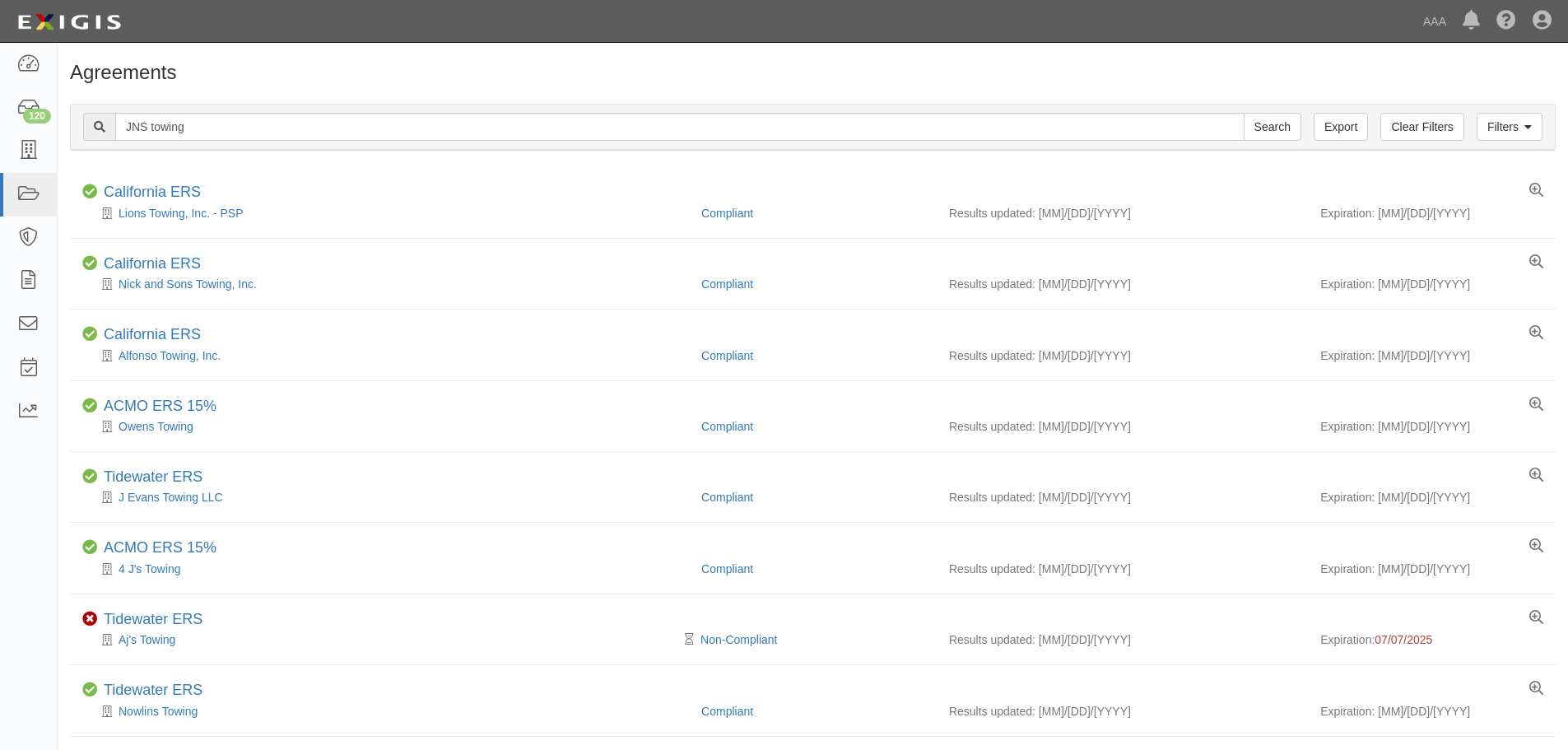 scroll, scrollTop: 0, scrollLeft: 0, axis: both 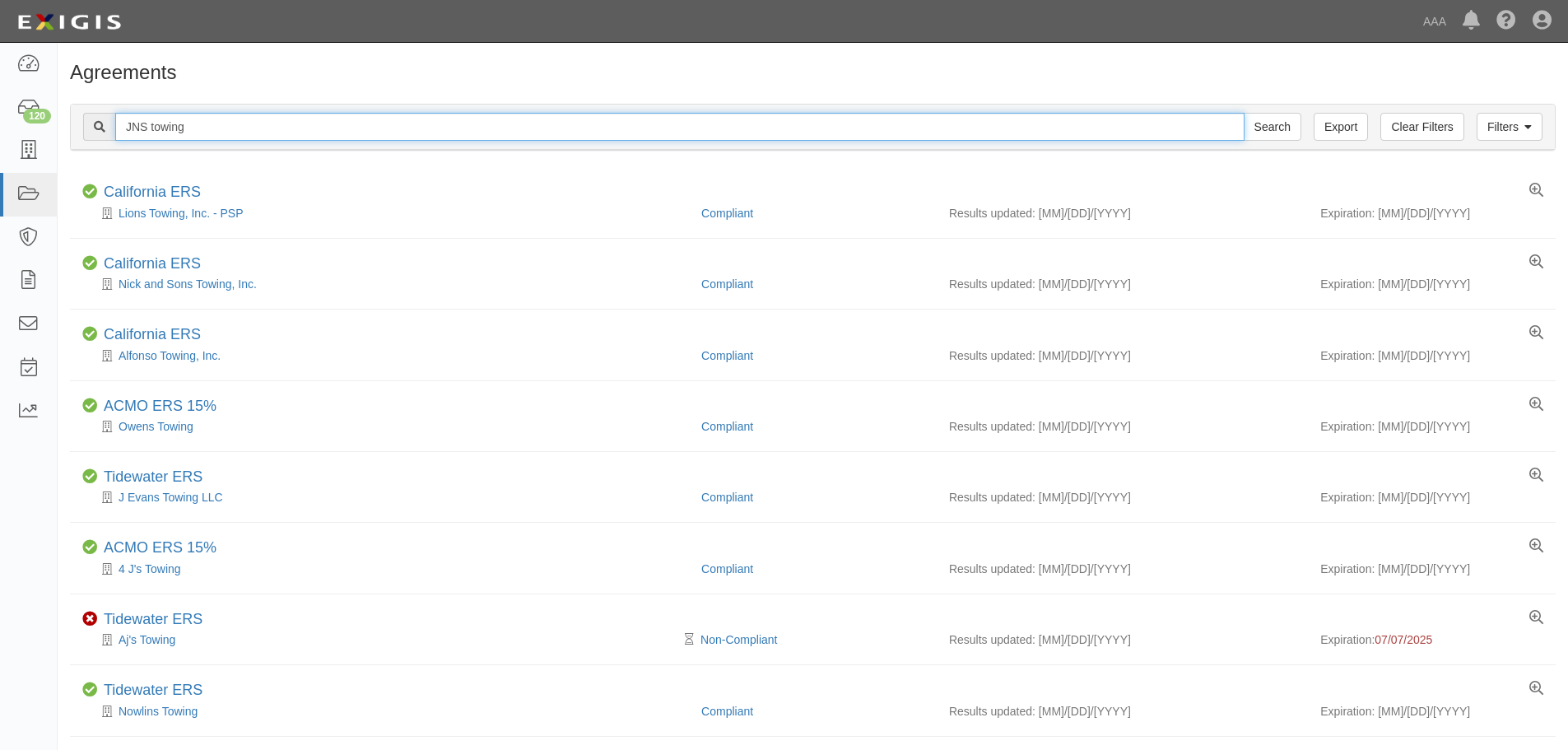 drag, startPoint x: 192, startPoint y: 123, endPoint x: 108, endPoint y: 127, distance: 84.095184 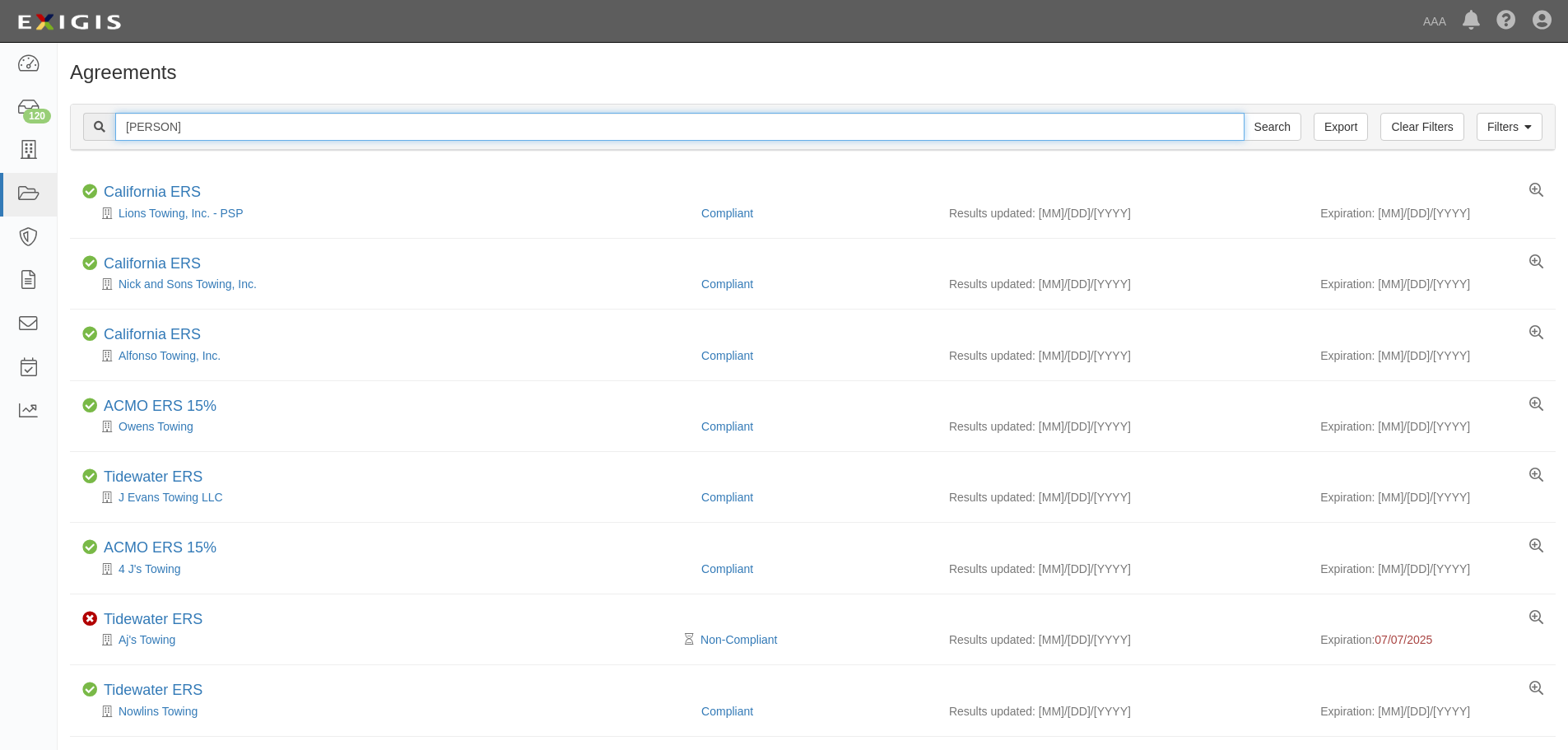 type on "dudley's" 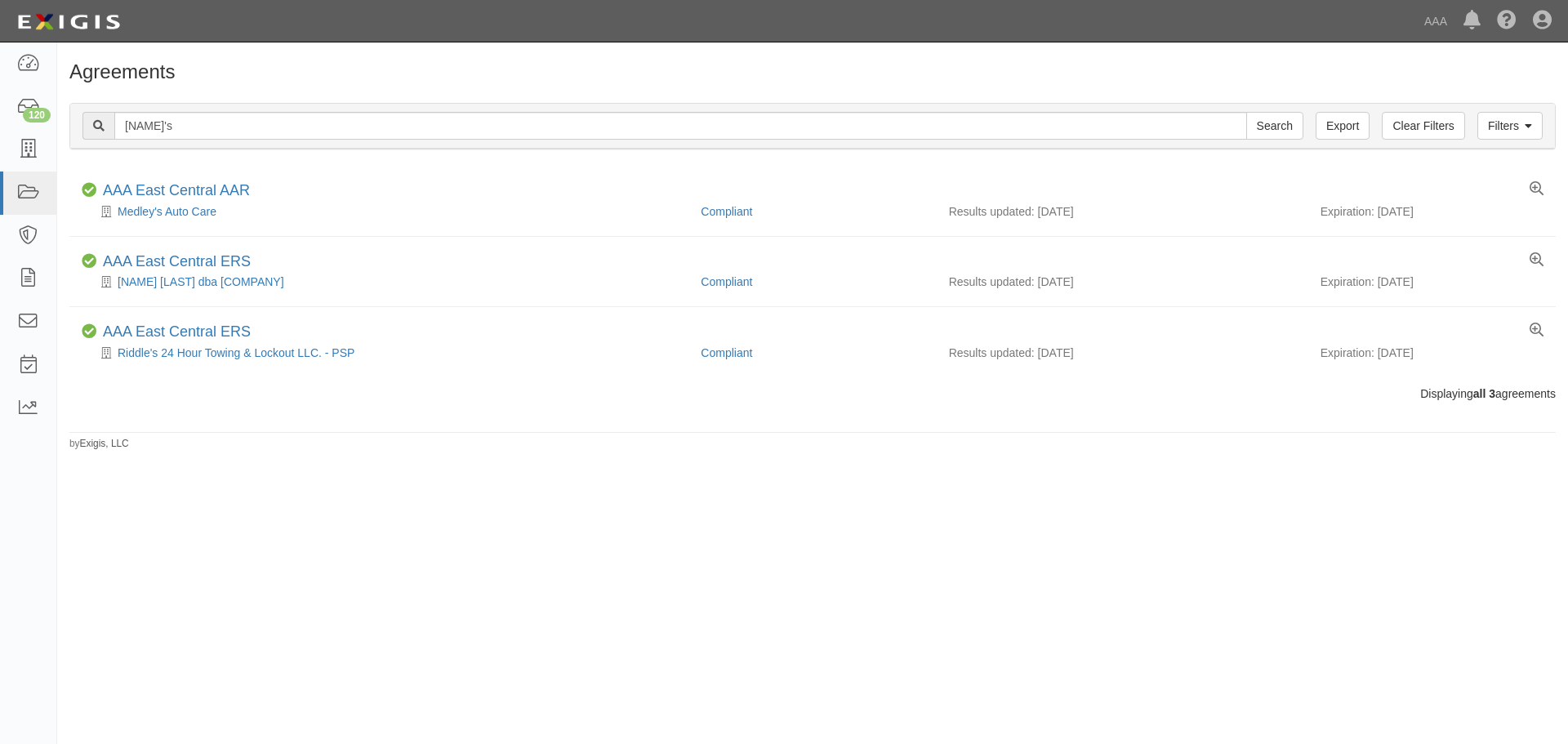 scroll, scrollTop: 0, scrollLeft: 0, axis: both 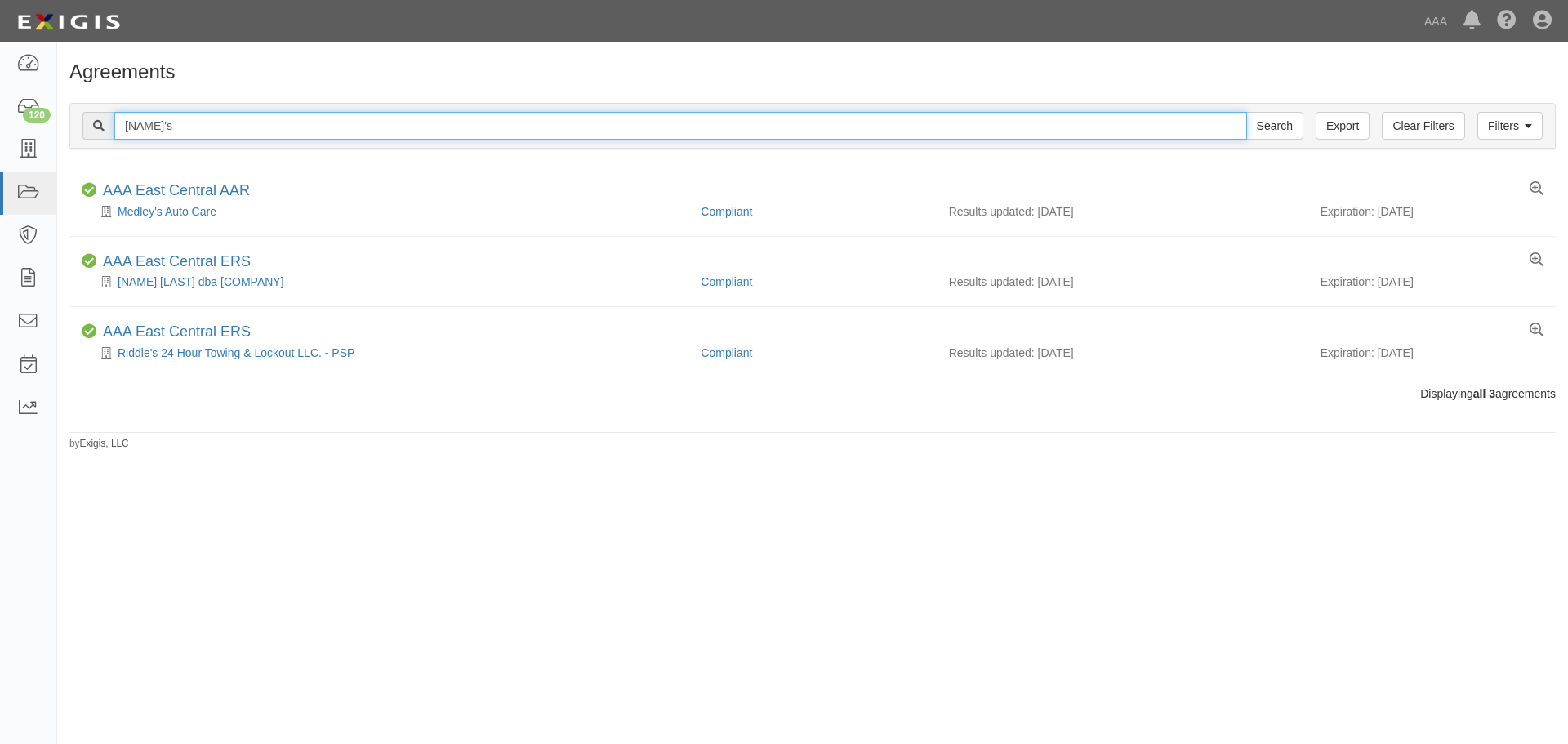 drag, startPoint x: 189, startPoint y: 131, endPoint x: 96, endPoint y: 135, distance: 93.08598 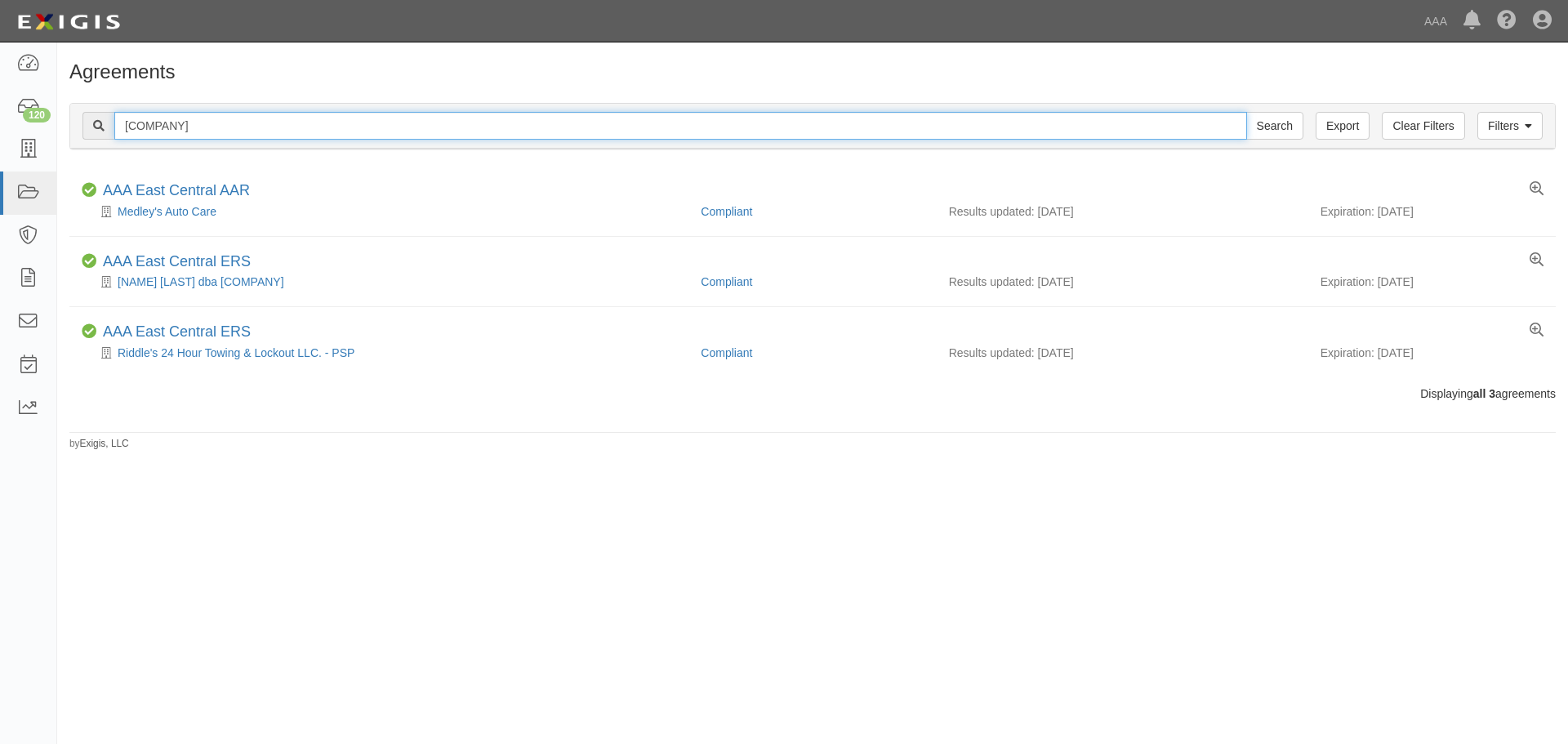 type on "Haul It All LLC" 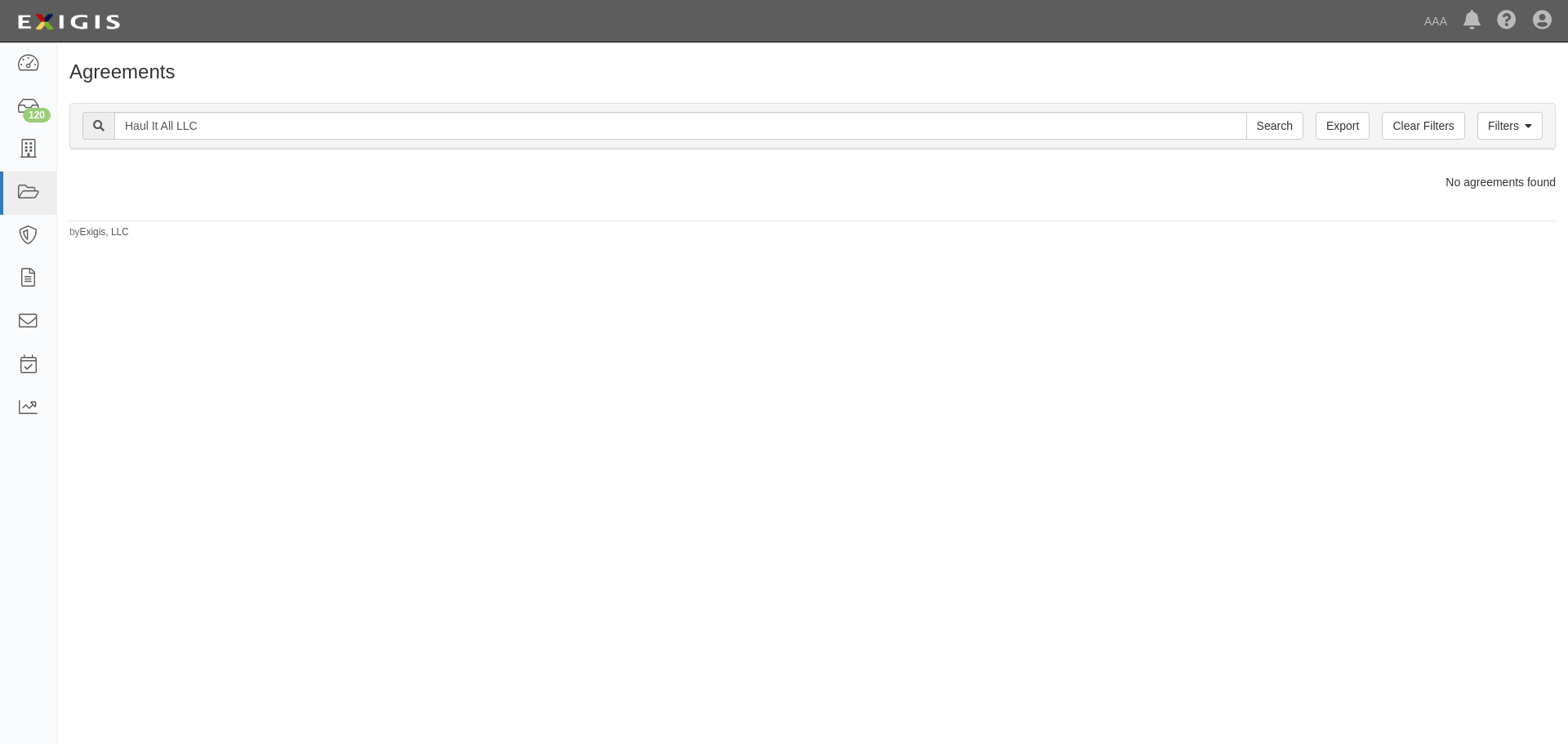 scroll, scrollTop: 0, scrollLeft: 0, axis: both 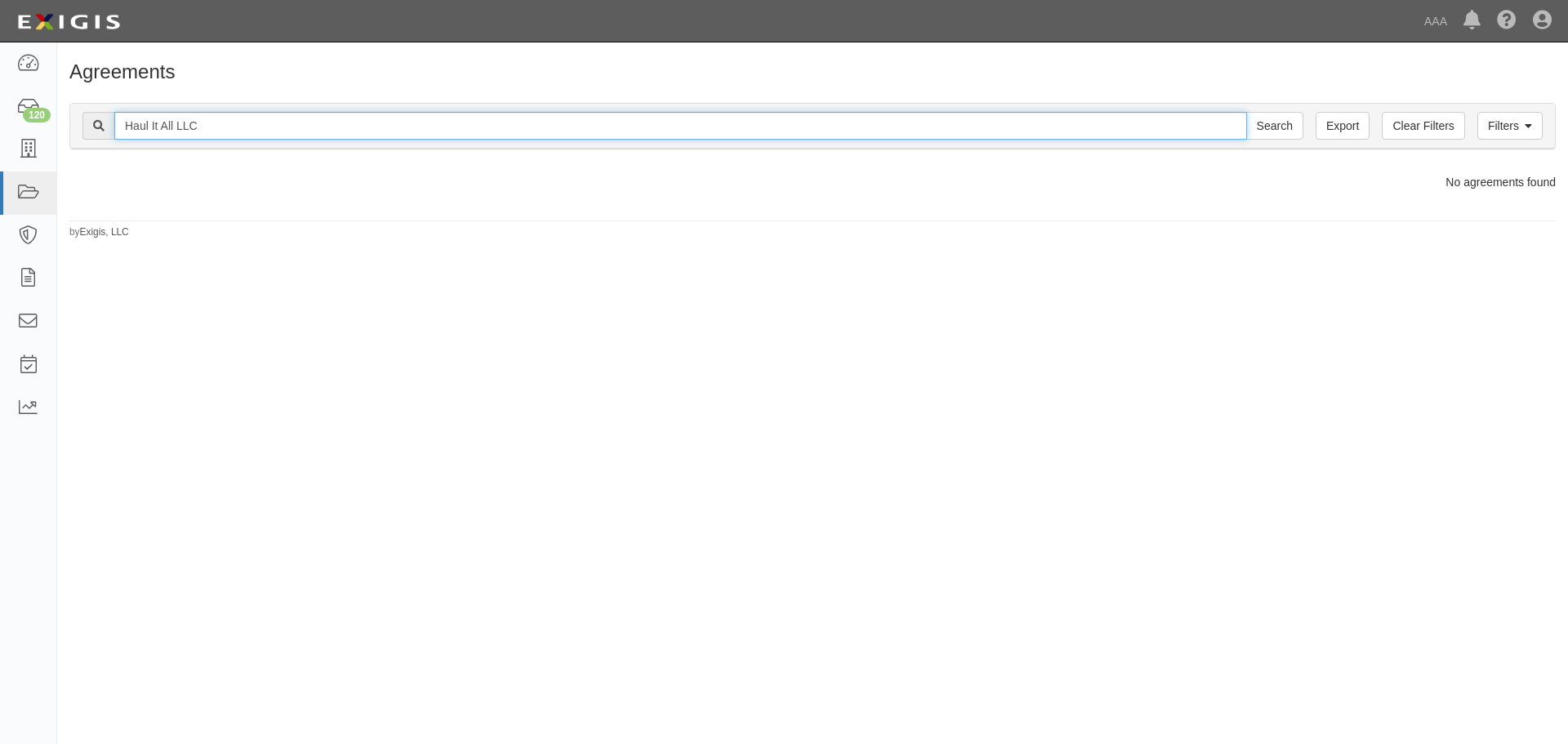 drag, startPoint x: 218, startPoint y: 128, endPoint x: 95, endPoint y: 130, distance: 123.01626 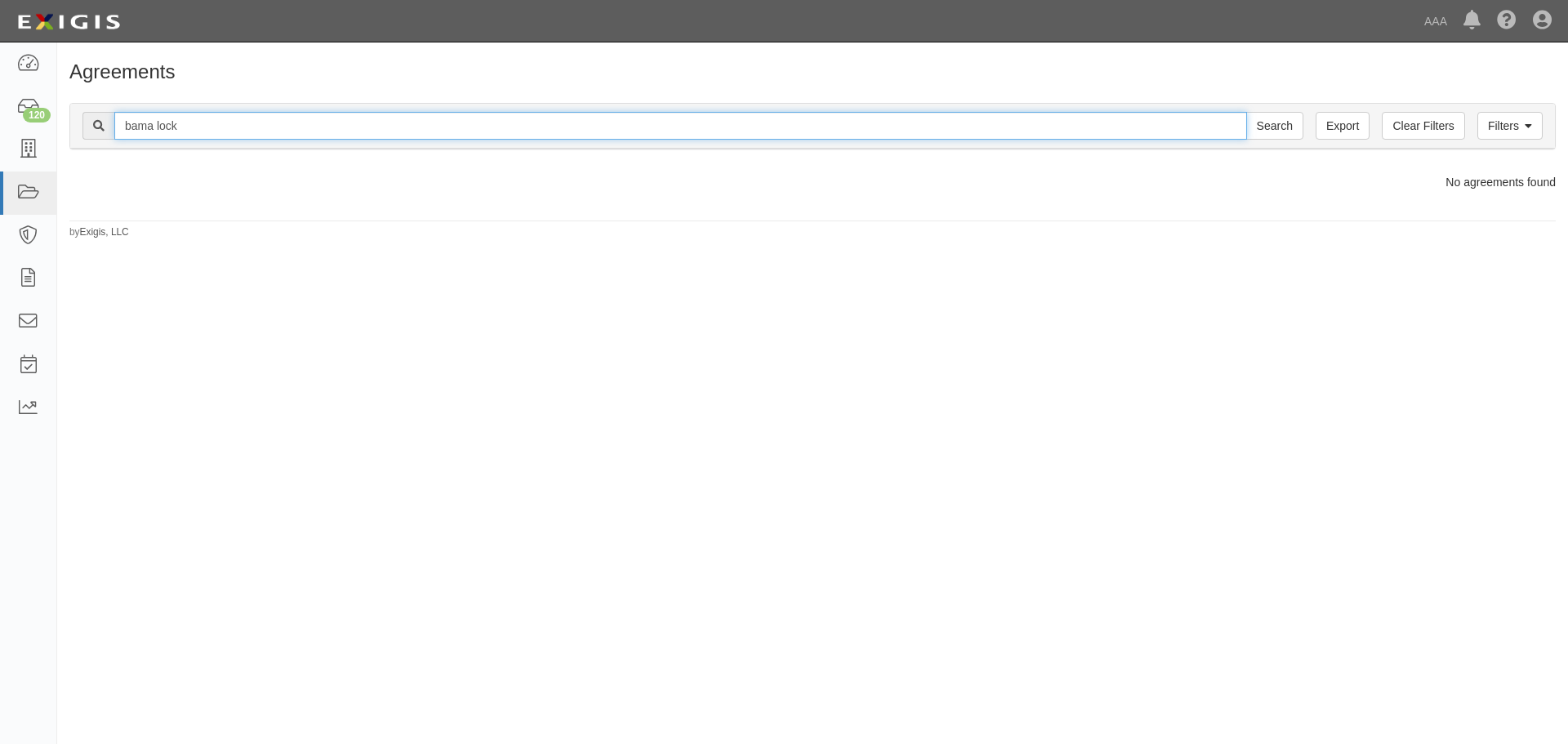 type on "bama lock" 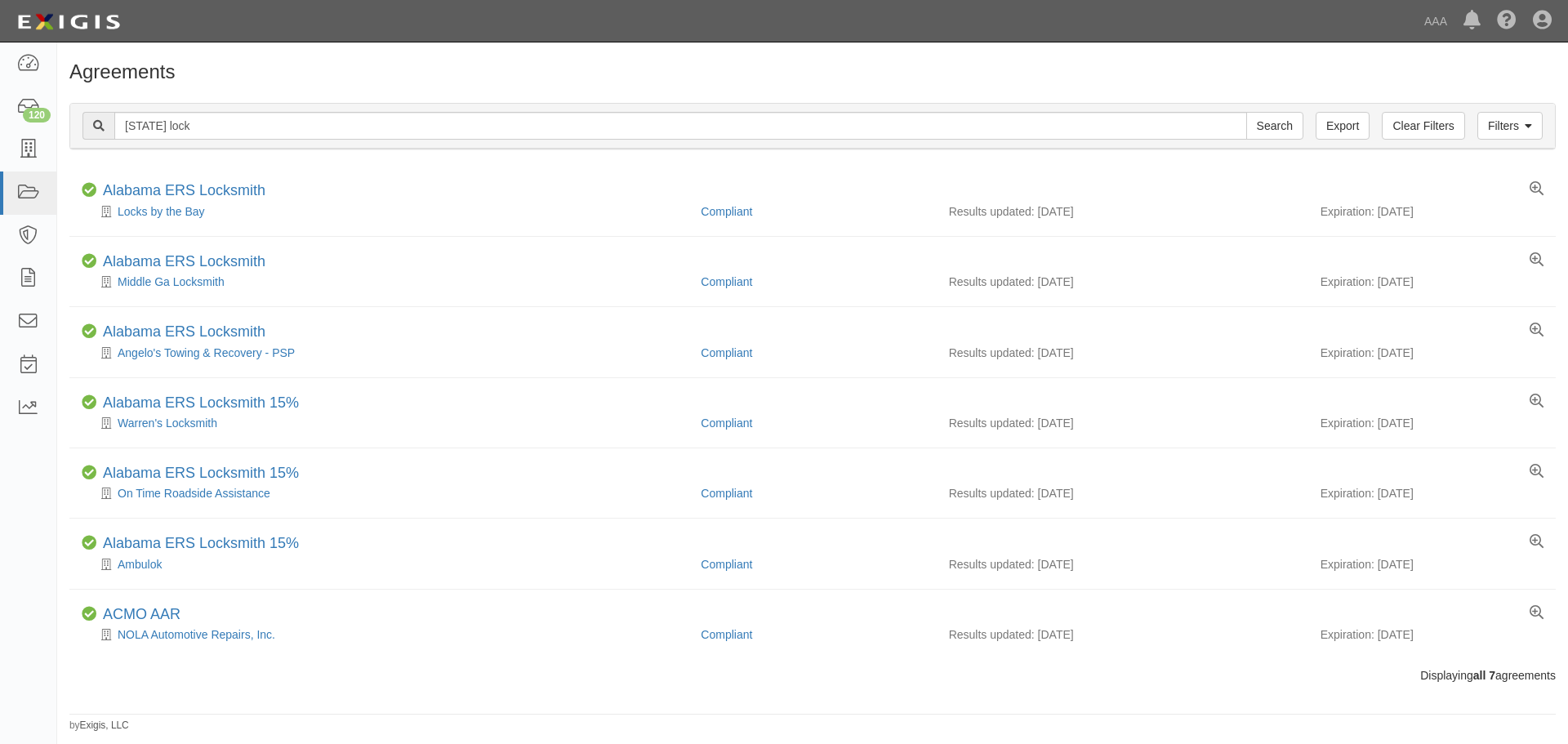scroll, scrollTop: 0, scrollLeft: 0, axis: both 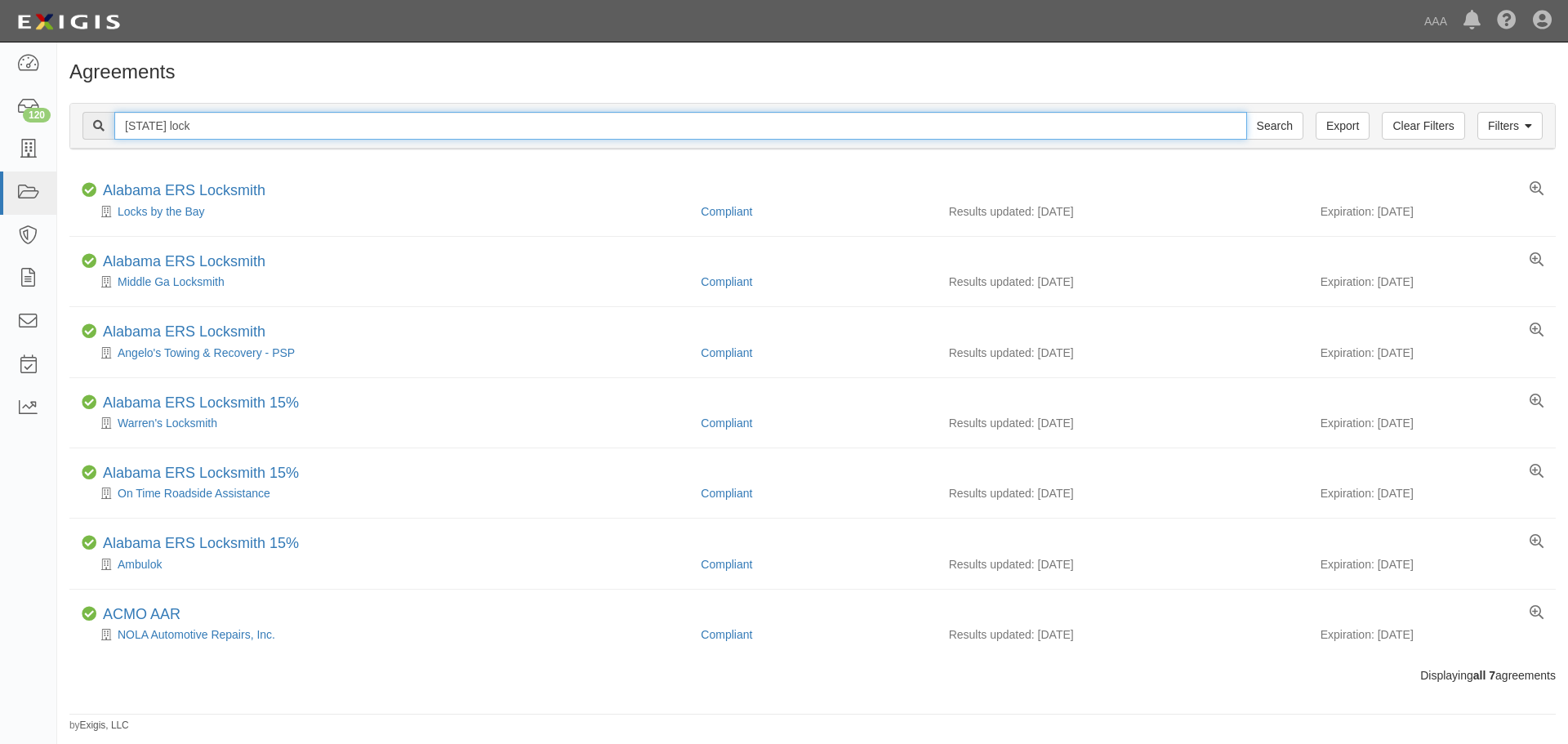 click on "[STATE] lock" at bounding box center (680, 126) 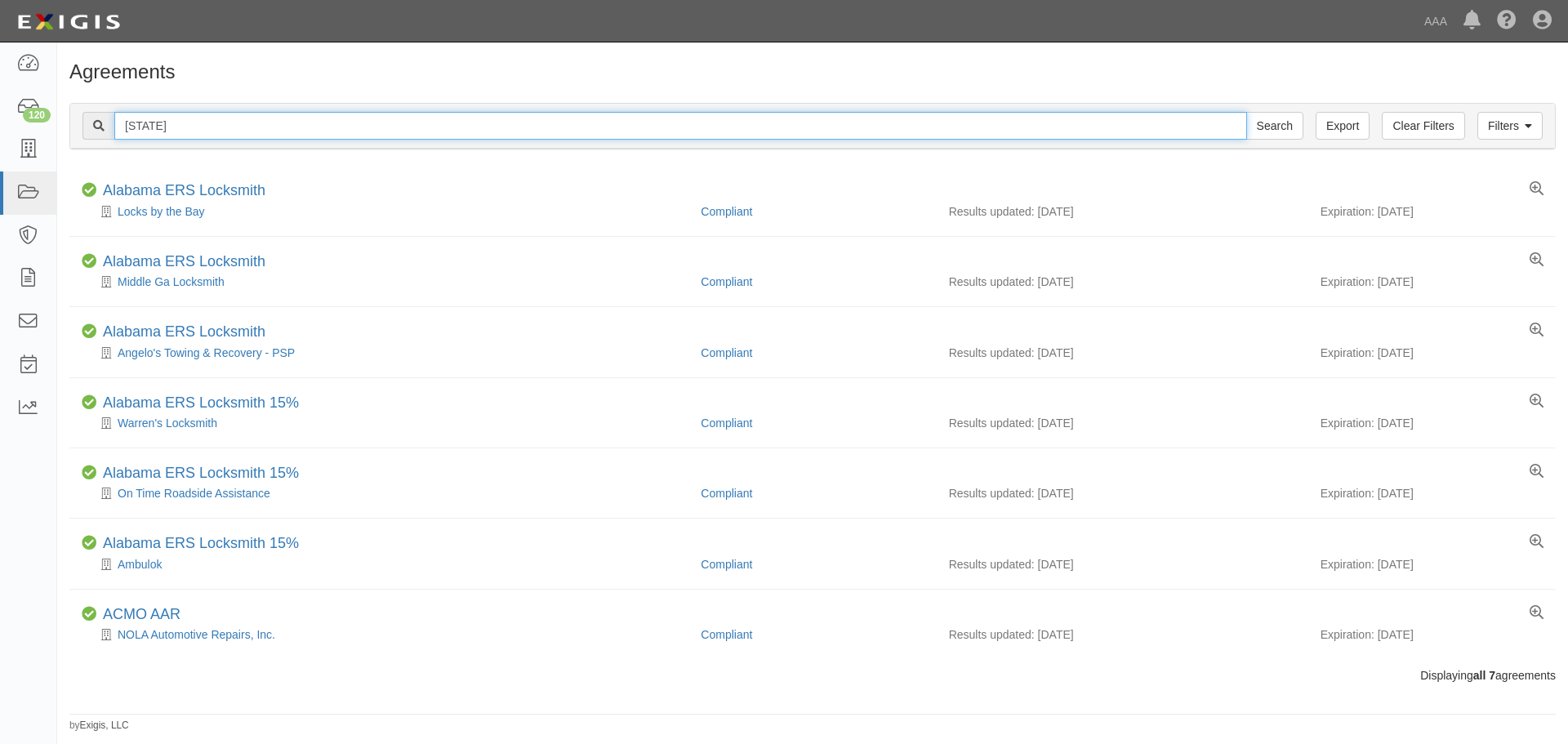 type on "[STATE]" 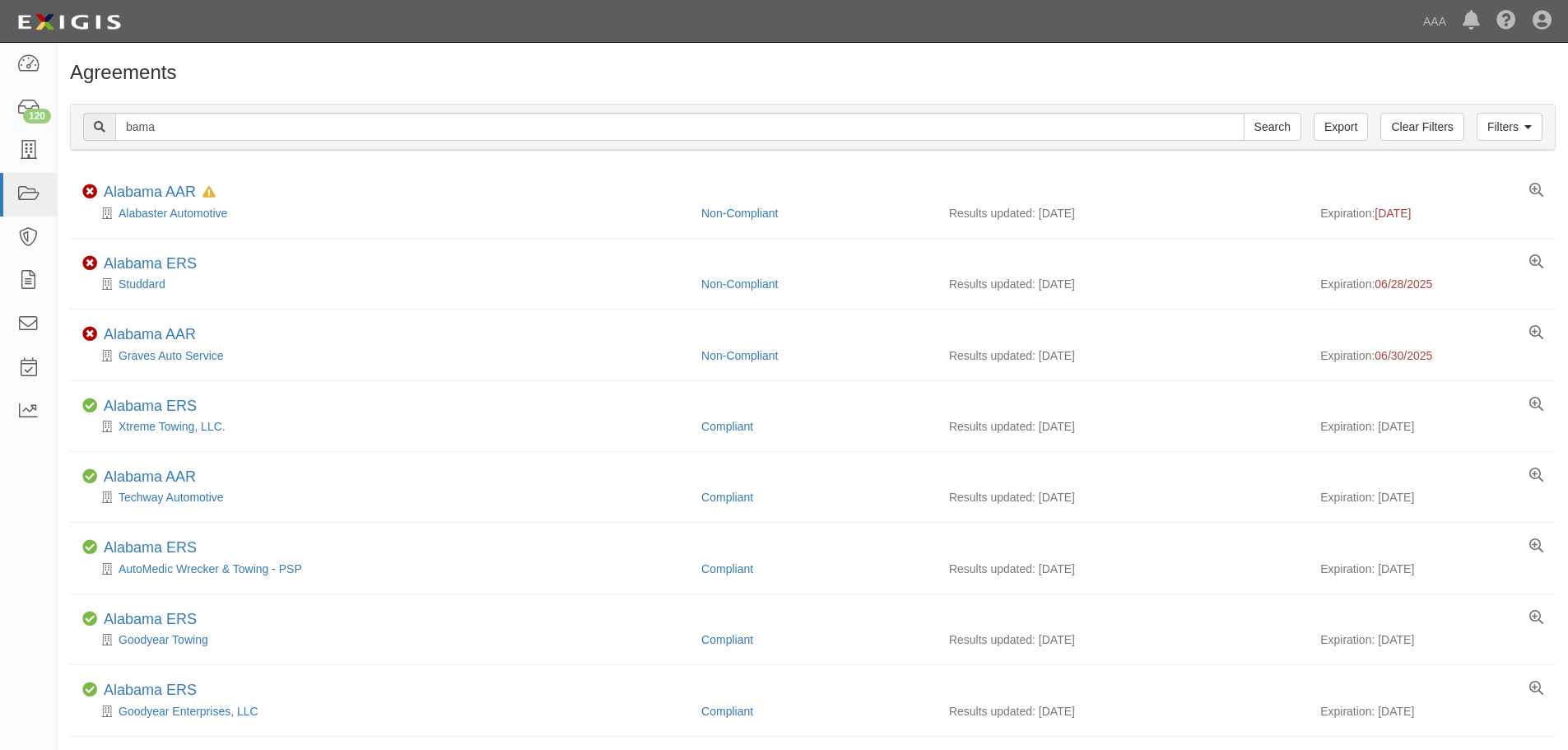 scroll, scrollTop: 0, scrollLeft: 0, axis: both 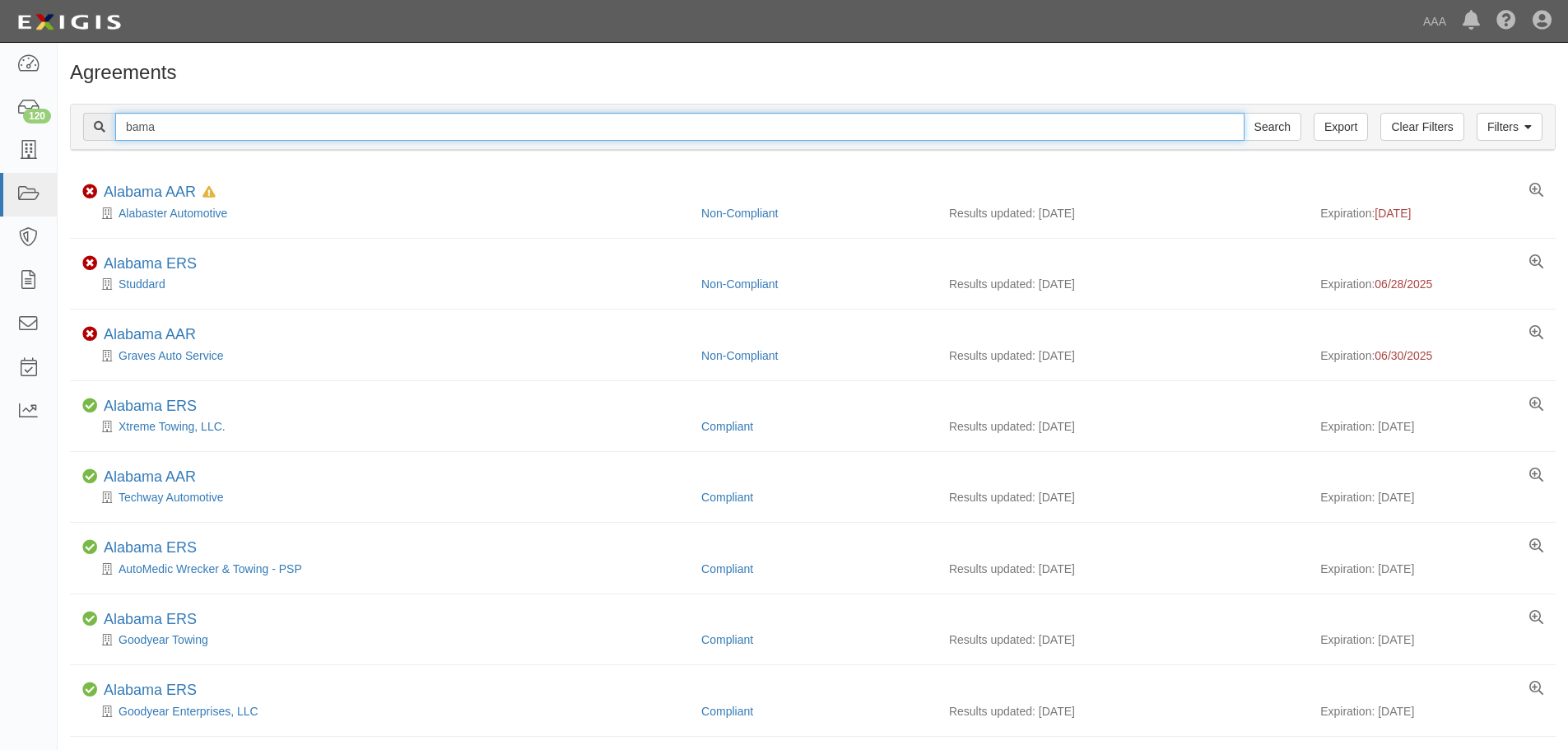 click on "bama" at bounding box center [680, 127] 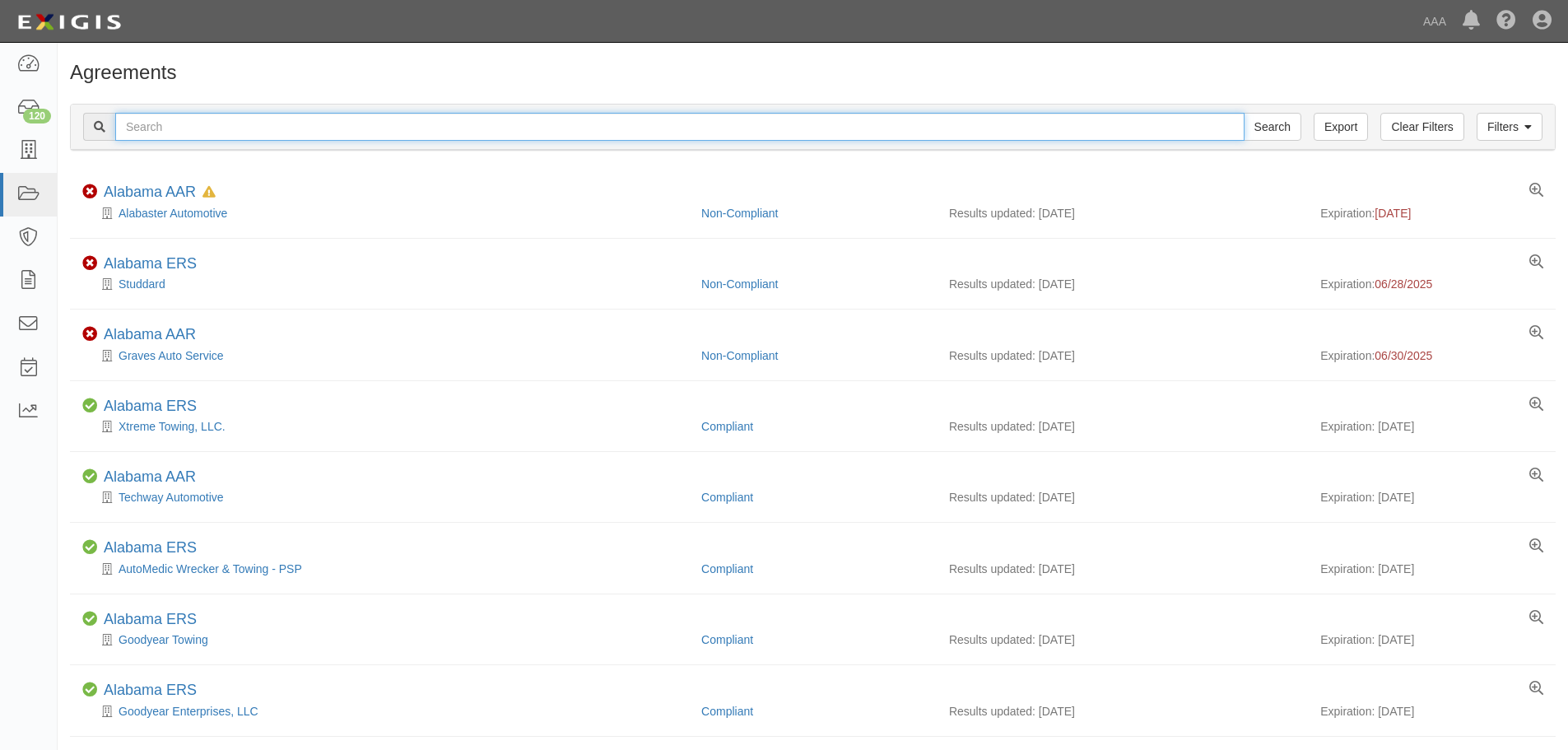 click at bounding box center [680, 127] 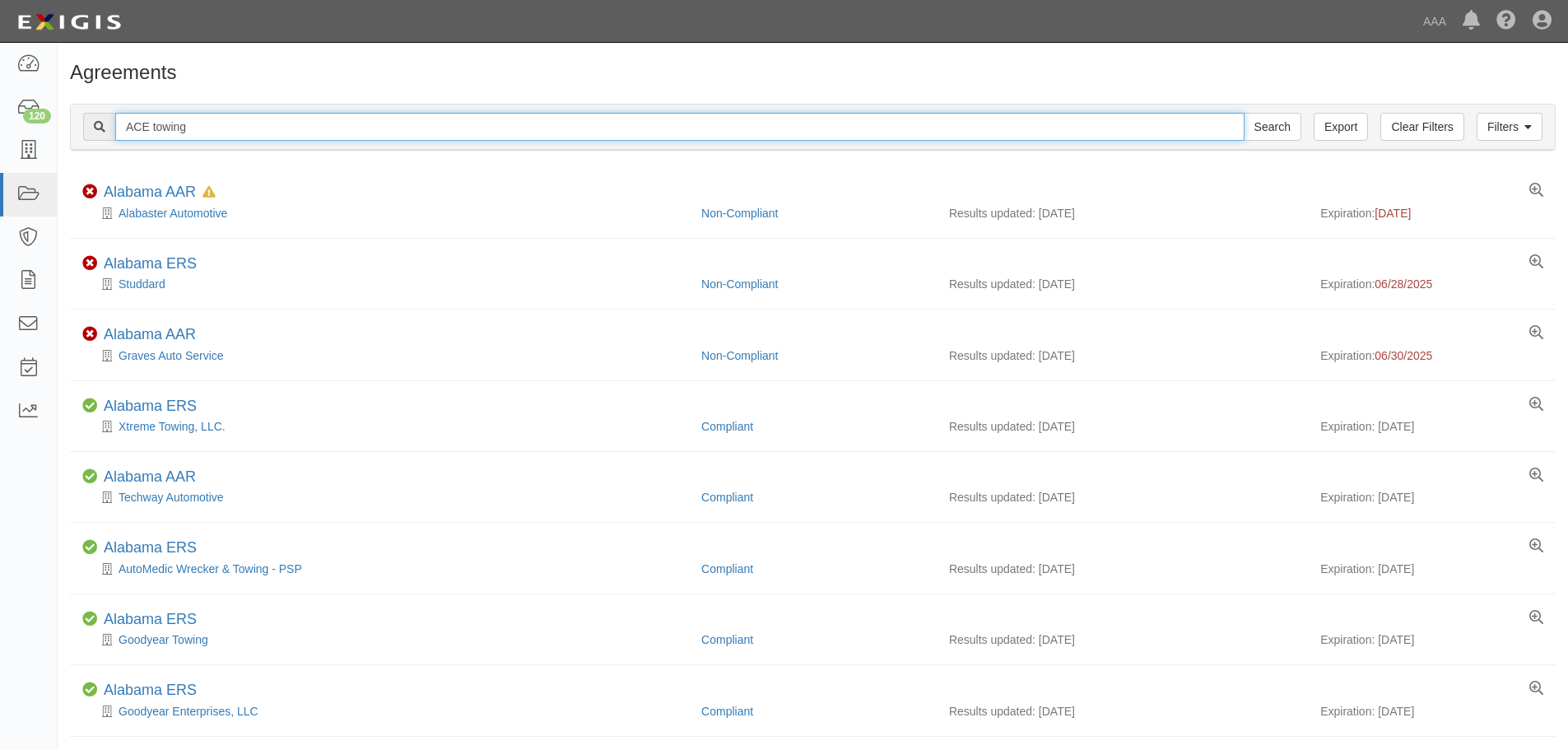 type on "ACE towing" 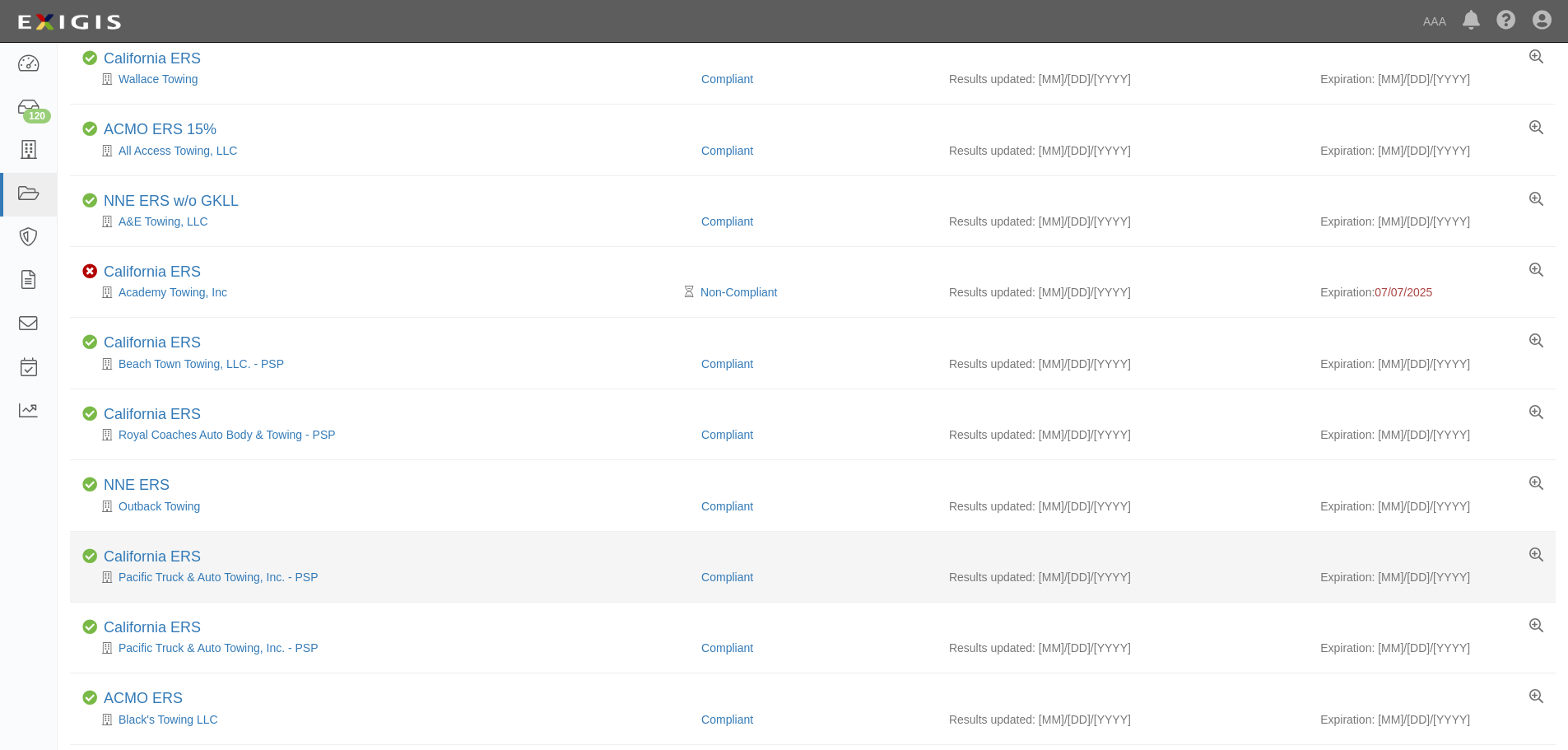 scroll, scrollTop: 0, scrollLeft: 0, axis: both 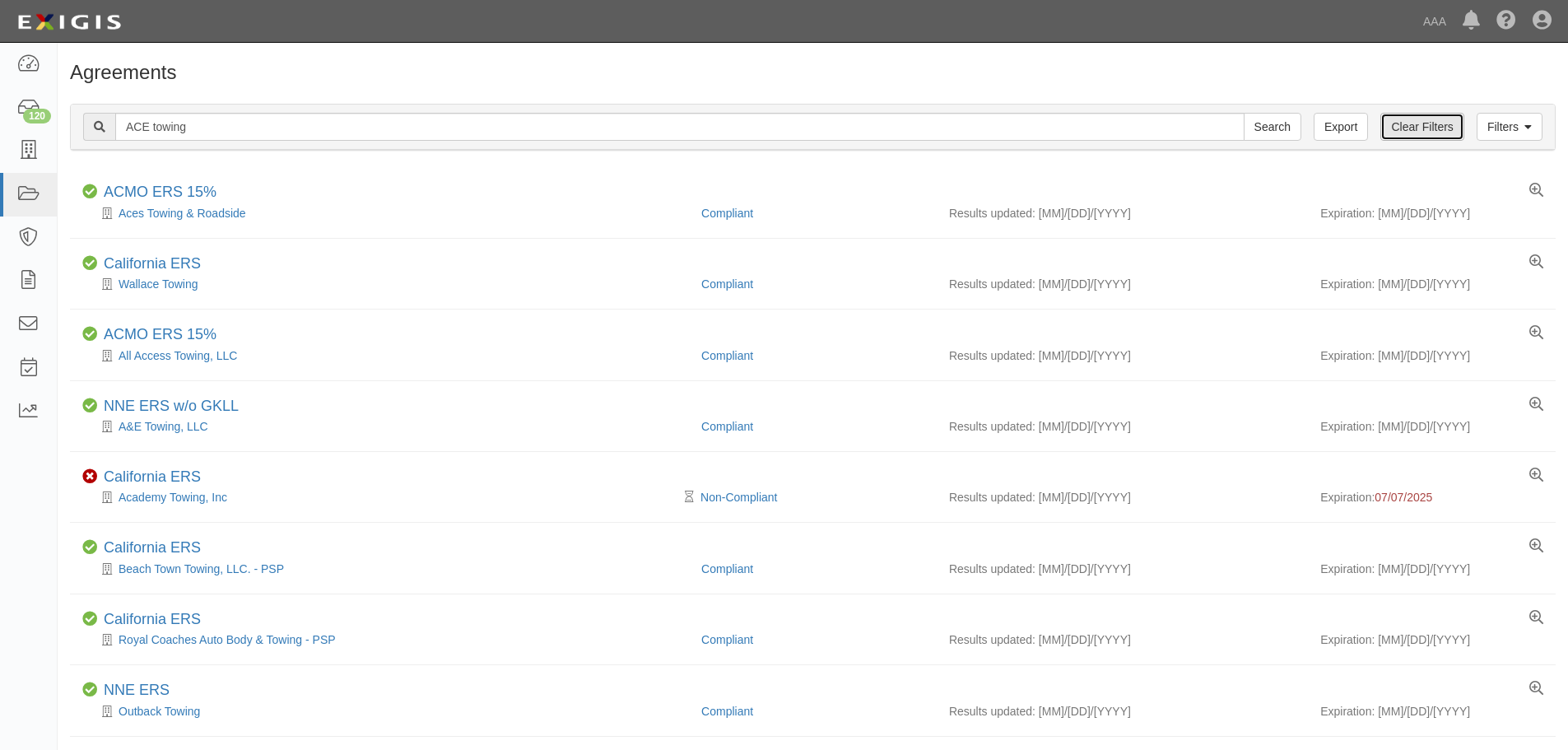 click on "Clear Filters" at bounding box center [1421, 127] 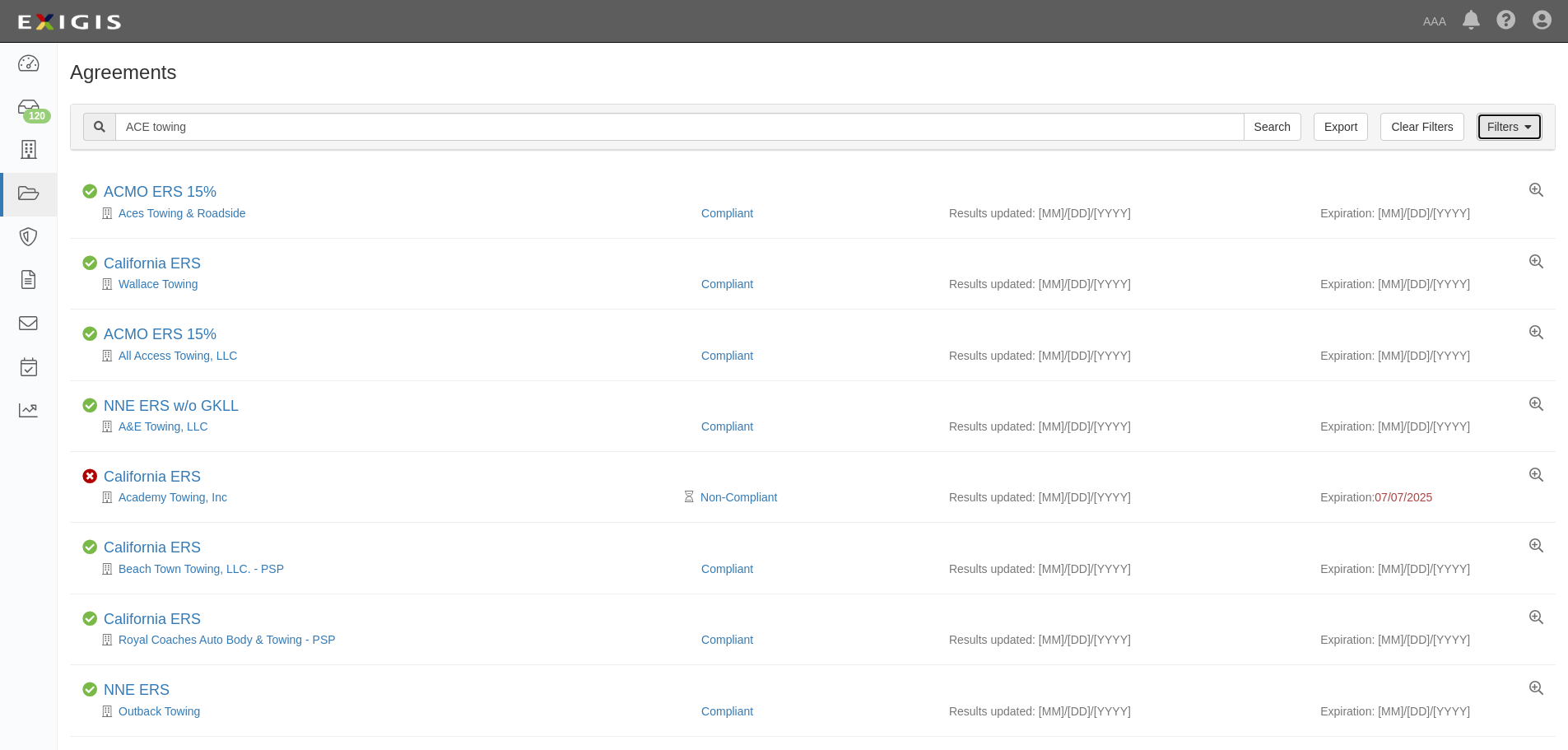 click at bounding box center [1528, 128] 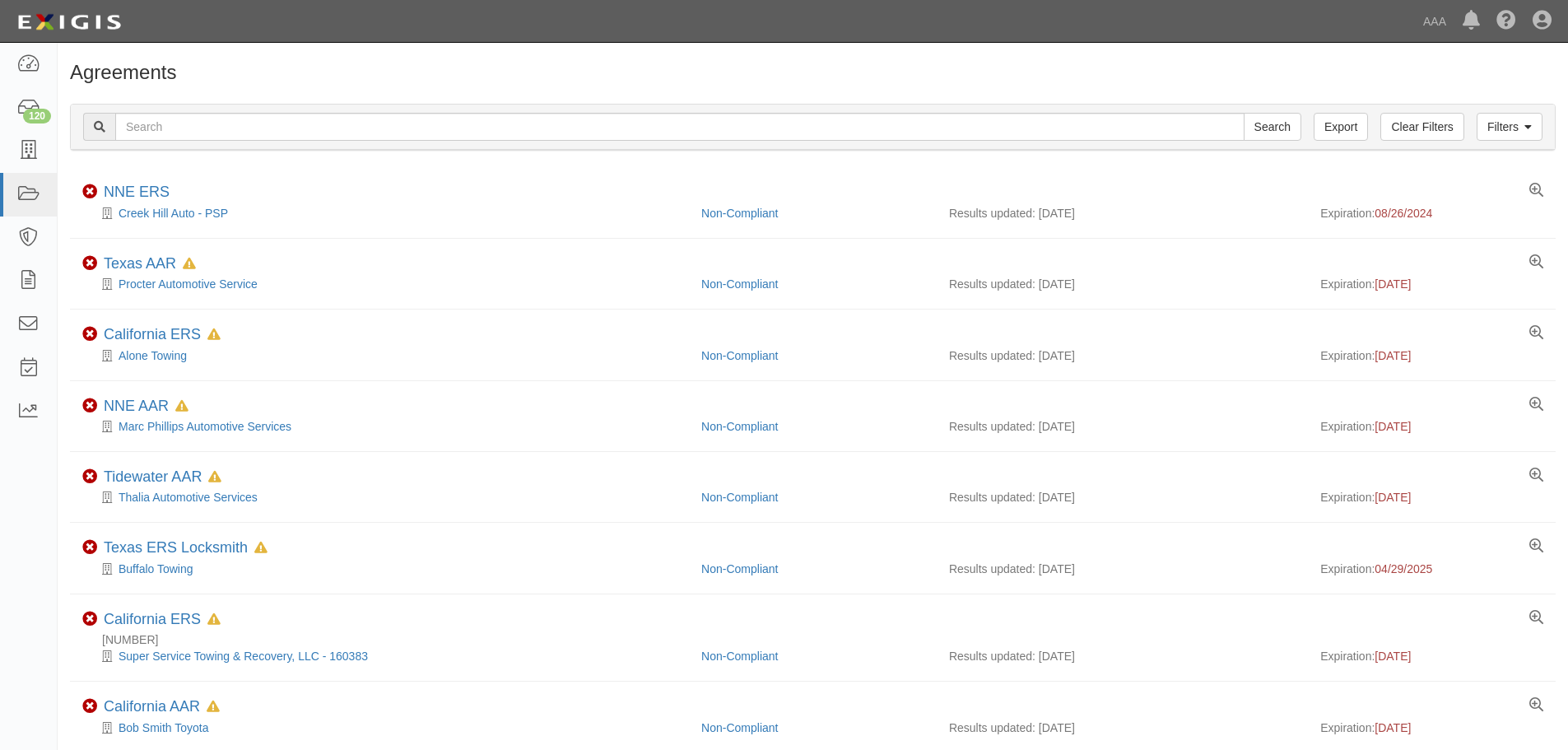 scroll, scrollTop: 0, scrollLeft: 0, axis: both 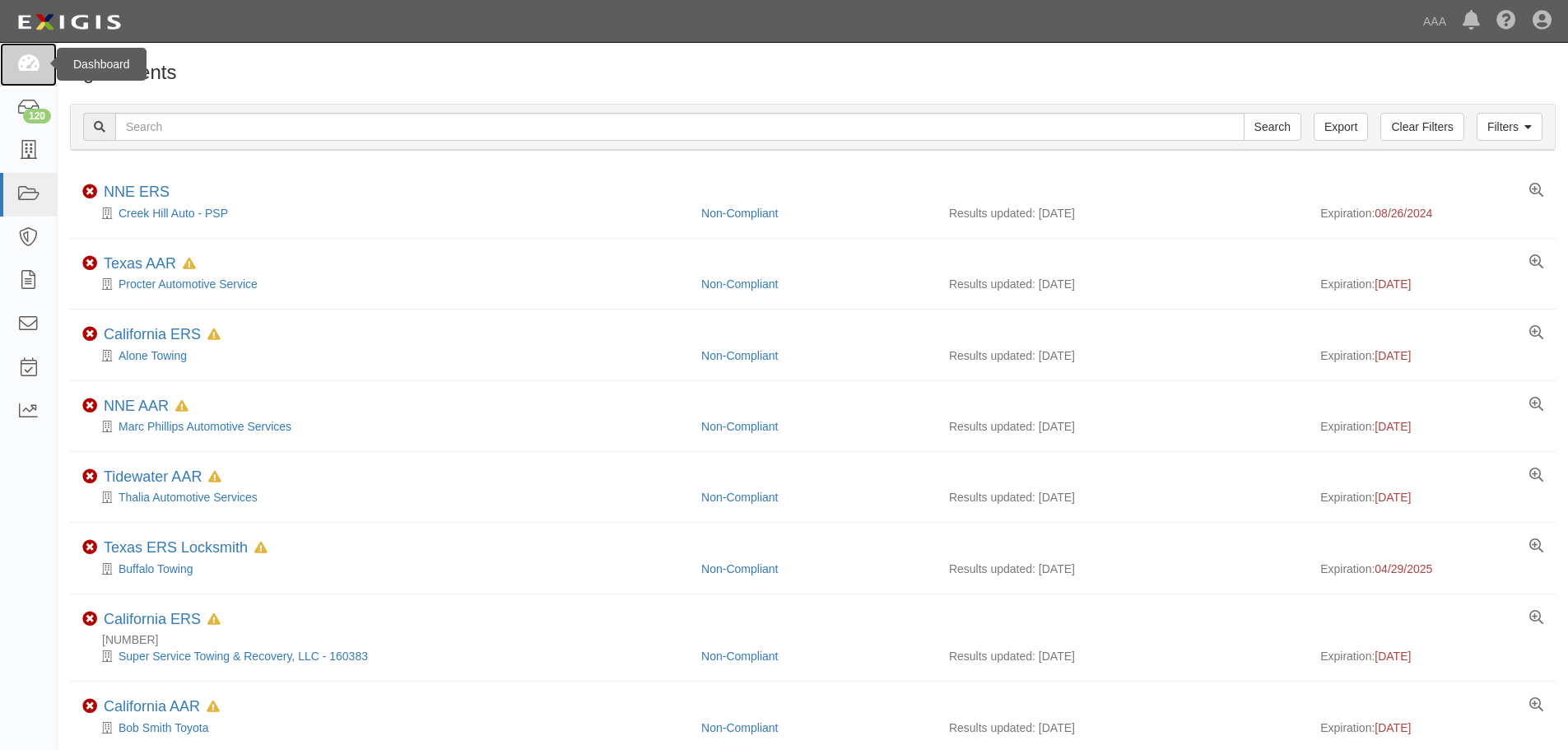 click at bounding box center [28, 64] 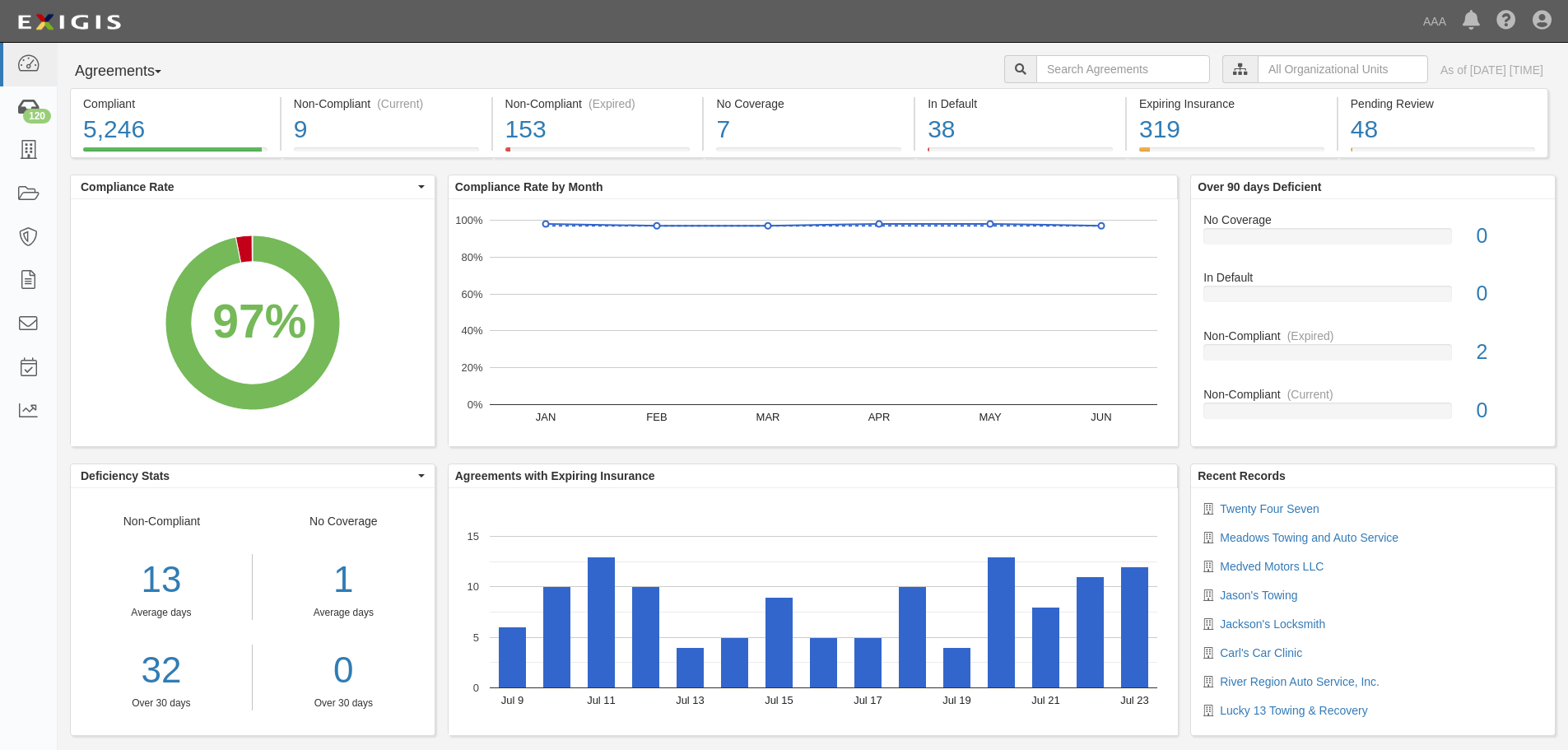 scroll, scrollTop: 0, scrollLeft: 0, axis: both 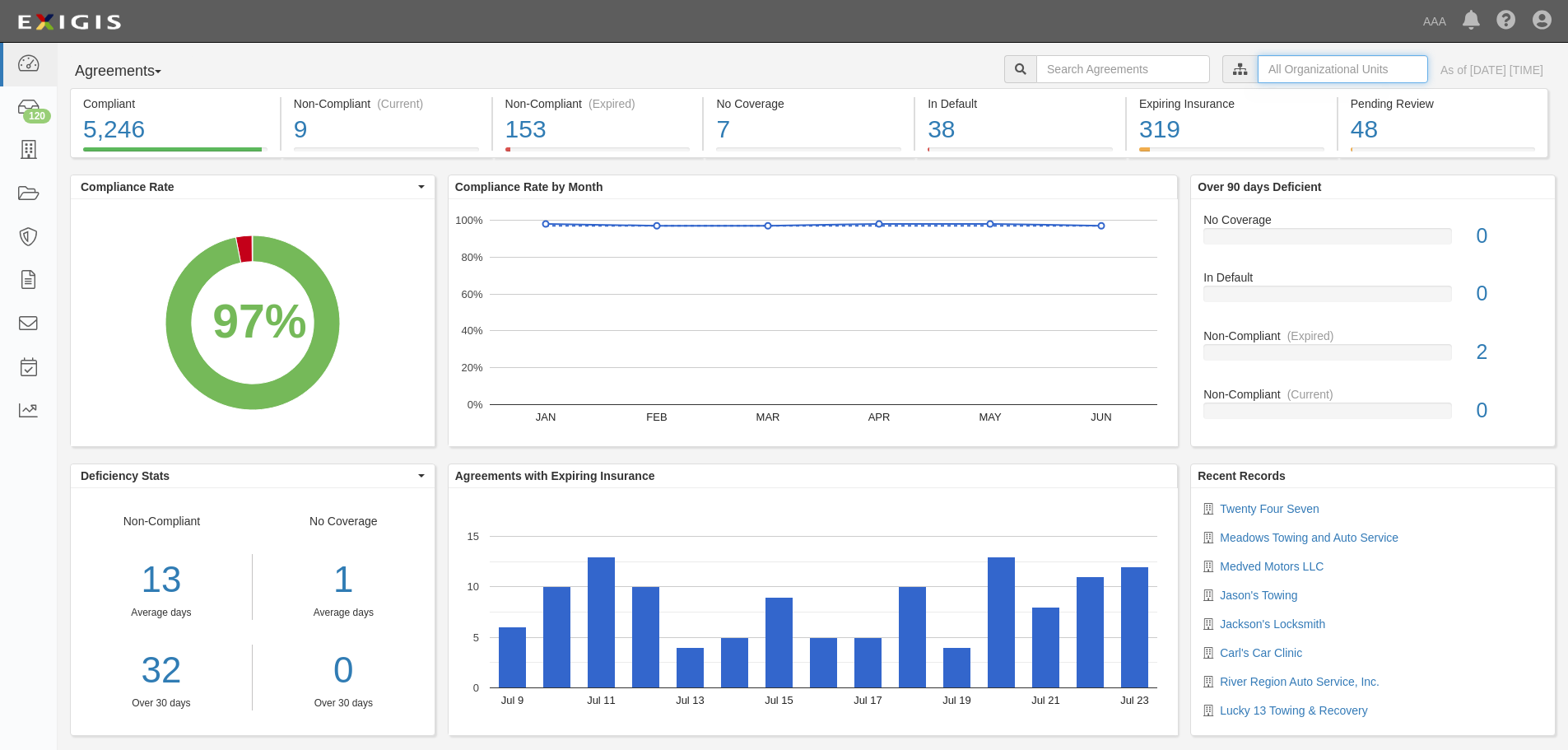 click at bounding box center (1342, 69) 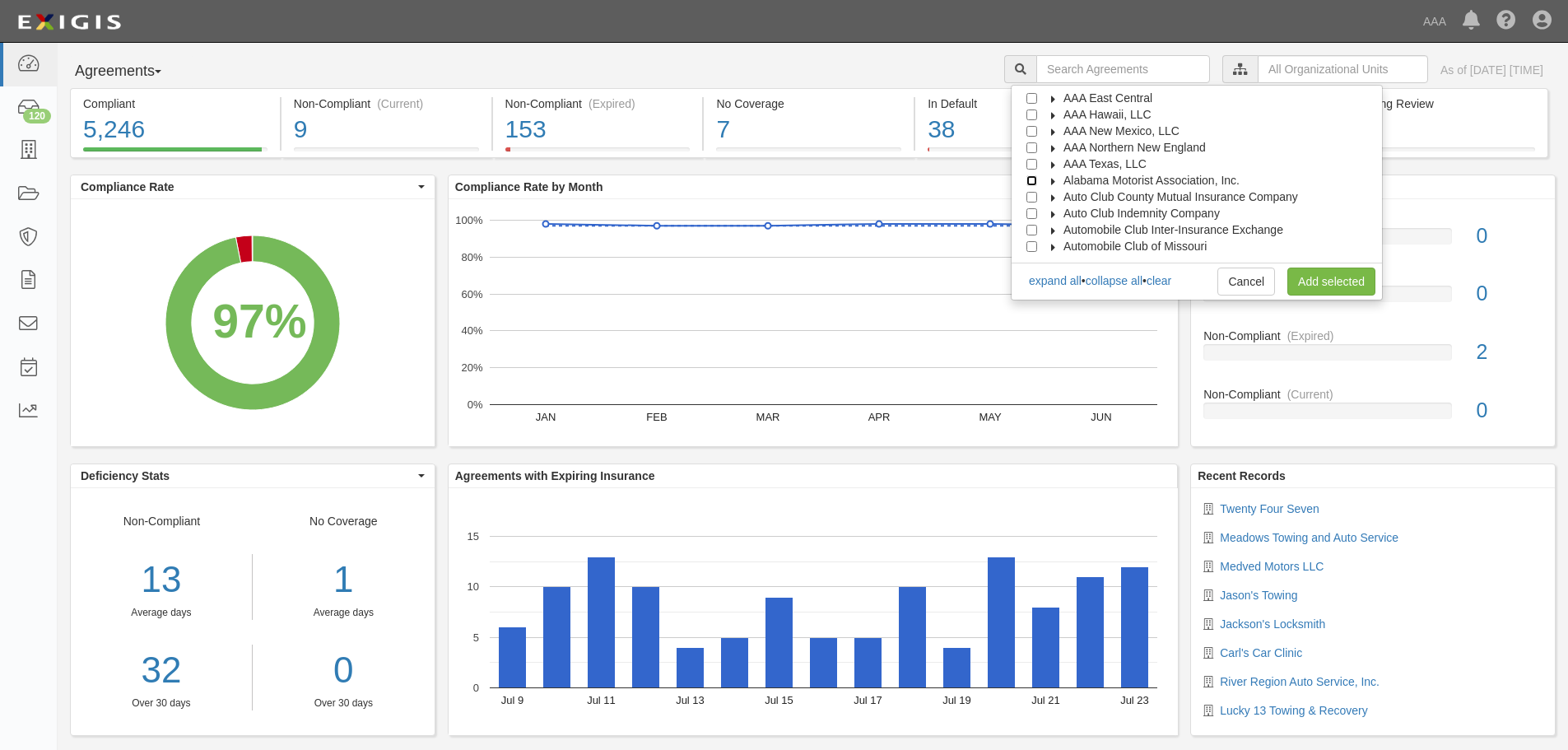 click on "Alabama Motorist Association, Inc." at bounding box center (1031, 180) 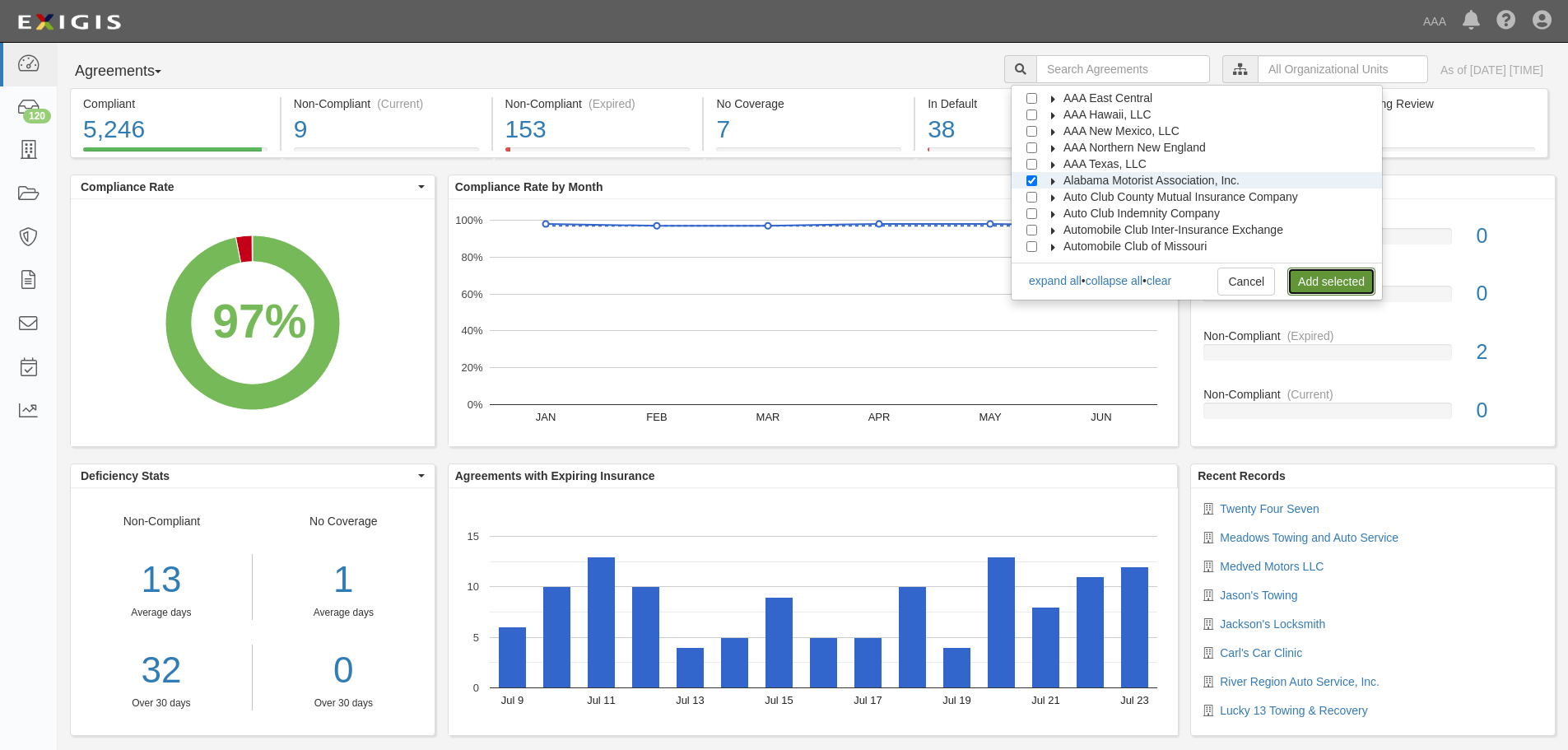 click on "Add selected" at bounding box center [1331, 282] 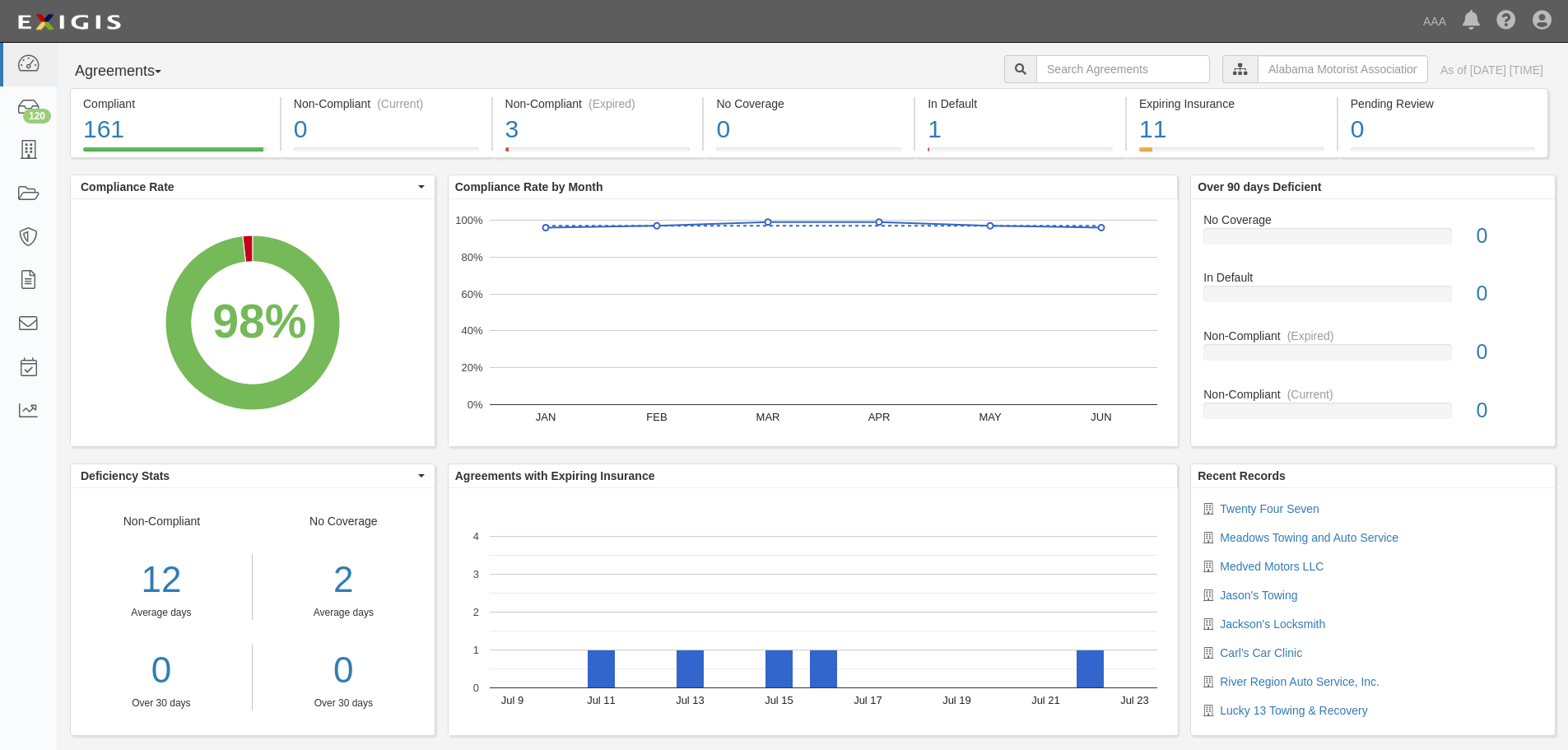 scroll, scrollTop: 0, scrollLeft: 0, axis: both 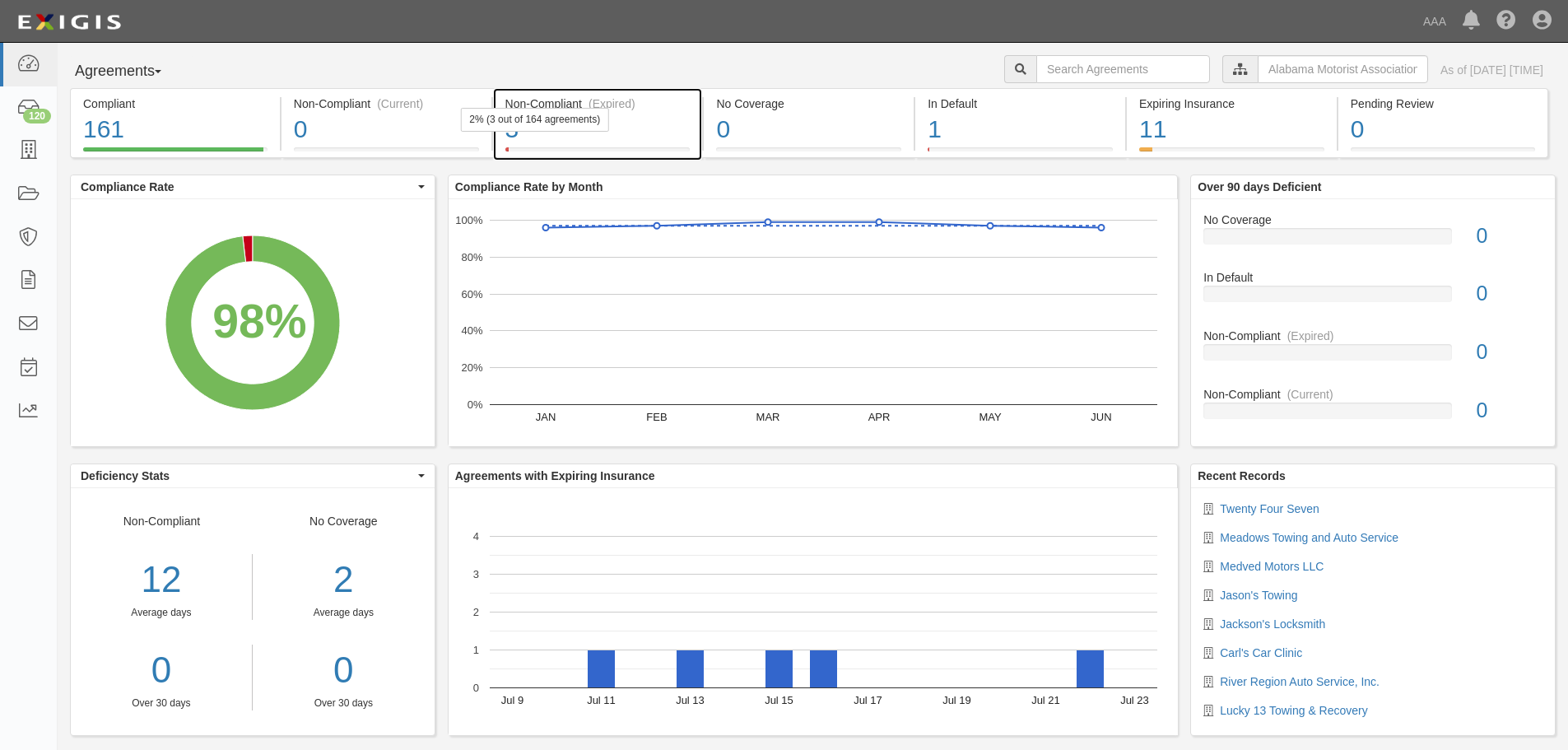 click on "3" at bounding box center (598, 129) 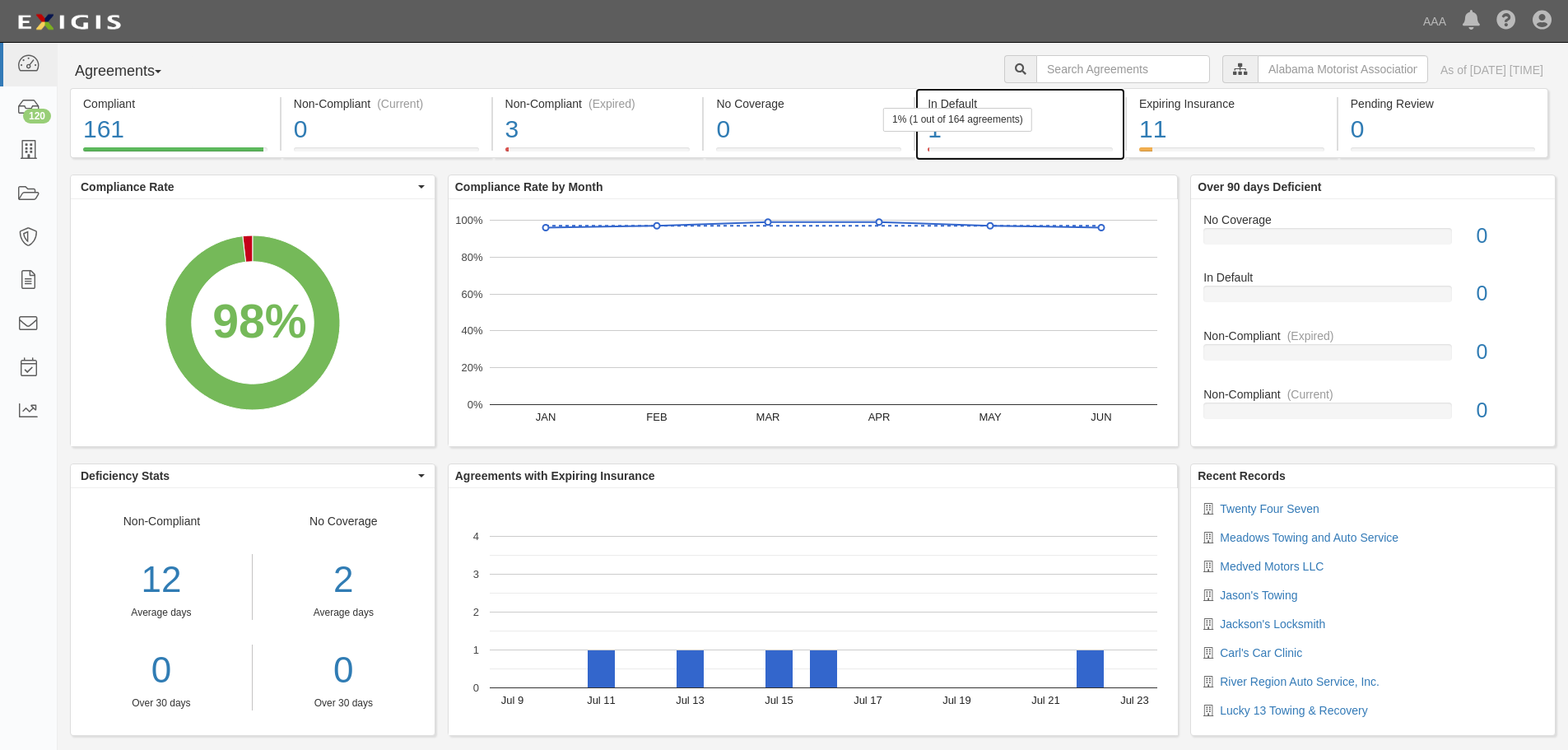 click on "1% (1 out of 164 agreements)" at bounding box center [957, 119] 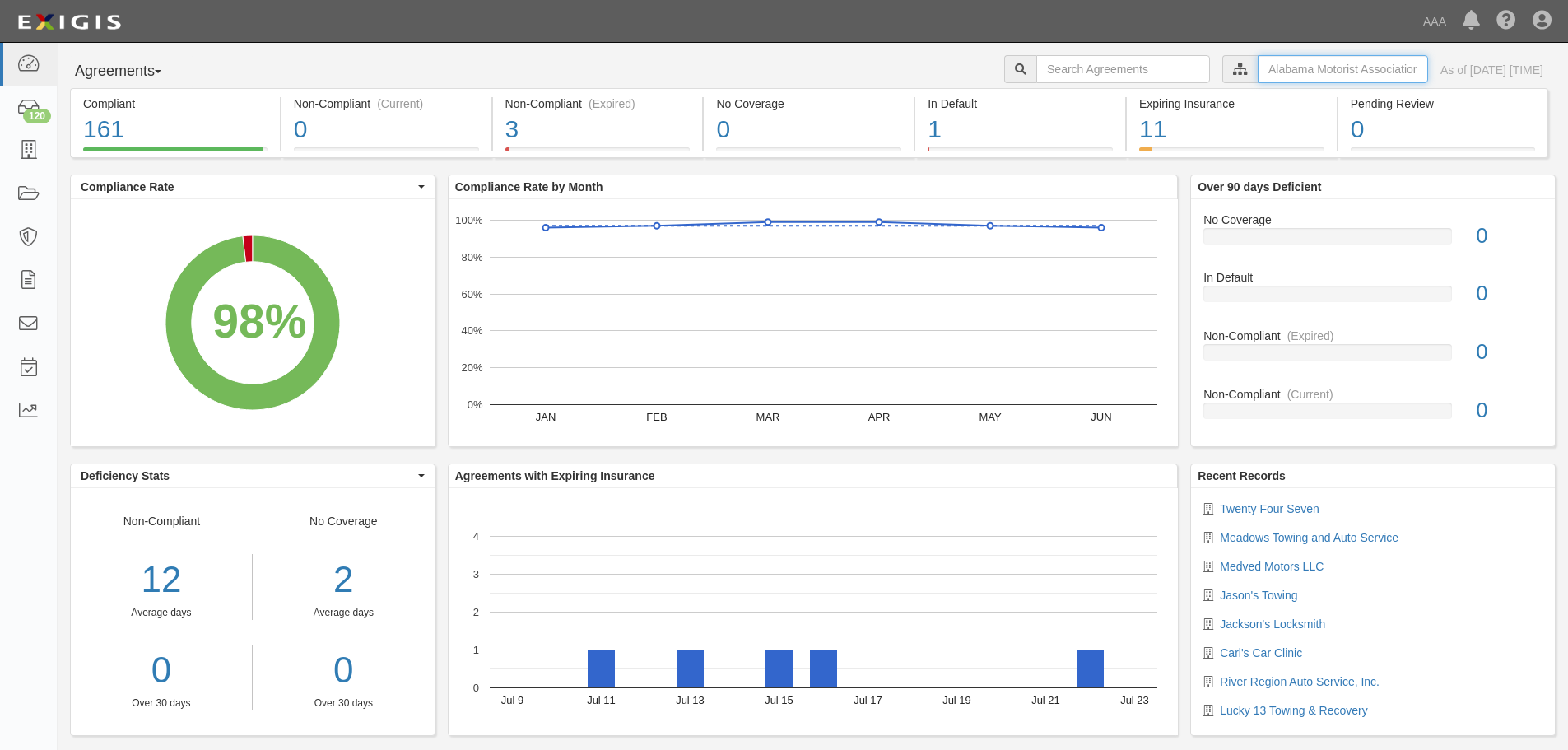 click at bounding box center (1342, 69) 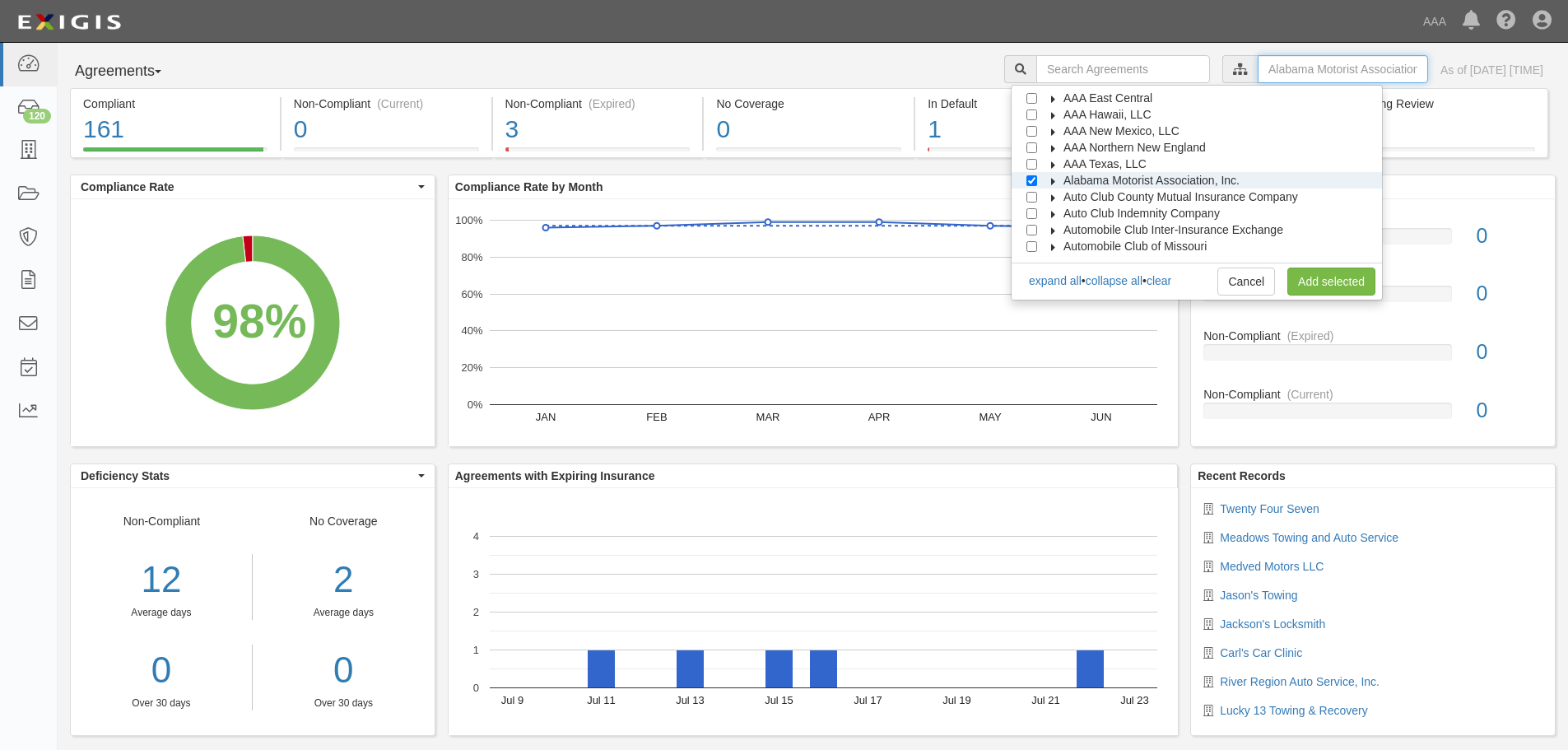click at bounding box center [1342, 69] 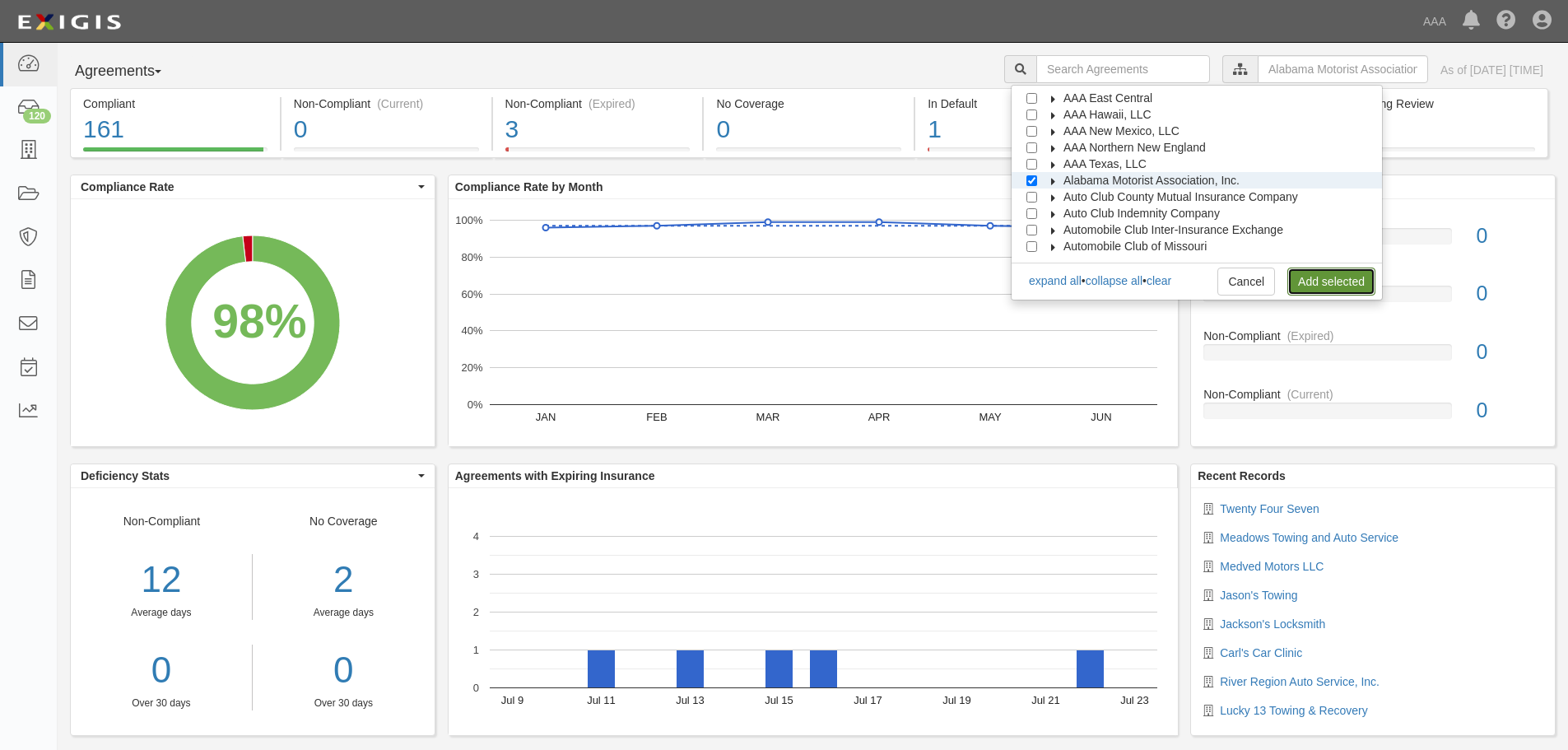 click on "Add selected" at bounding box center (1331, 282) 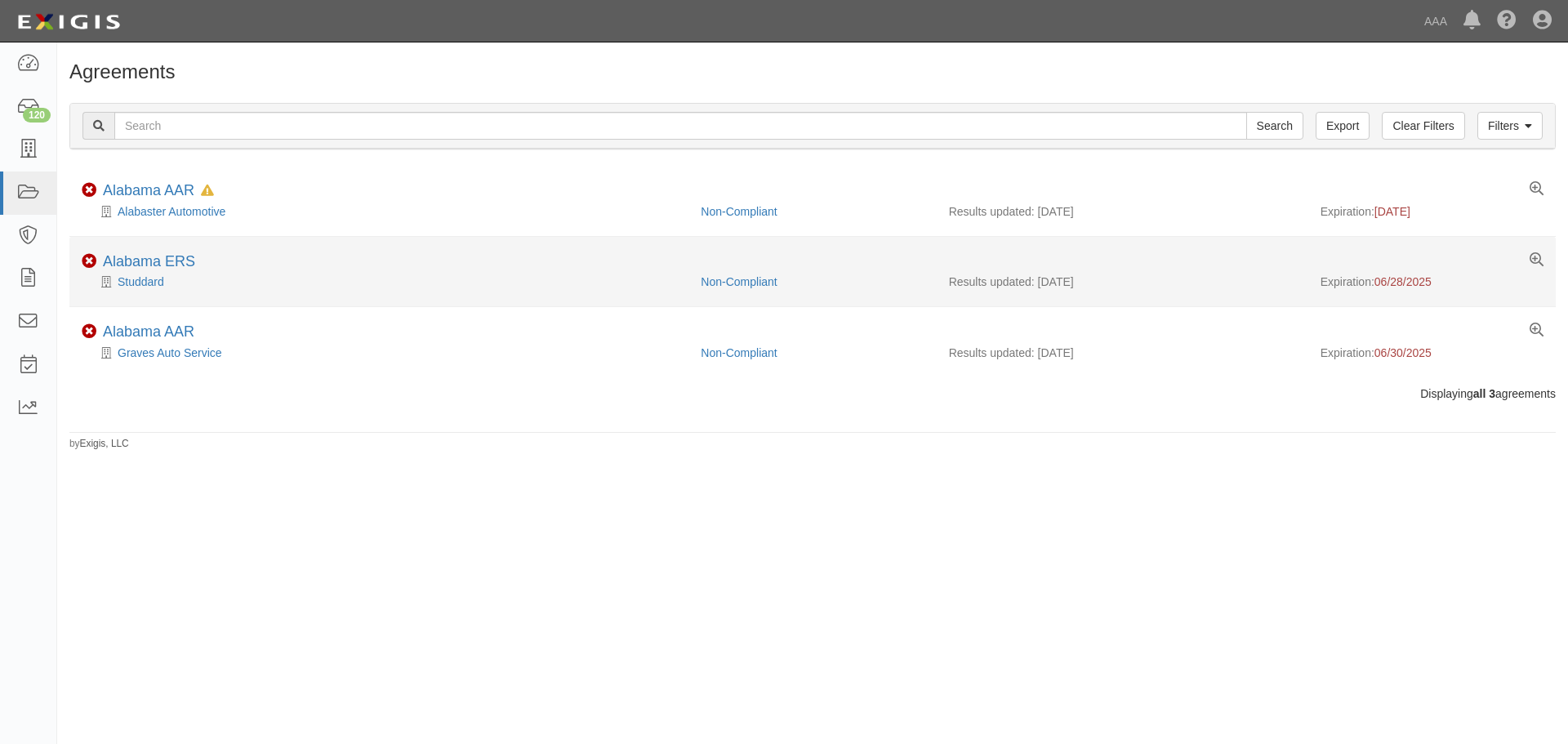 scroll, scrollTop: 0, scrollLeft: 0, axis: both 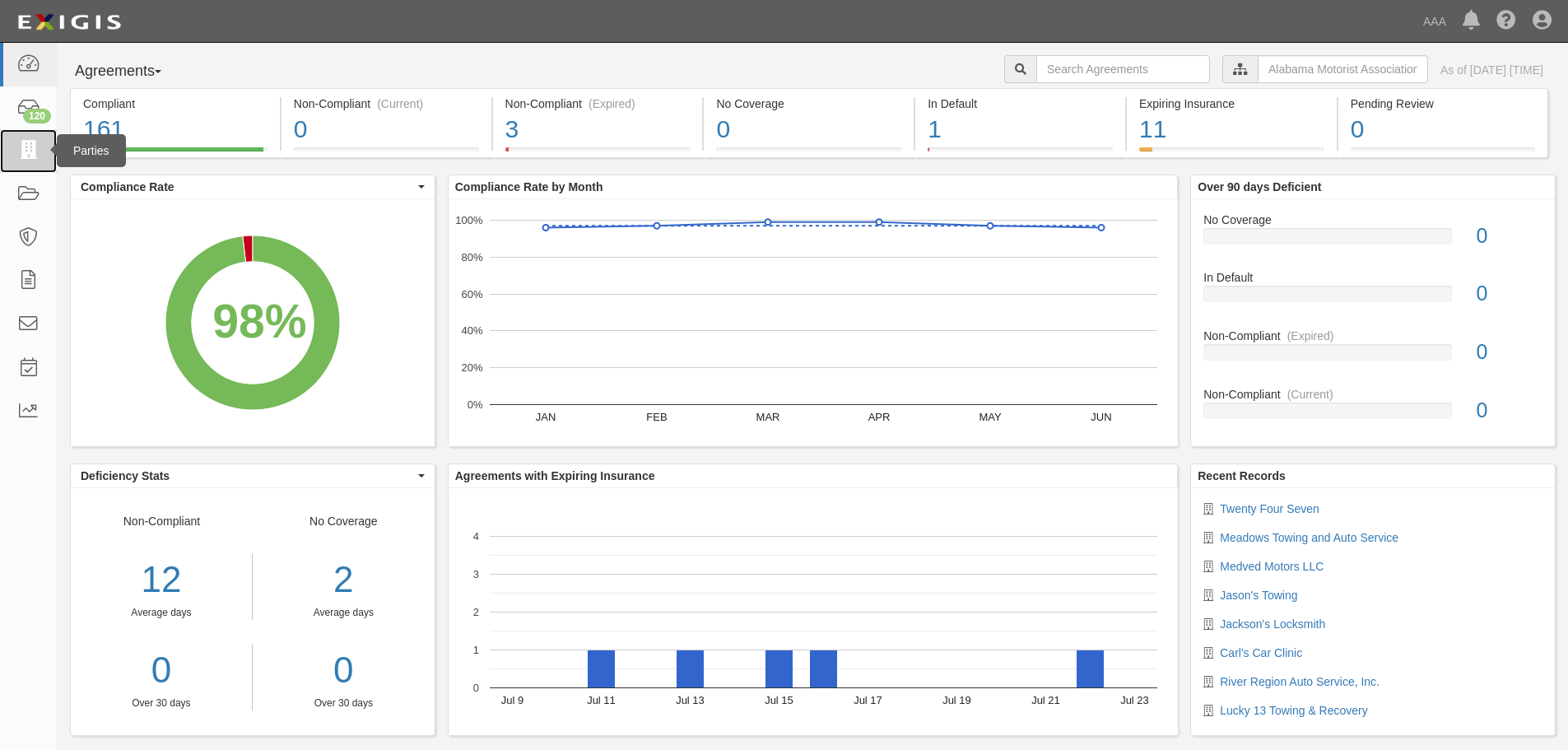 click at bounding box center (28, 151) 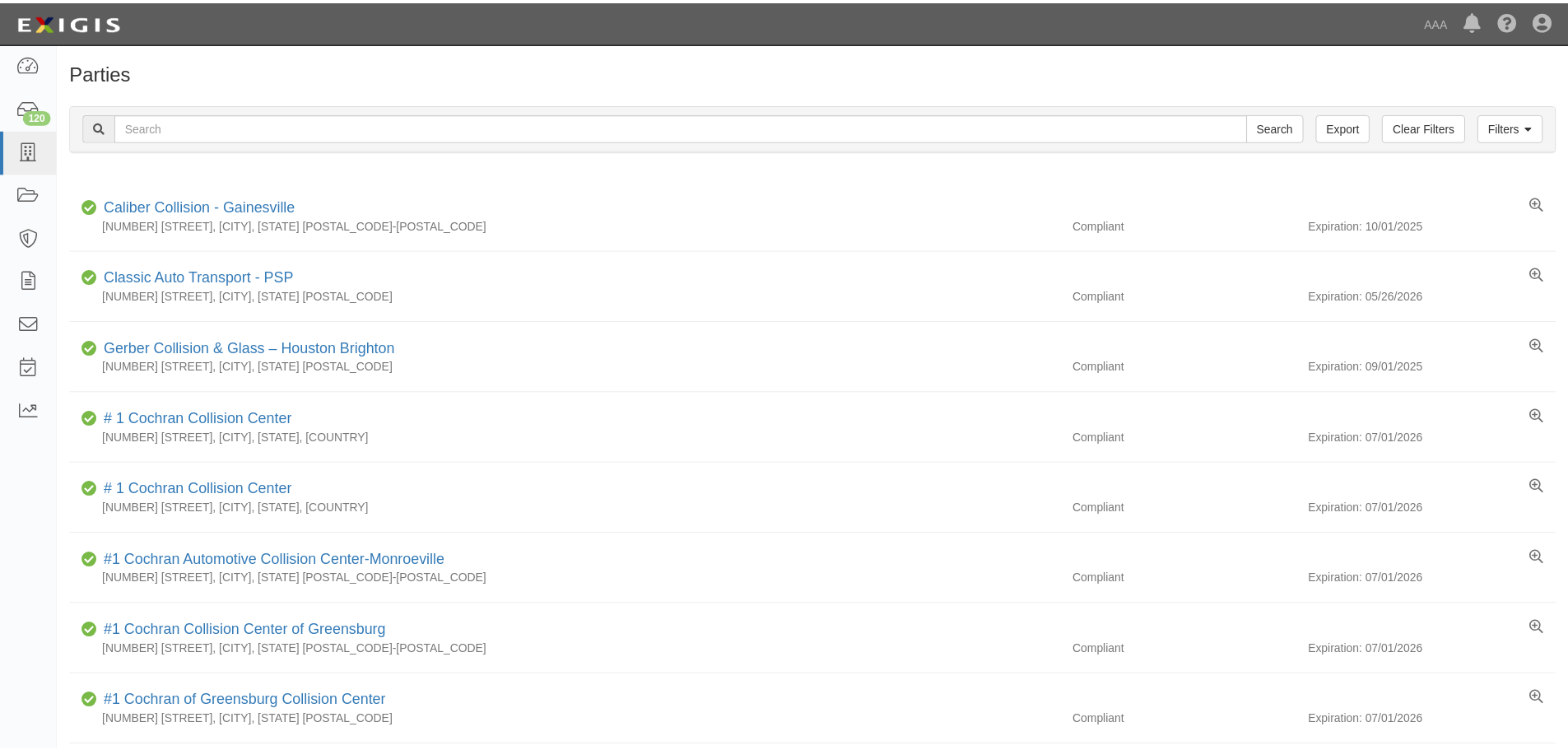 scroll, scrollTop: 0, scrollLeft: 0, axis: both 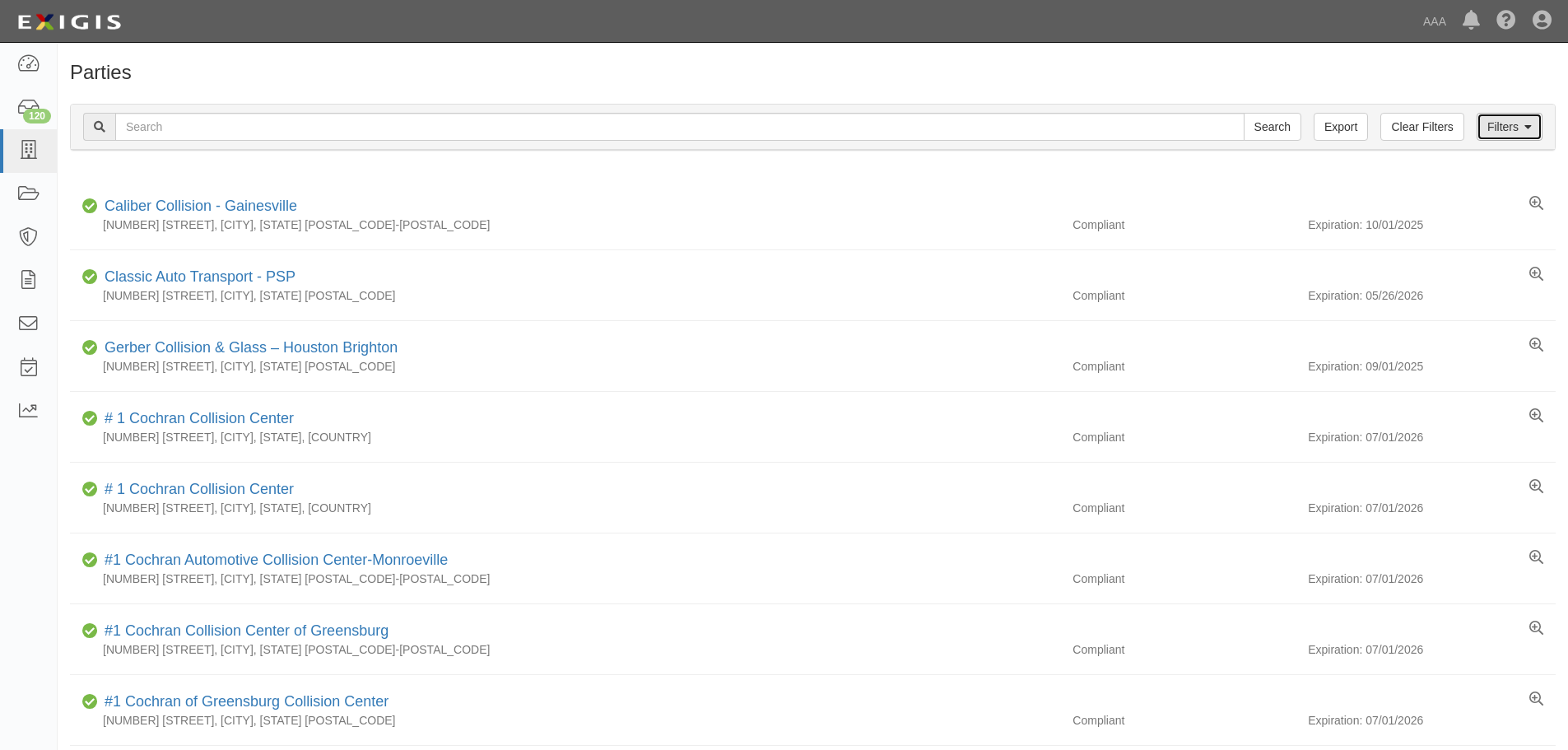 click on "Filters" at bounding box center (1510, 127) 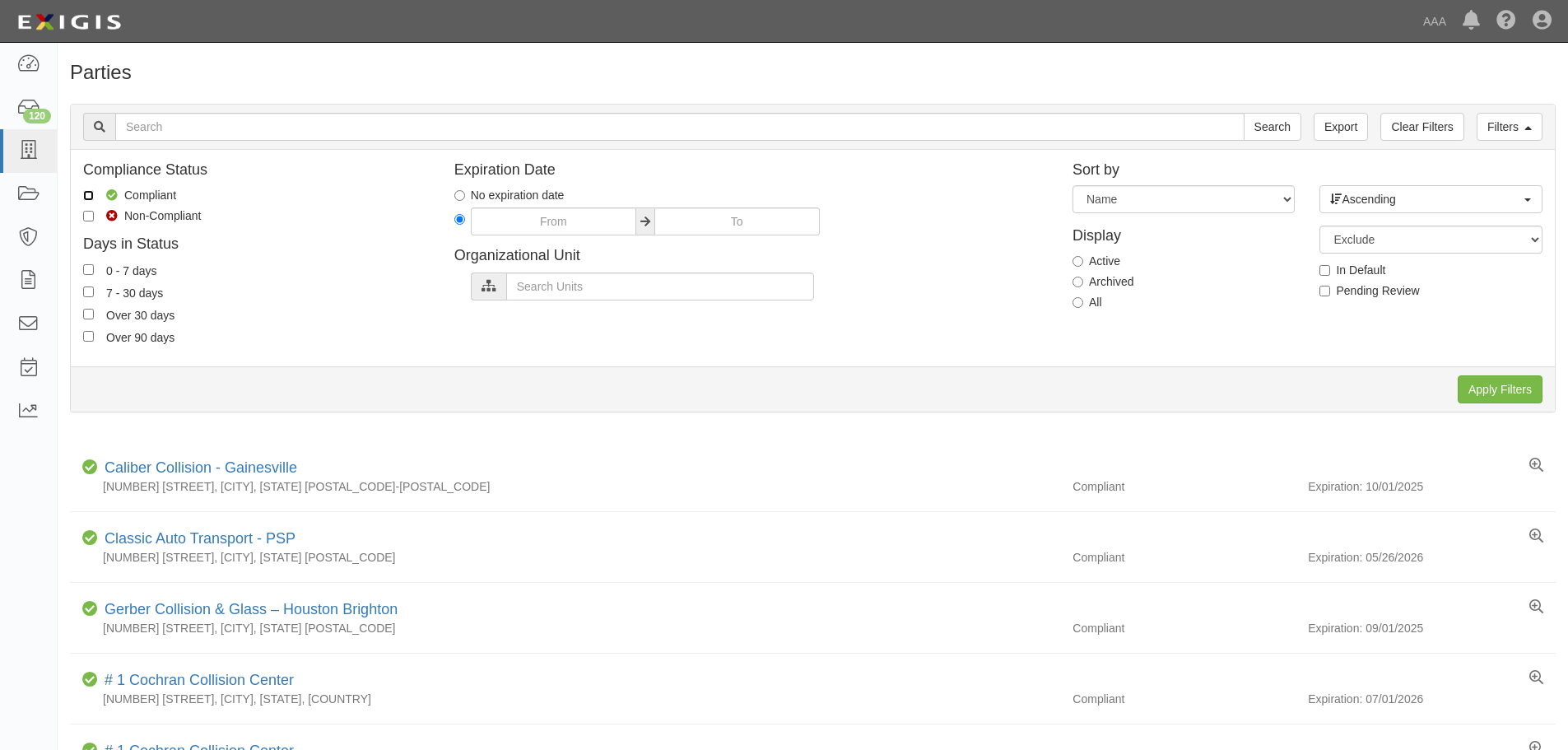click on "Compliant" at bounding box center (88, 195) 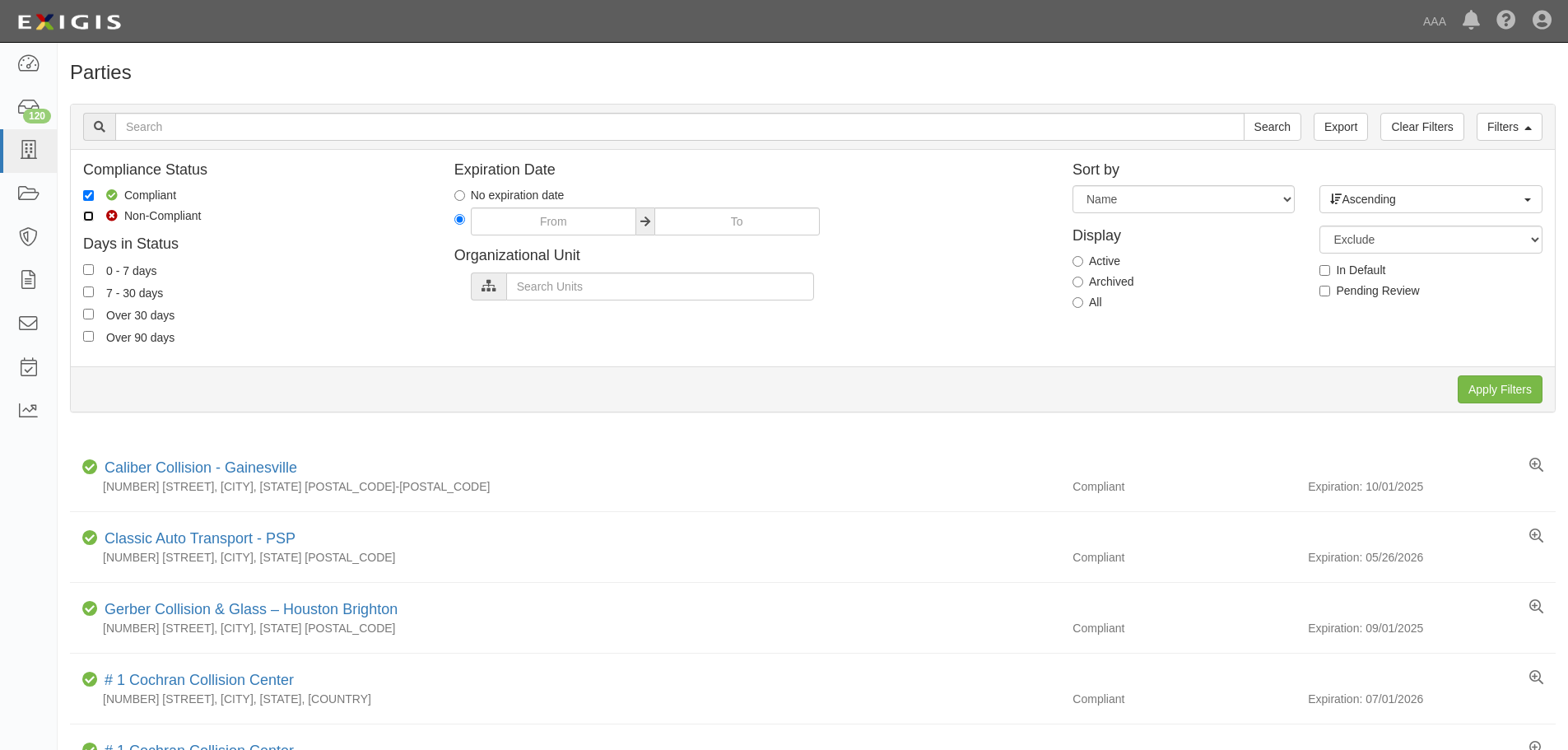click on "Non-Compliant" at bounding box center [88, 216] 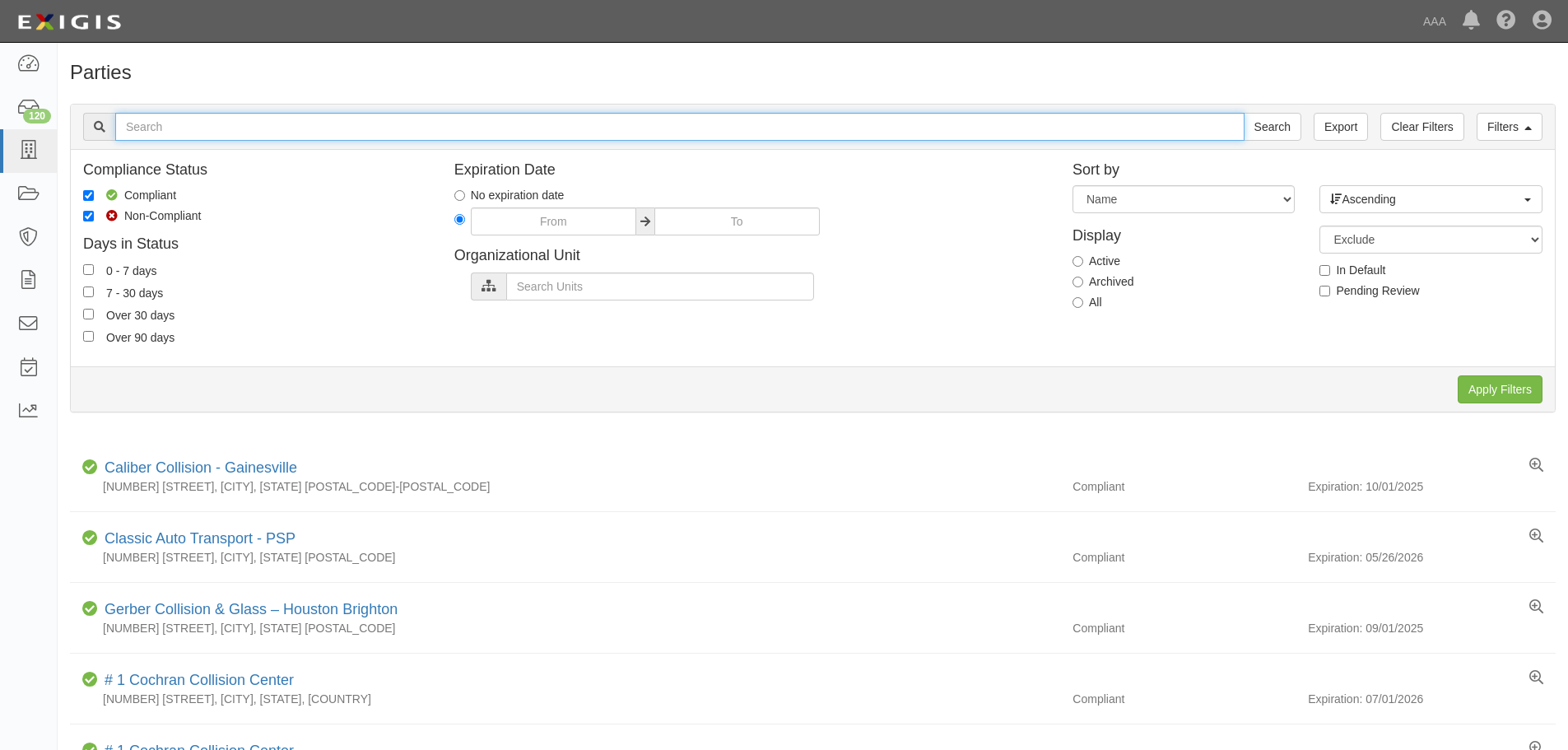 click at bounding box center [680, 127] 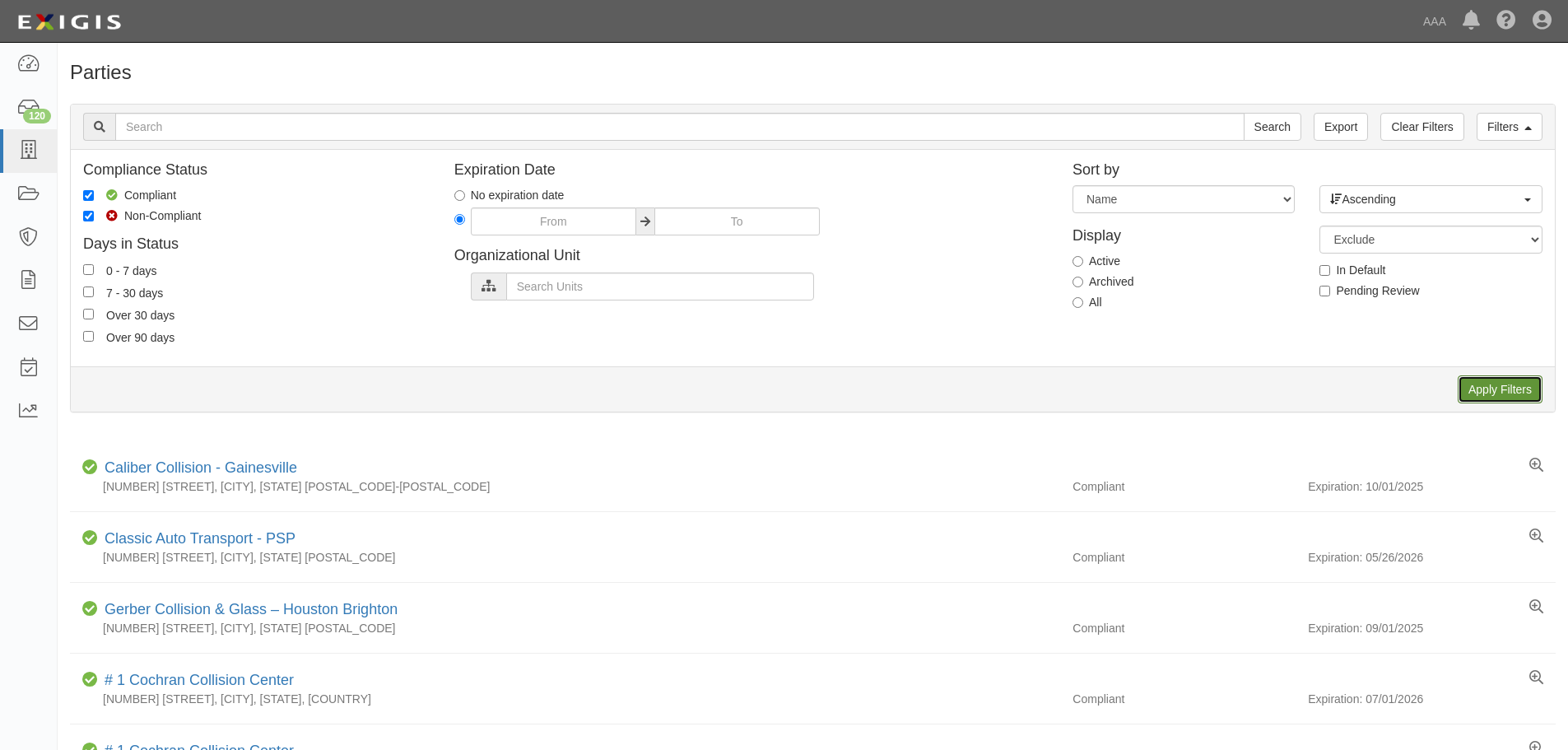 click on "Apply Filters" at bounding box center [1500, 389] 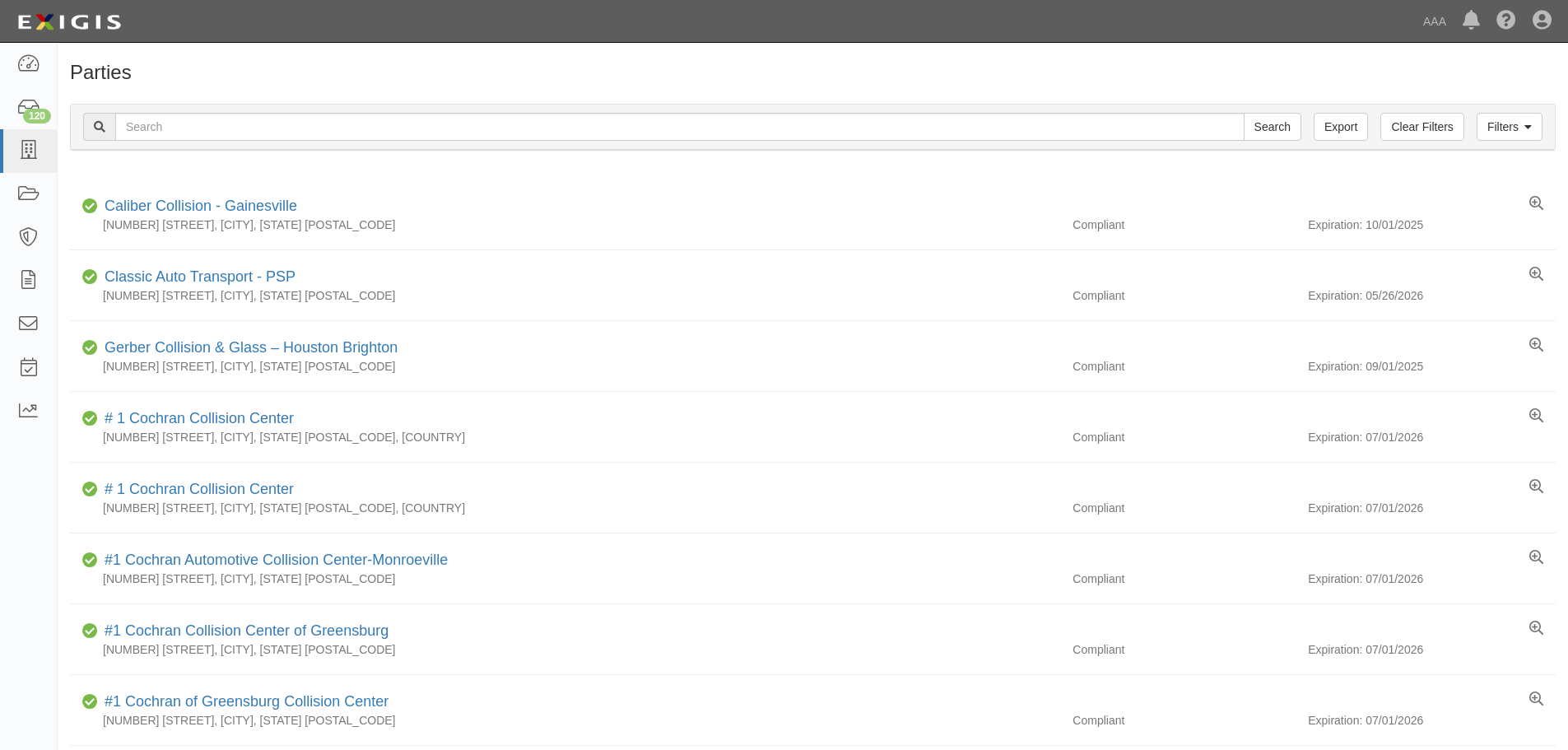 click at bounding box center (680, 127) 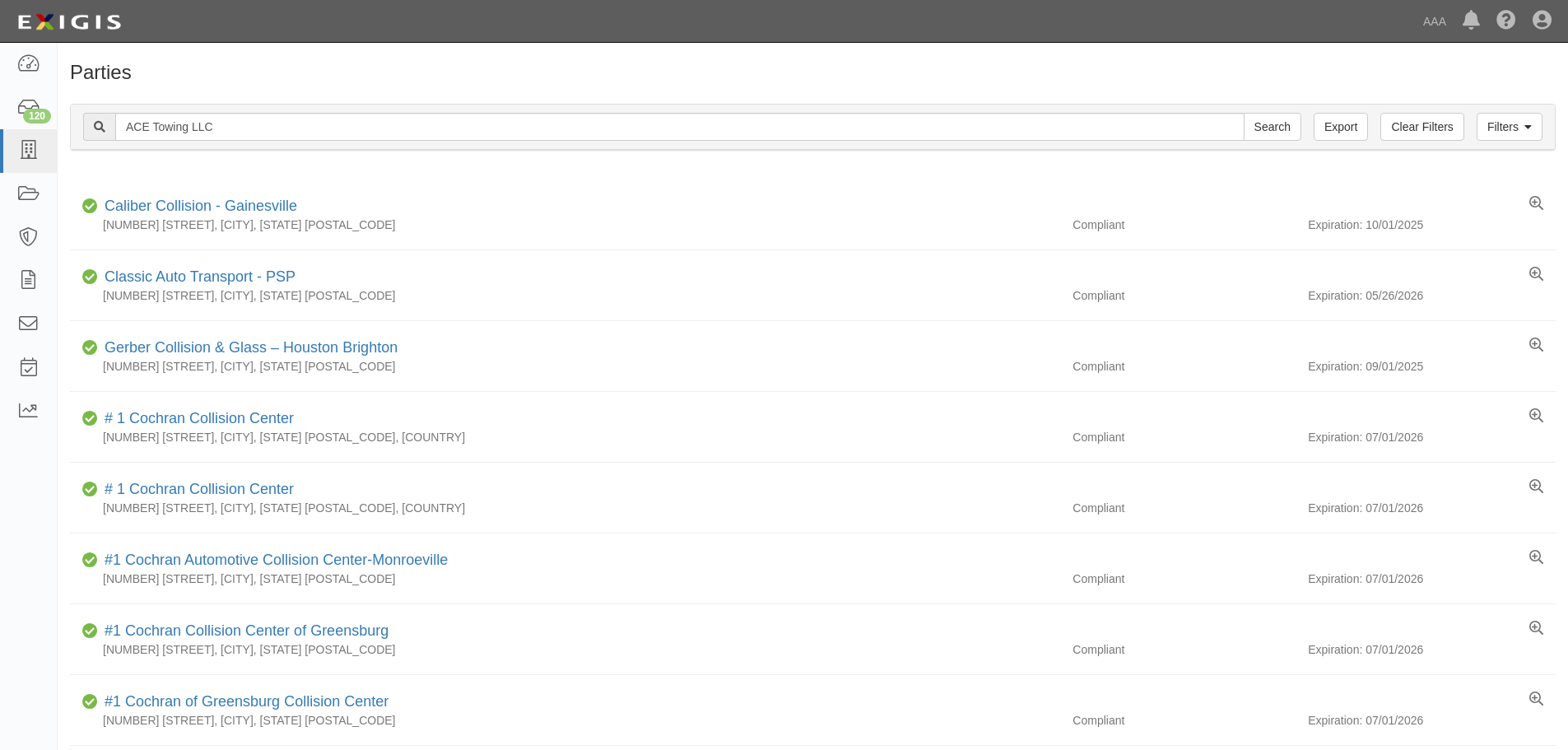 type on "ACE Towing LLC" 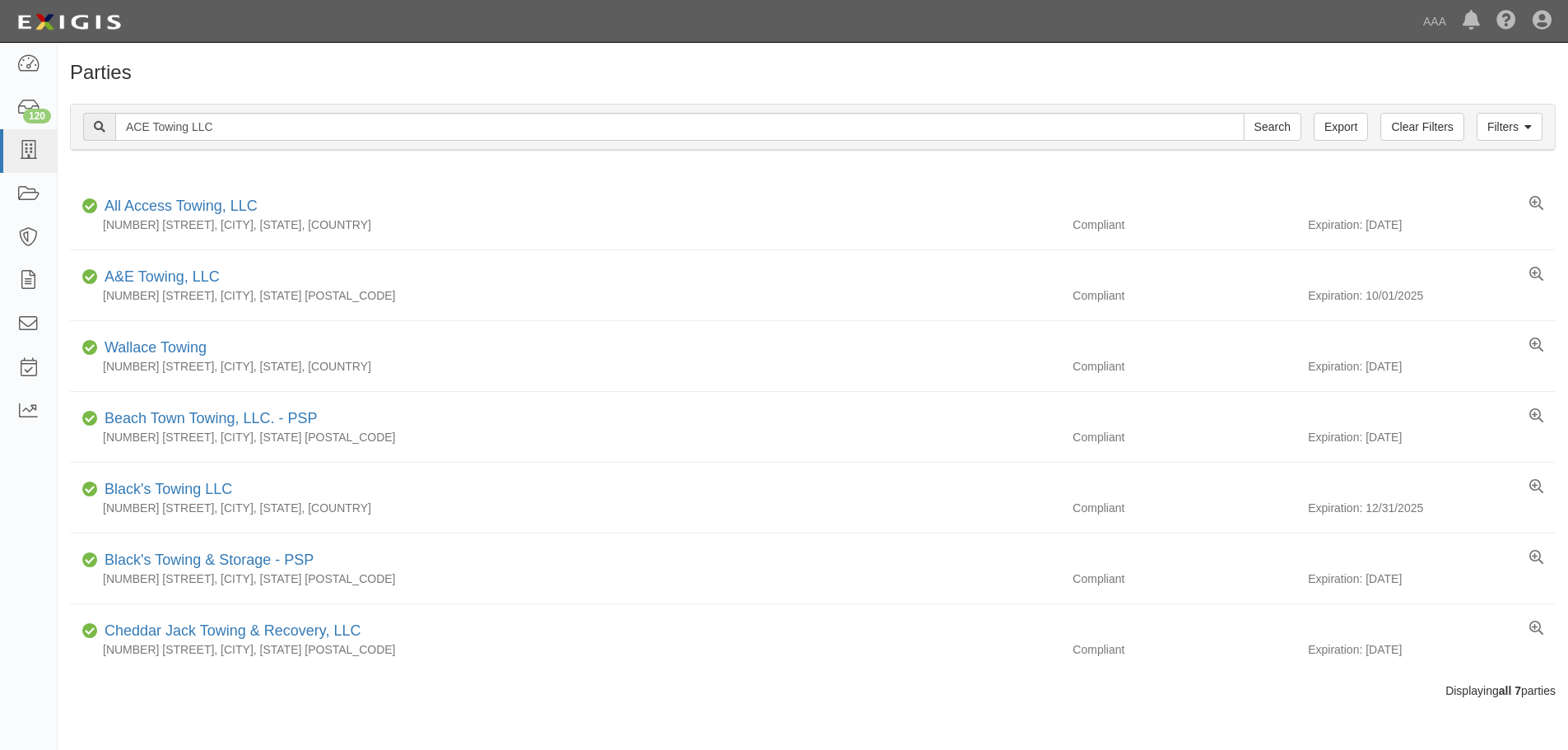 scroll, scrollTop: 0, scrollLeft: 0, axis: both 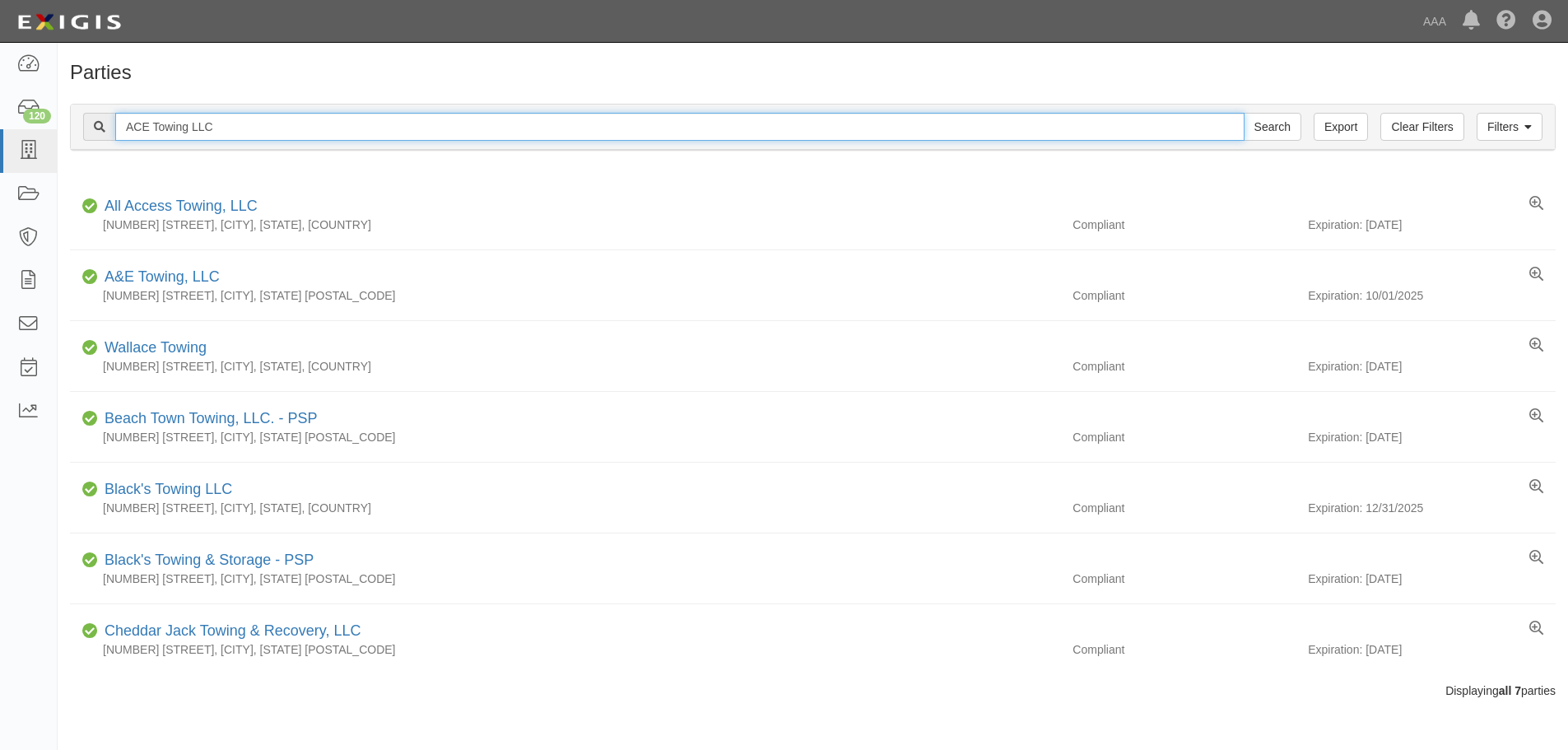 drag, startPoint x: 239, startPoint y: 132, endPoint x: 111, endPoint y: 115, distance: 129.124 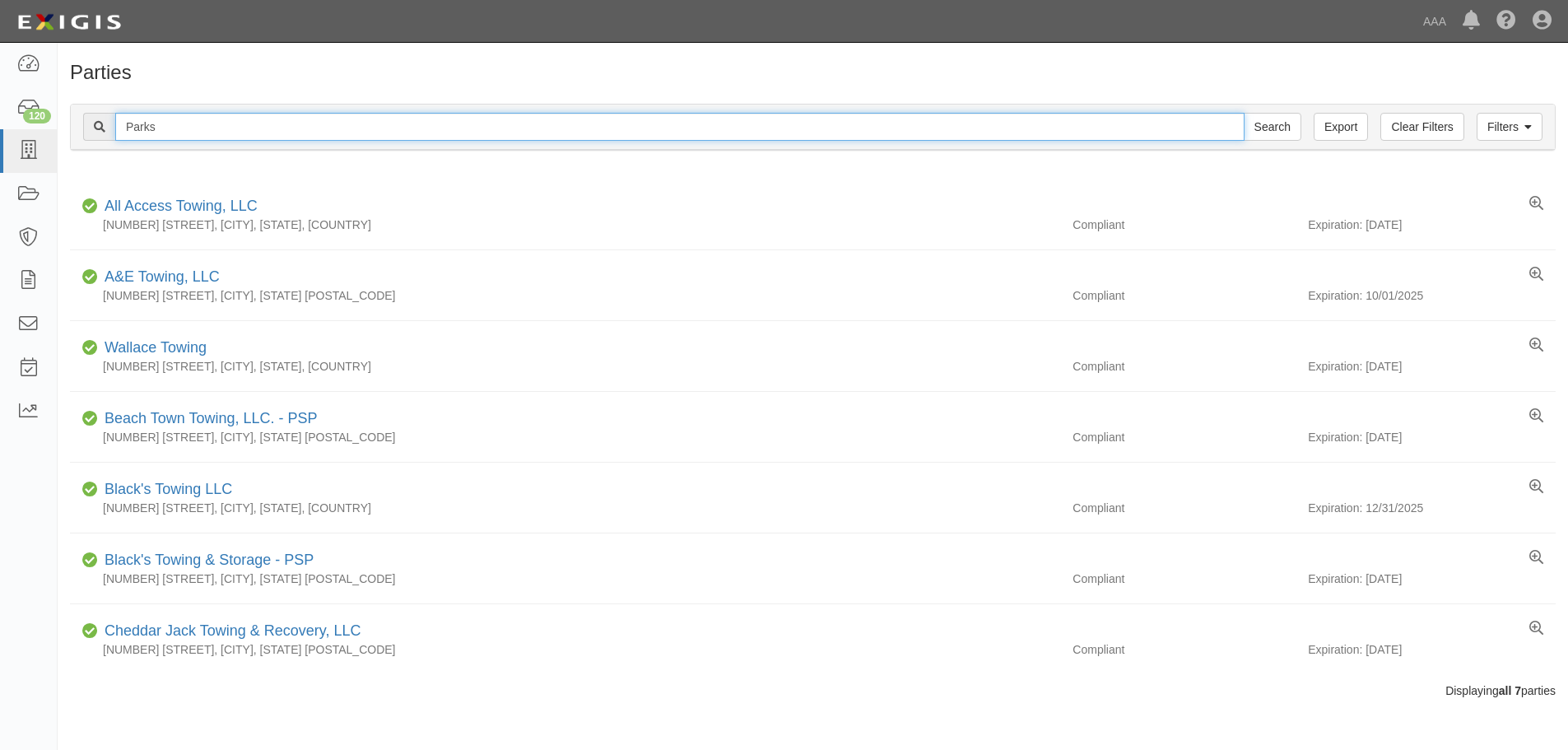 type on "Parks" 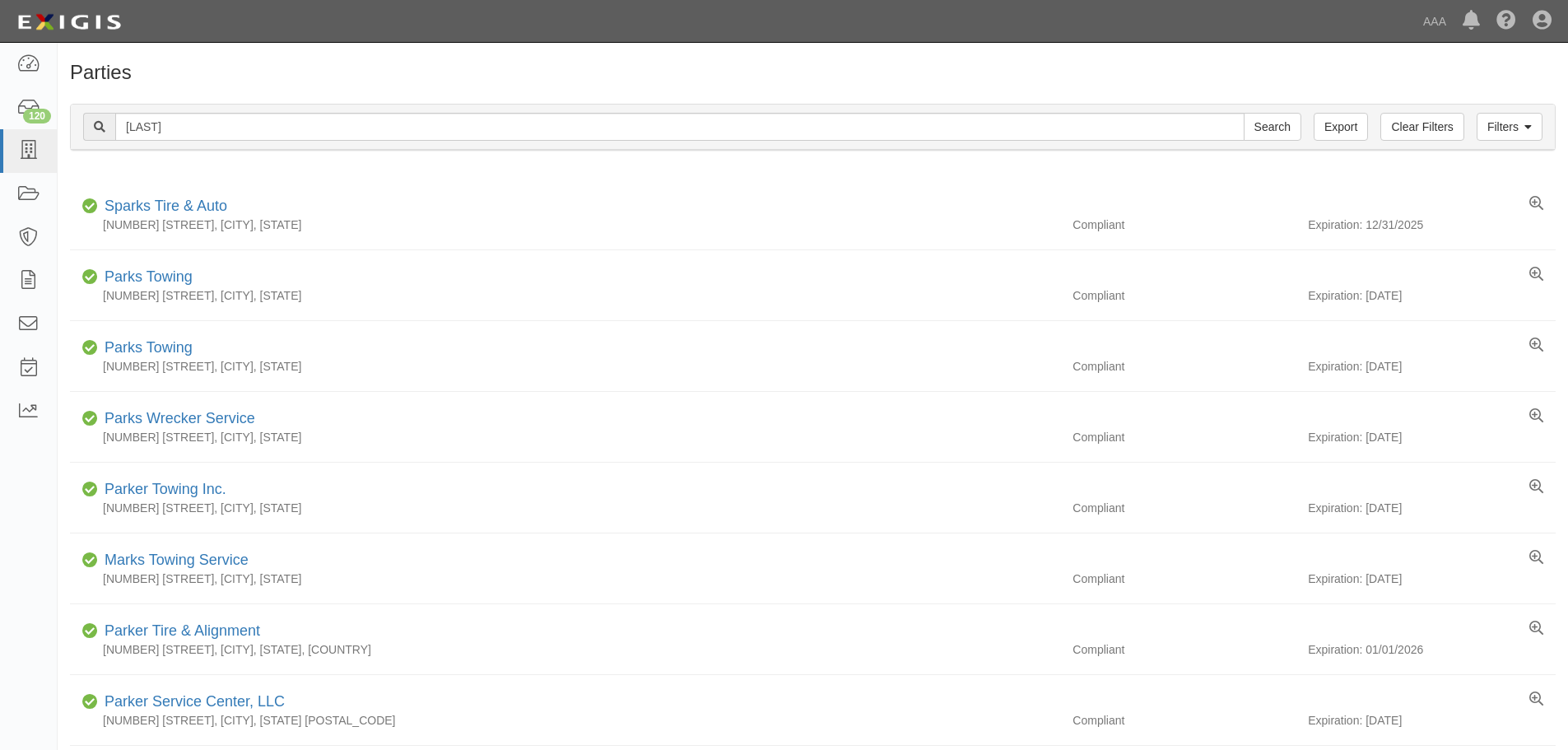 scroll, scrollTop: 0, scrollLeft: 0, axis: both 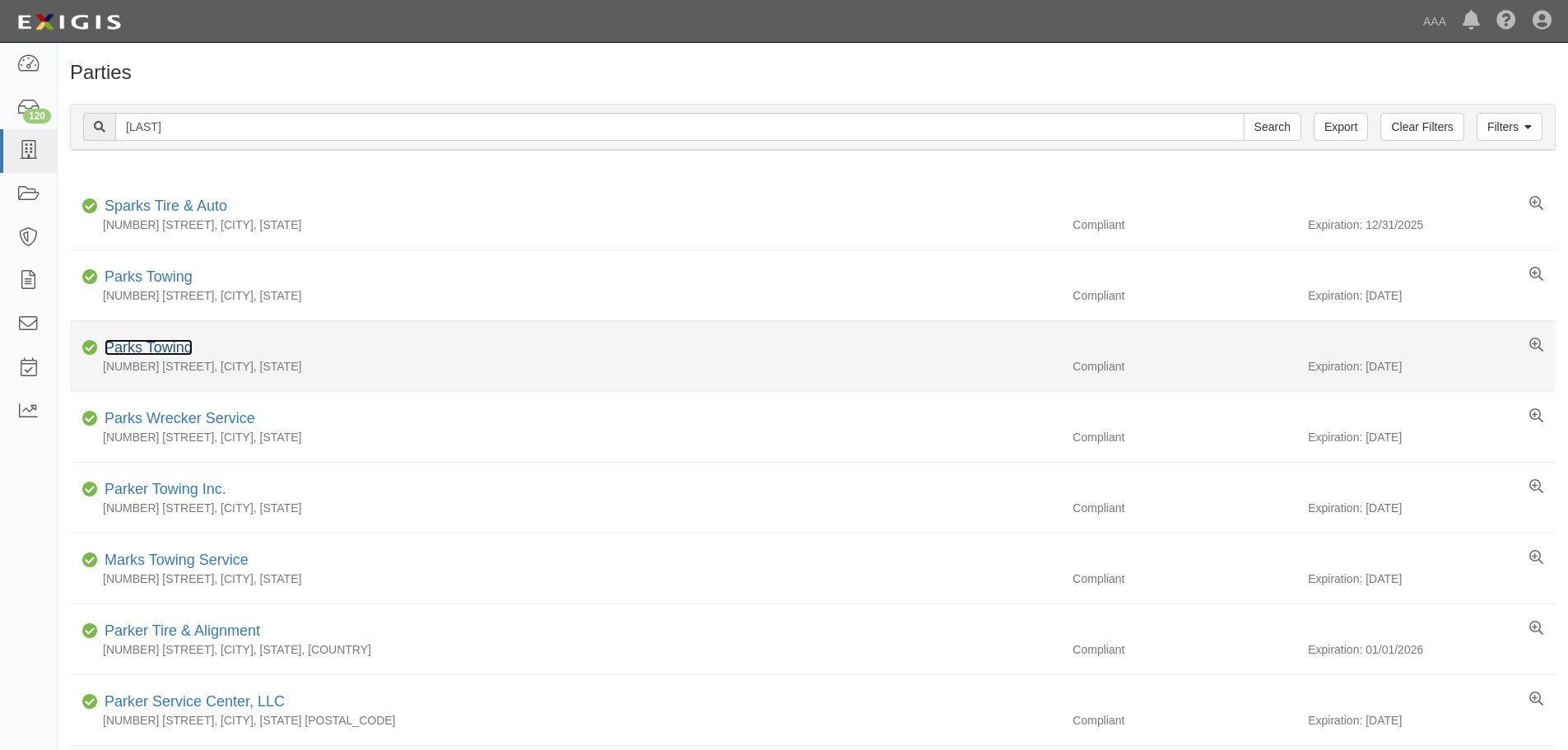 click on "Parks Towing" at bounding box center [148, 347] 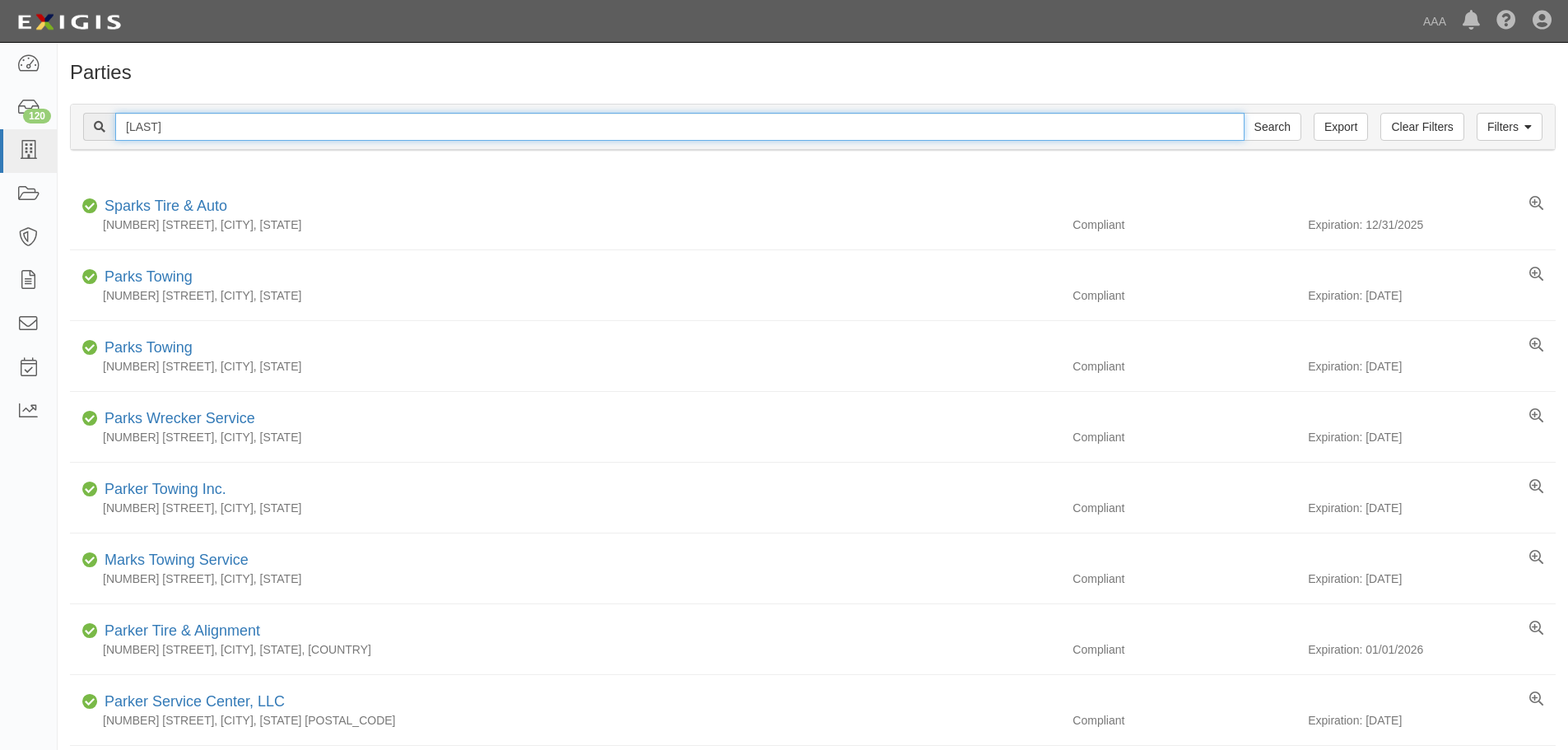 drag, startPoint x: 179, startPoint y: 131, endPoint x: 63, endPoint y: 121, distance: 116.43024 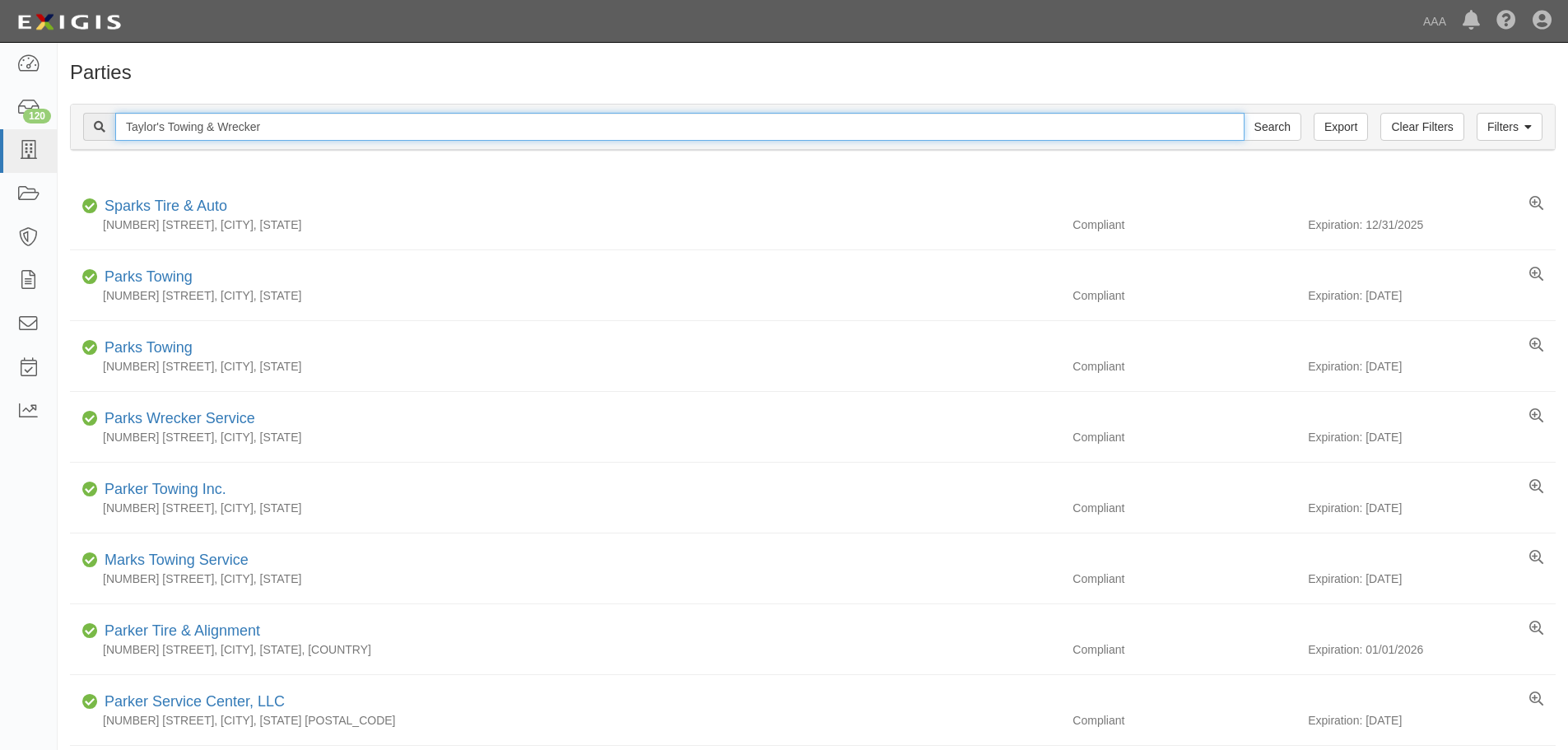 click on "Search" at bounding box center (1273, 127) 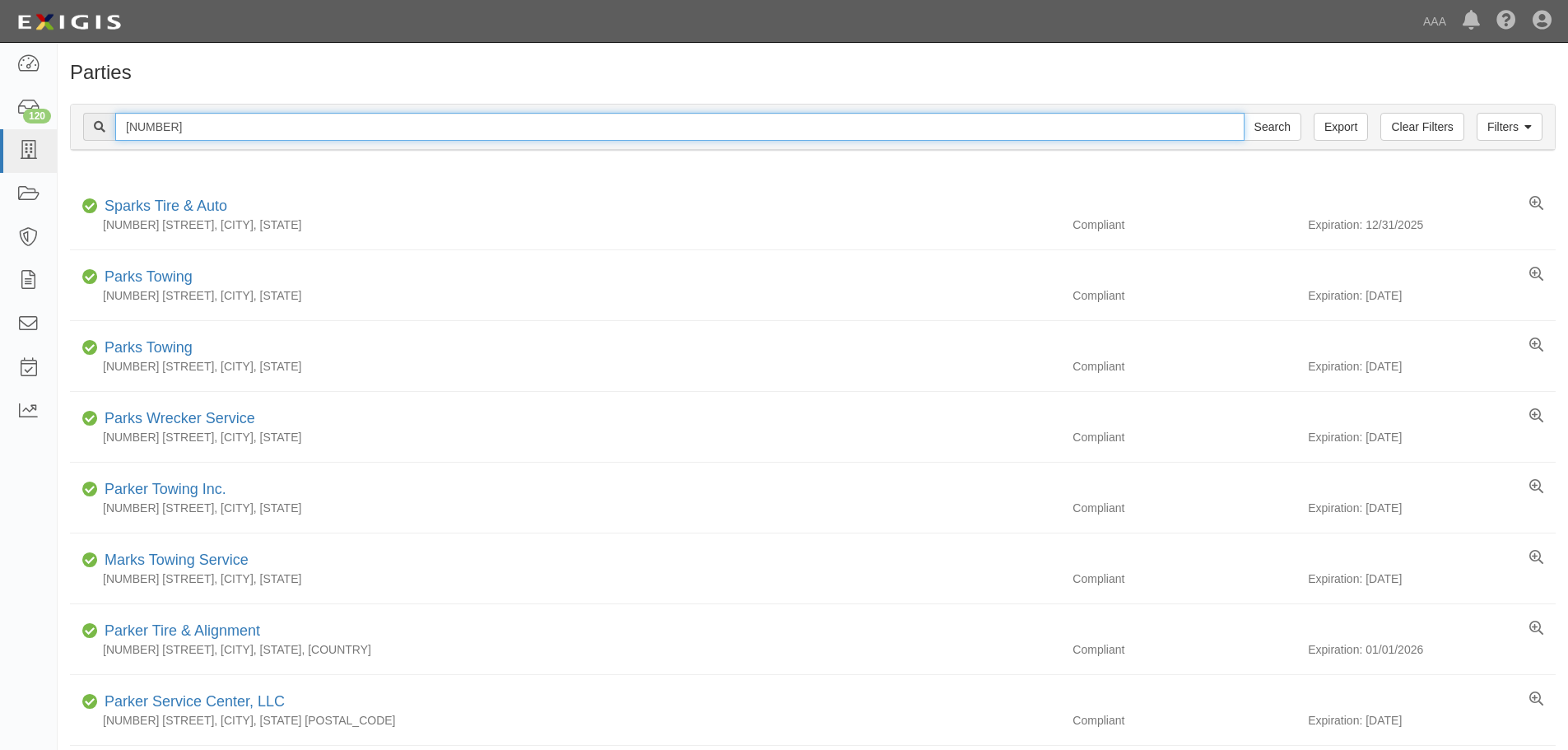 type on "109547" 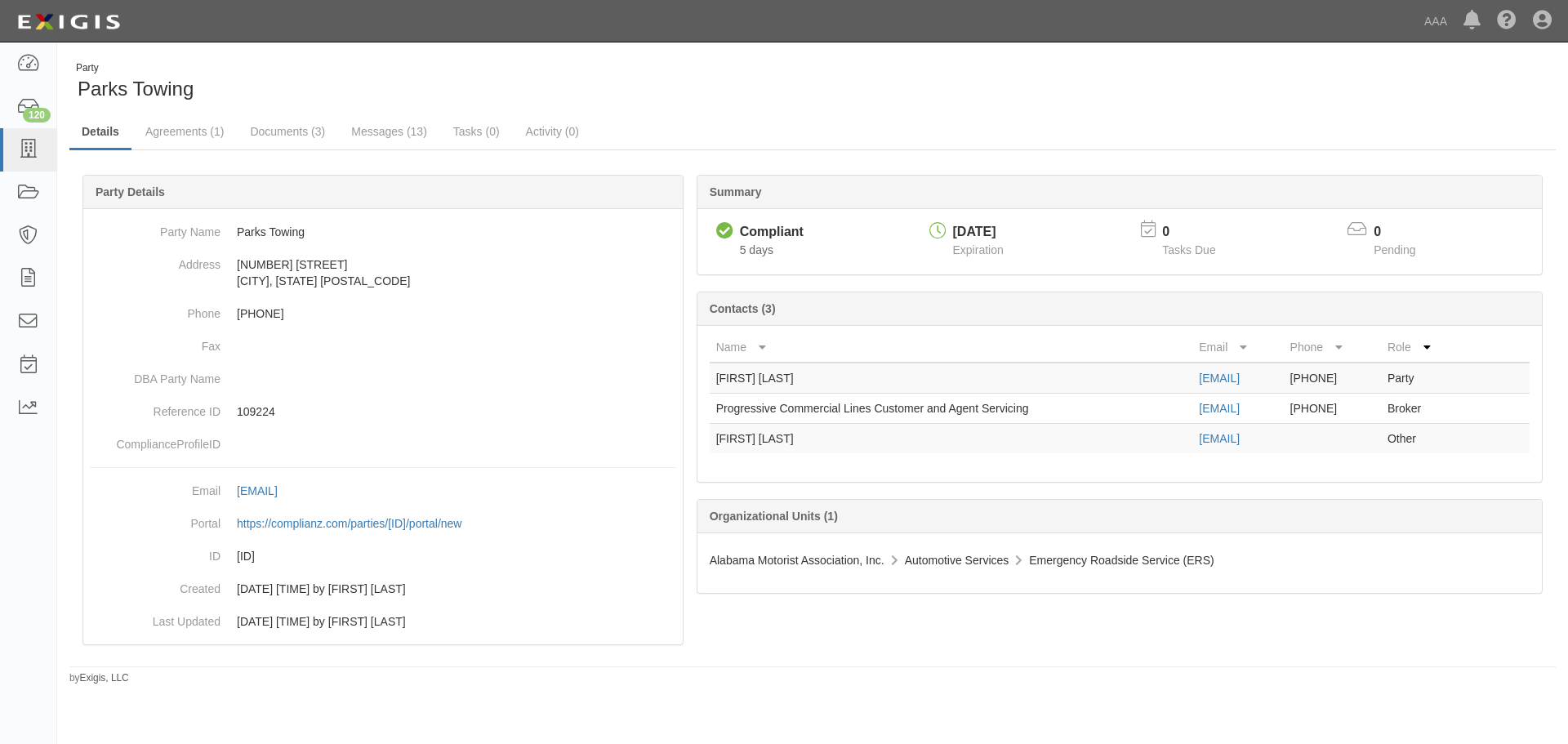 scroll, scrollTop: 0, scrollLeft: 0, axis: both 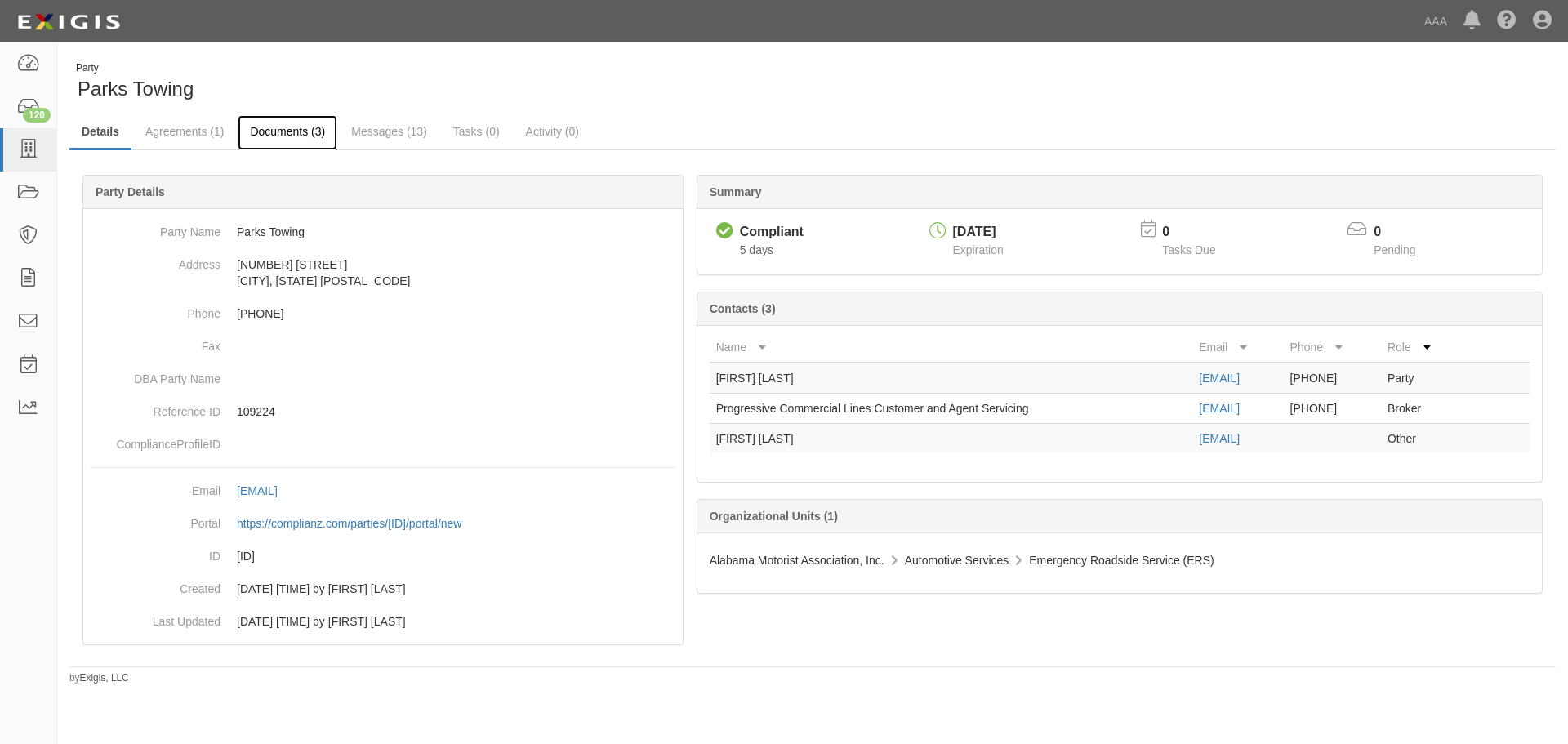 click on "Documents (3)" at bounding box center (287, 132) 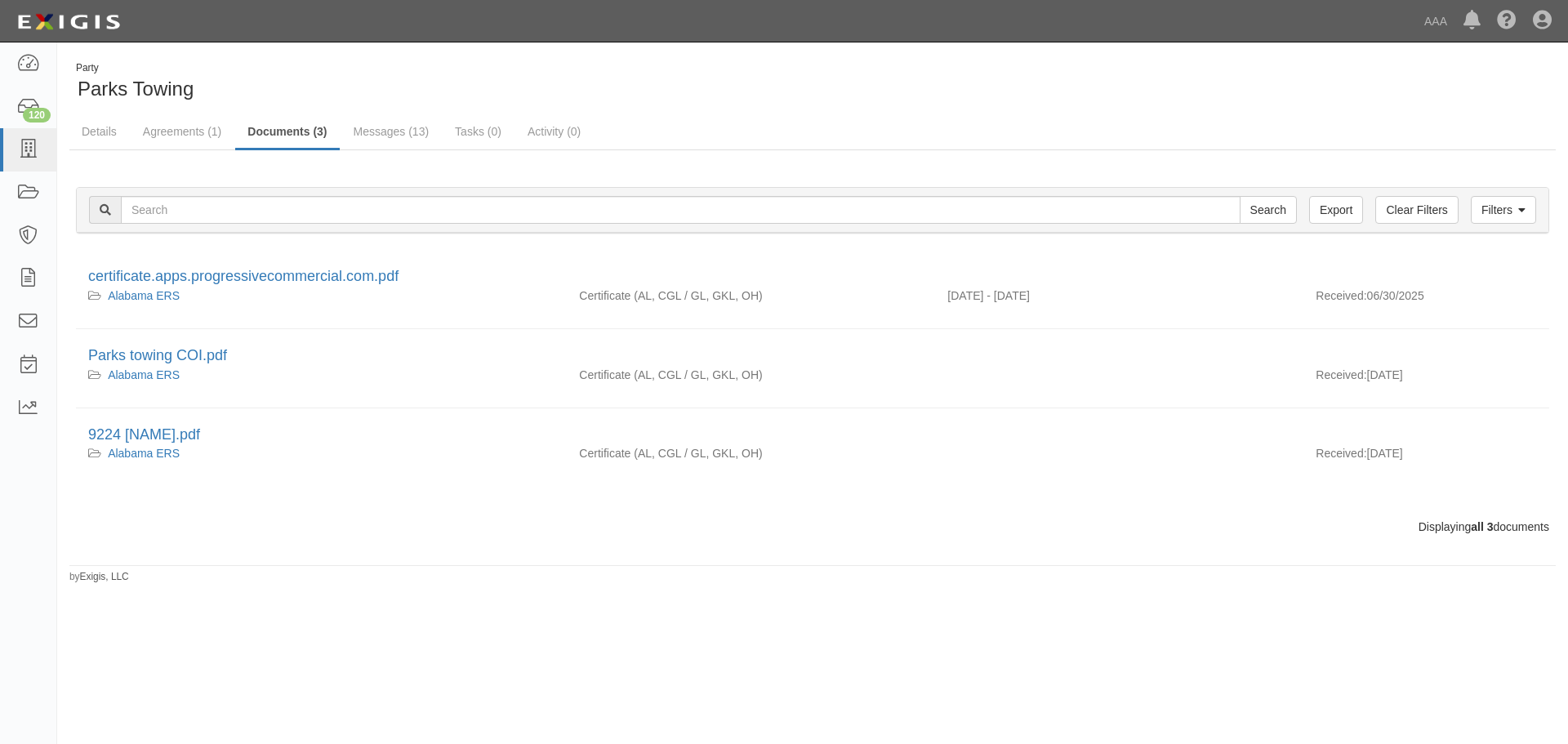 scroll, scrollTop: 0, scrollLeft: 0, axis: both 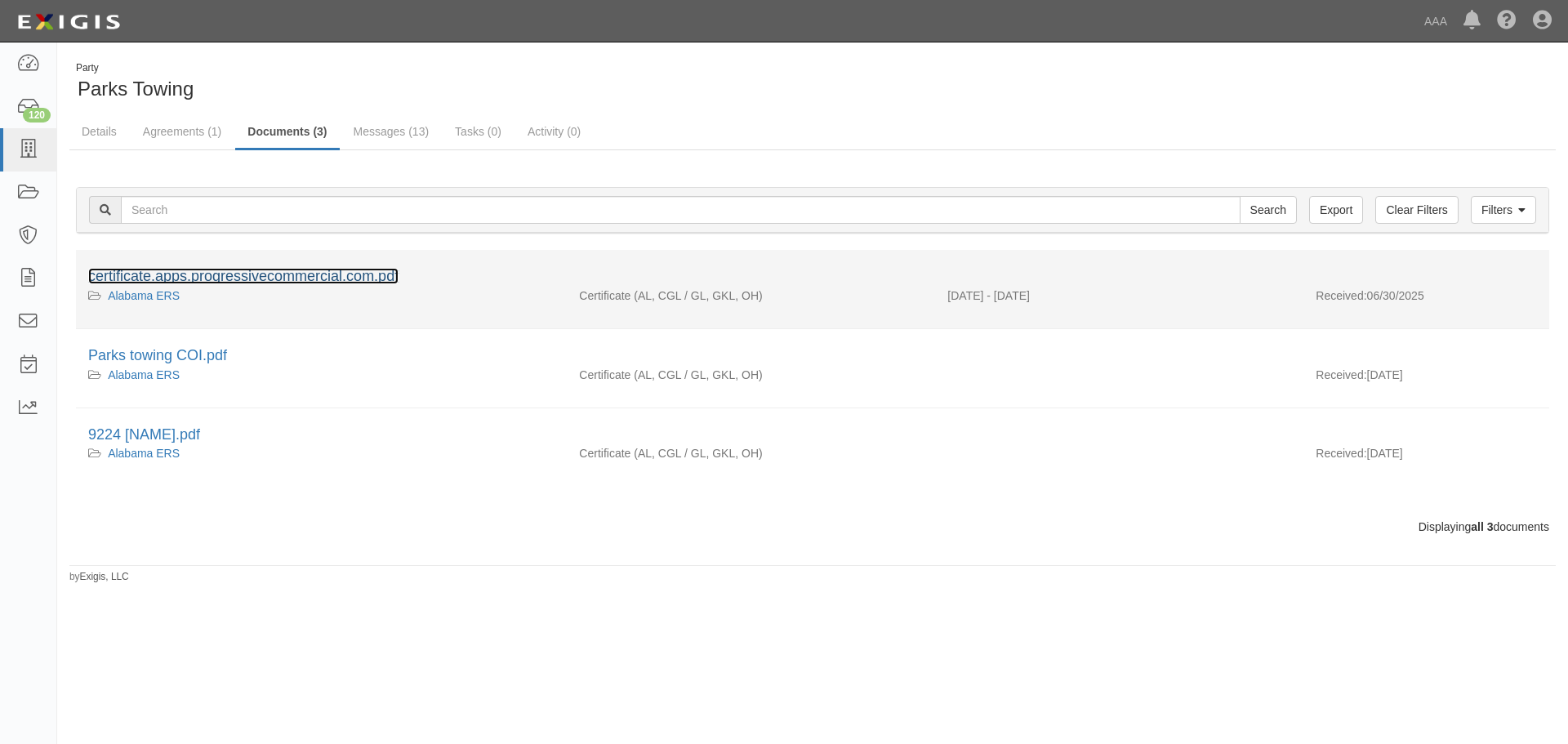 click on "certificate.apps.progressivecommercial.com.pdf" at bounding box center [243, 276] 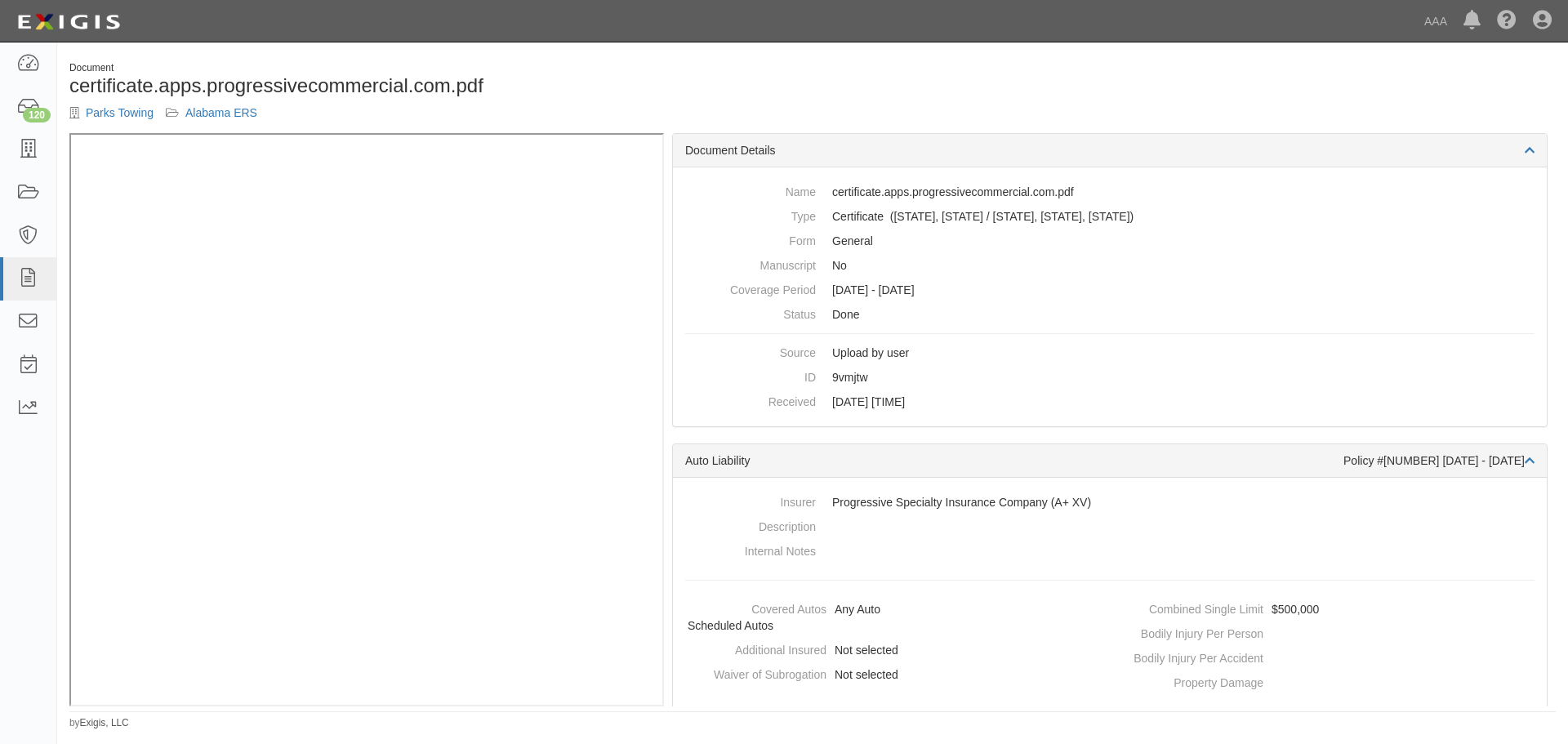 scroll, scrollTop: 0, scrollLeft: 0, axis: both 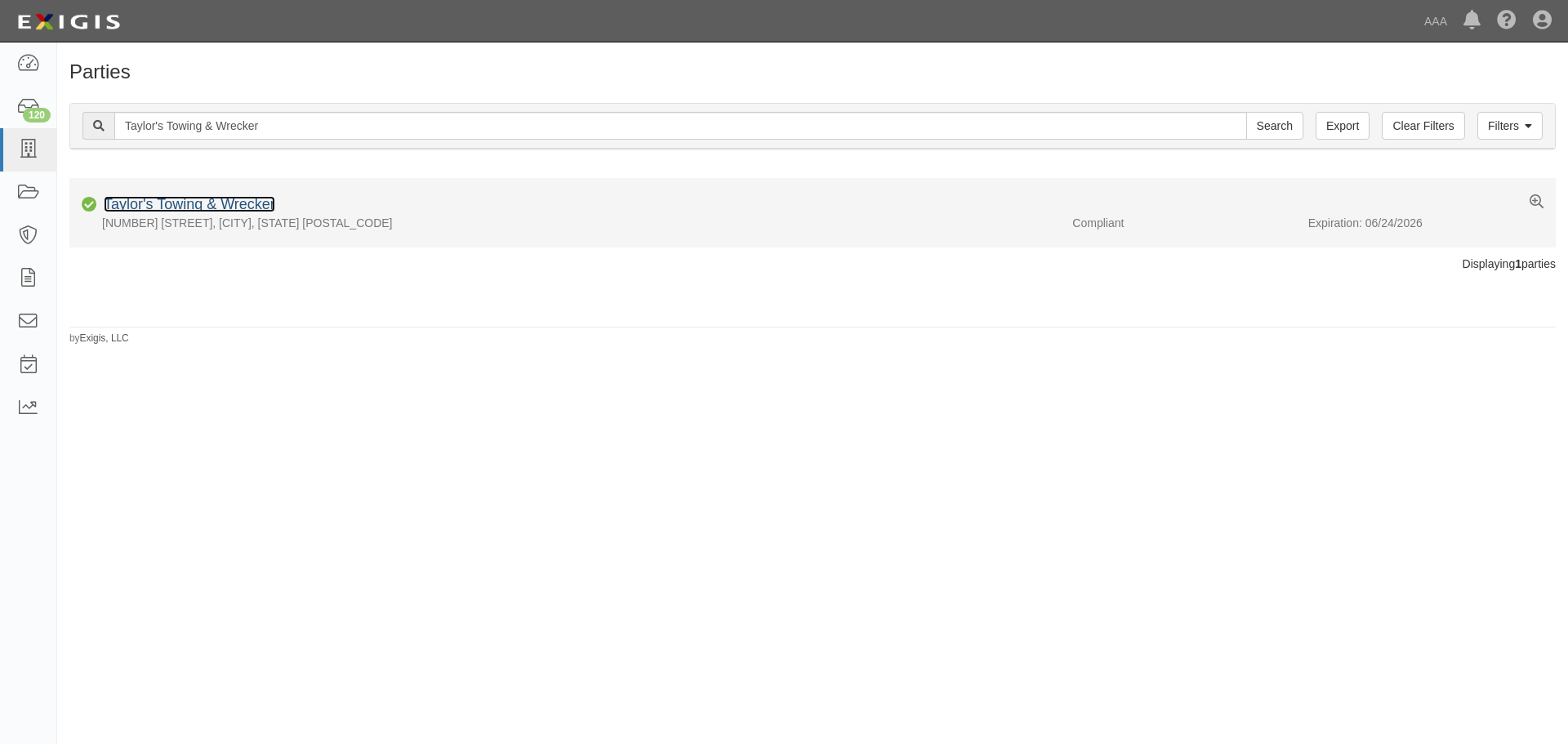 click on "Taylor's Towing & Wrecker" at bounding box center [189, 204] 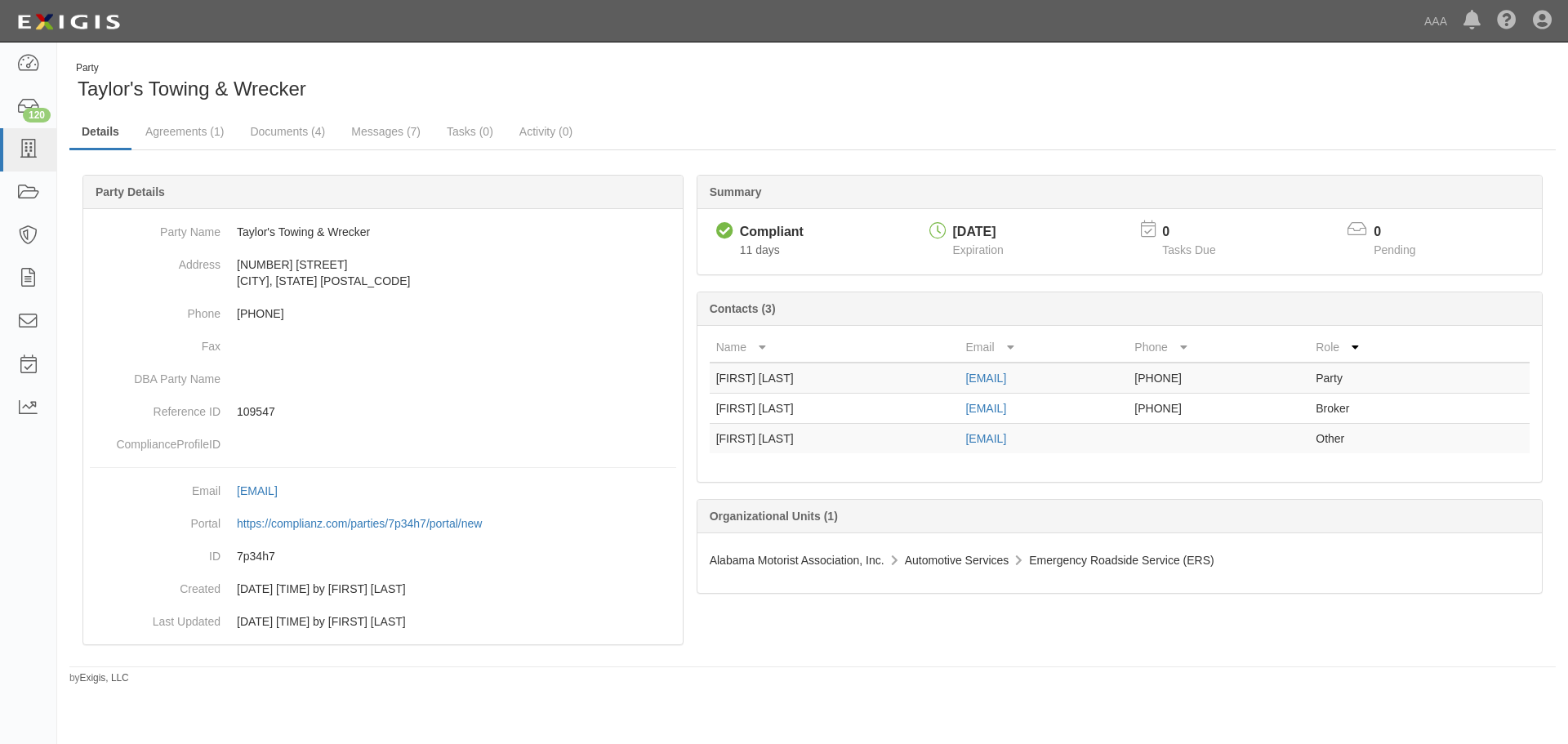 scroll, scrollTop: 0, scrollLeft: 0, axis: both 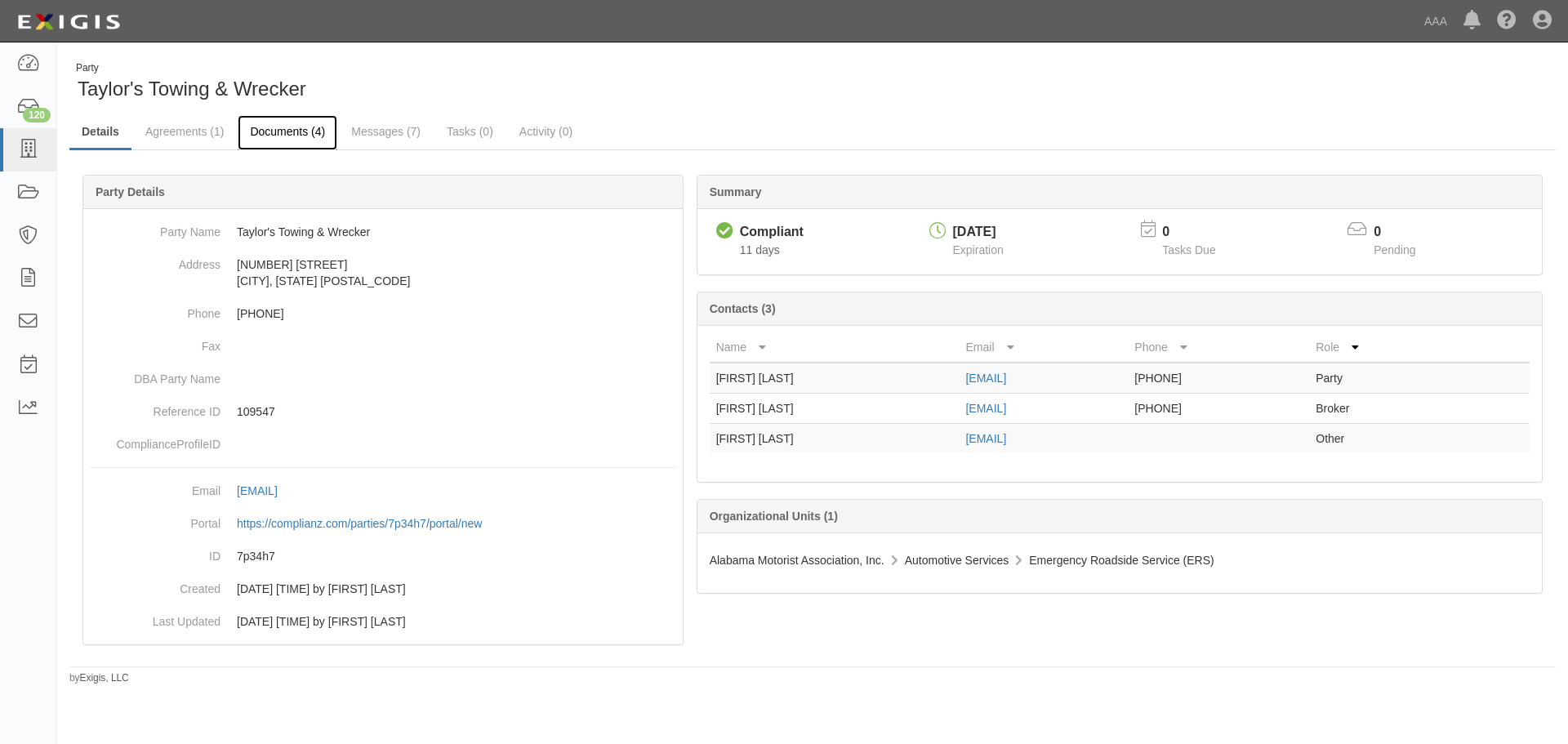 click on "Documents (4)" at bounding box center (287, 132) 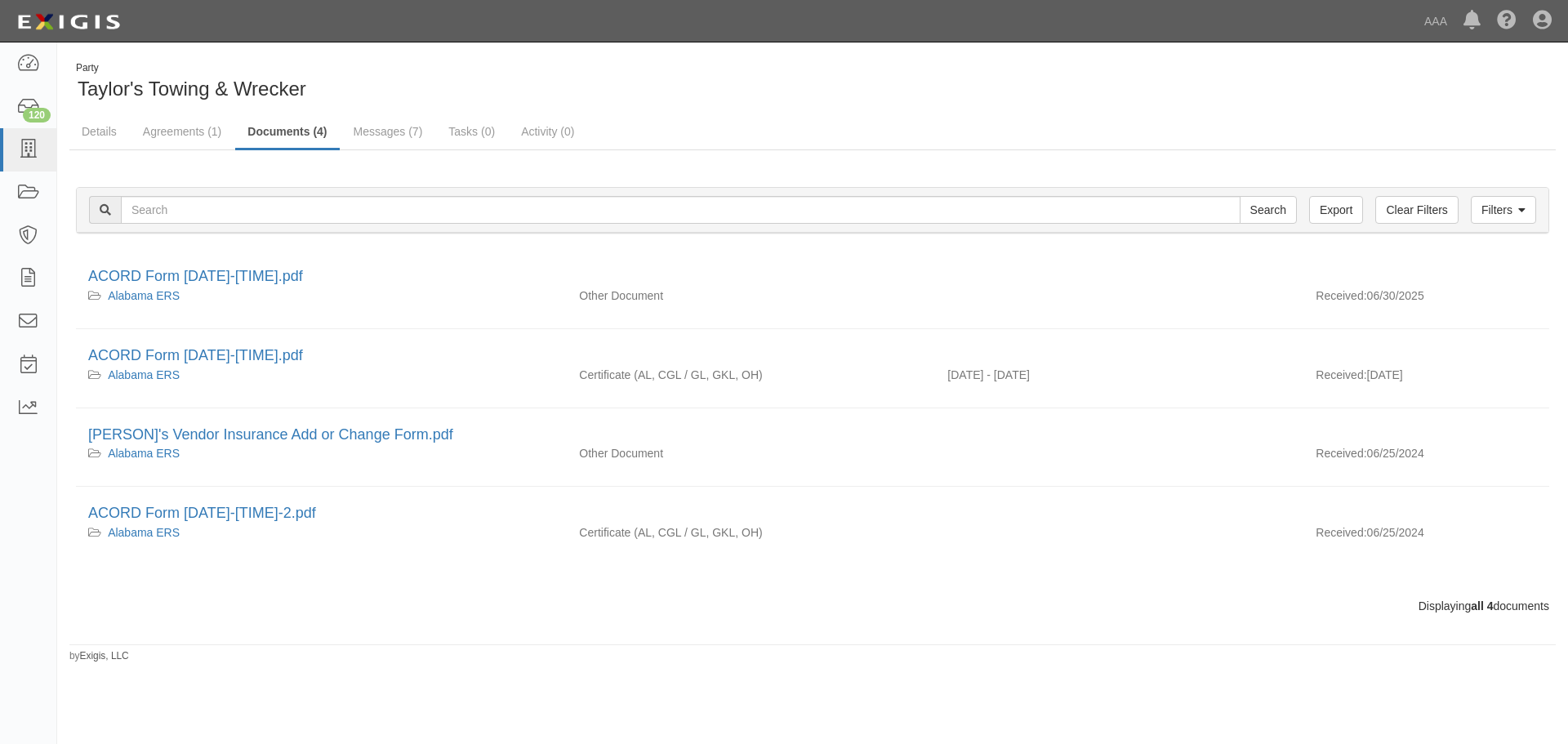 scroll, scrollTop: 0, scrollLeft: 0, axis: both 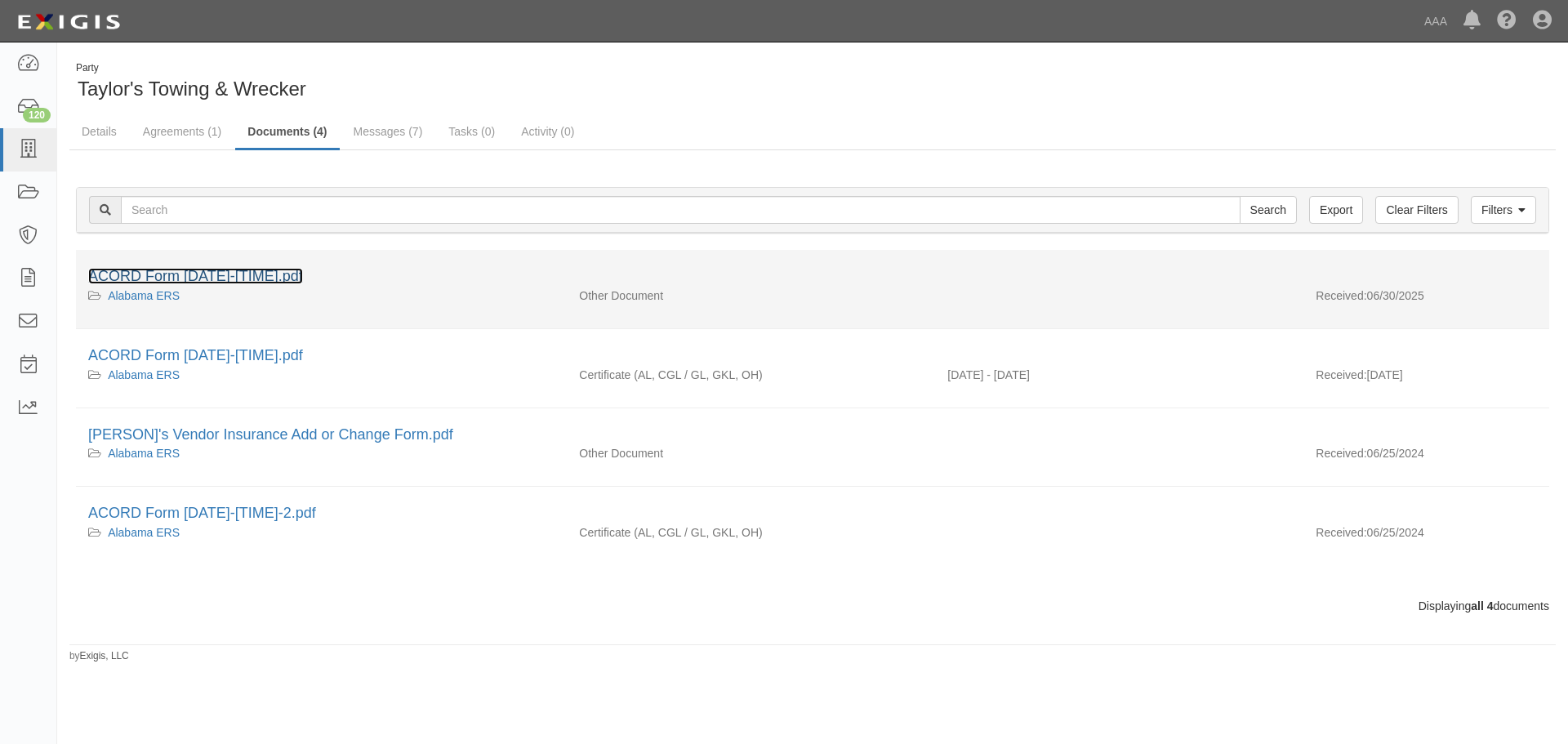 click on "ACORD Form [DATE]-[TIME].pdf" at bounding box center [195, 276] 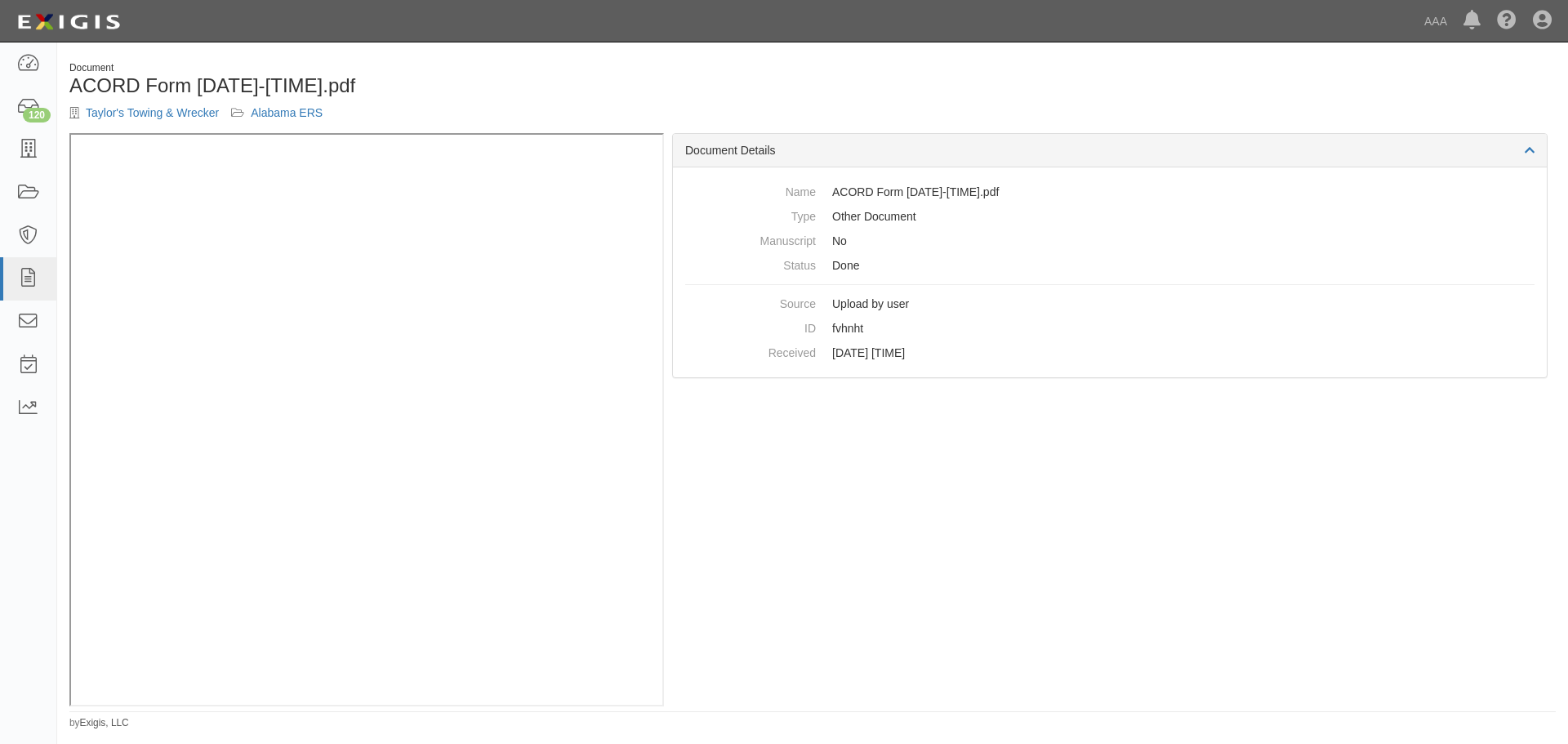 scroll, scrollTop: 0, scrollLeft: 0, axis: both 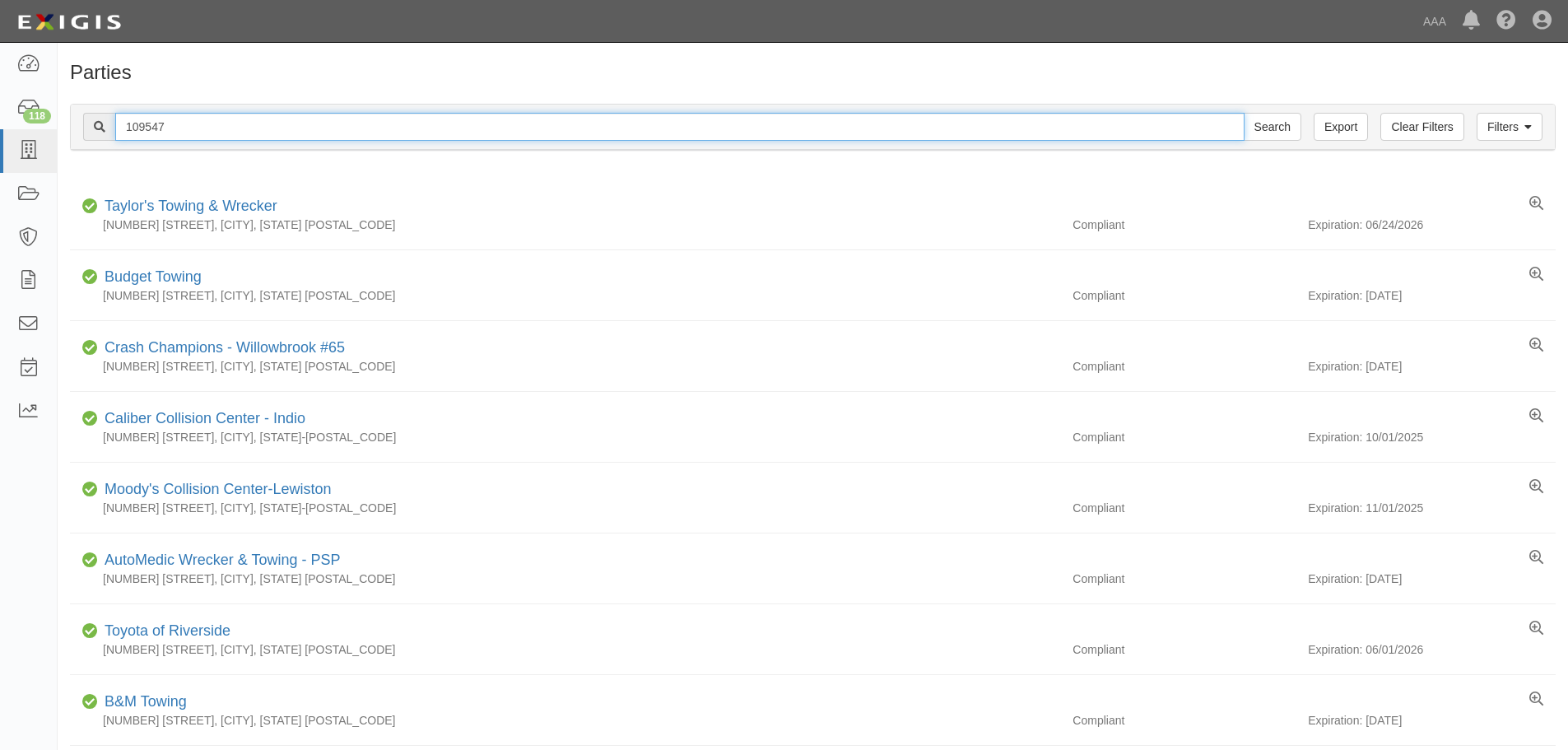 drag, startPoint x: 182, startPoint y: 132, endPoint x: 106, endPoint y: 132, distance: 76 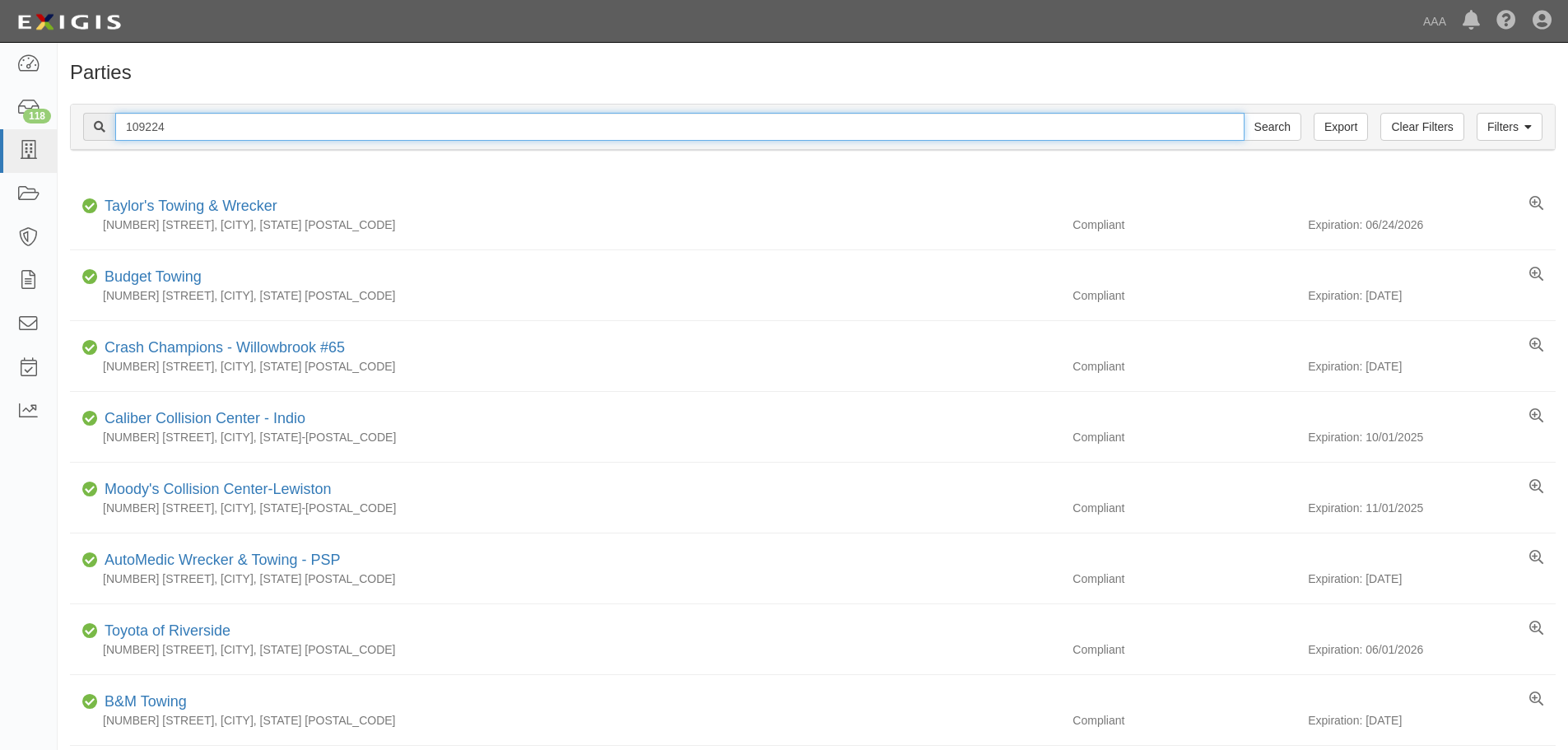 type on "109224" 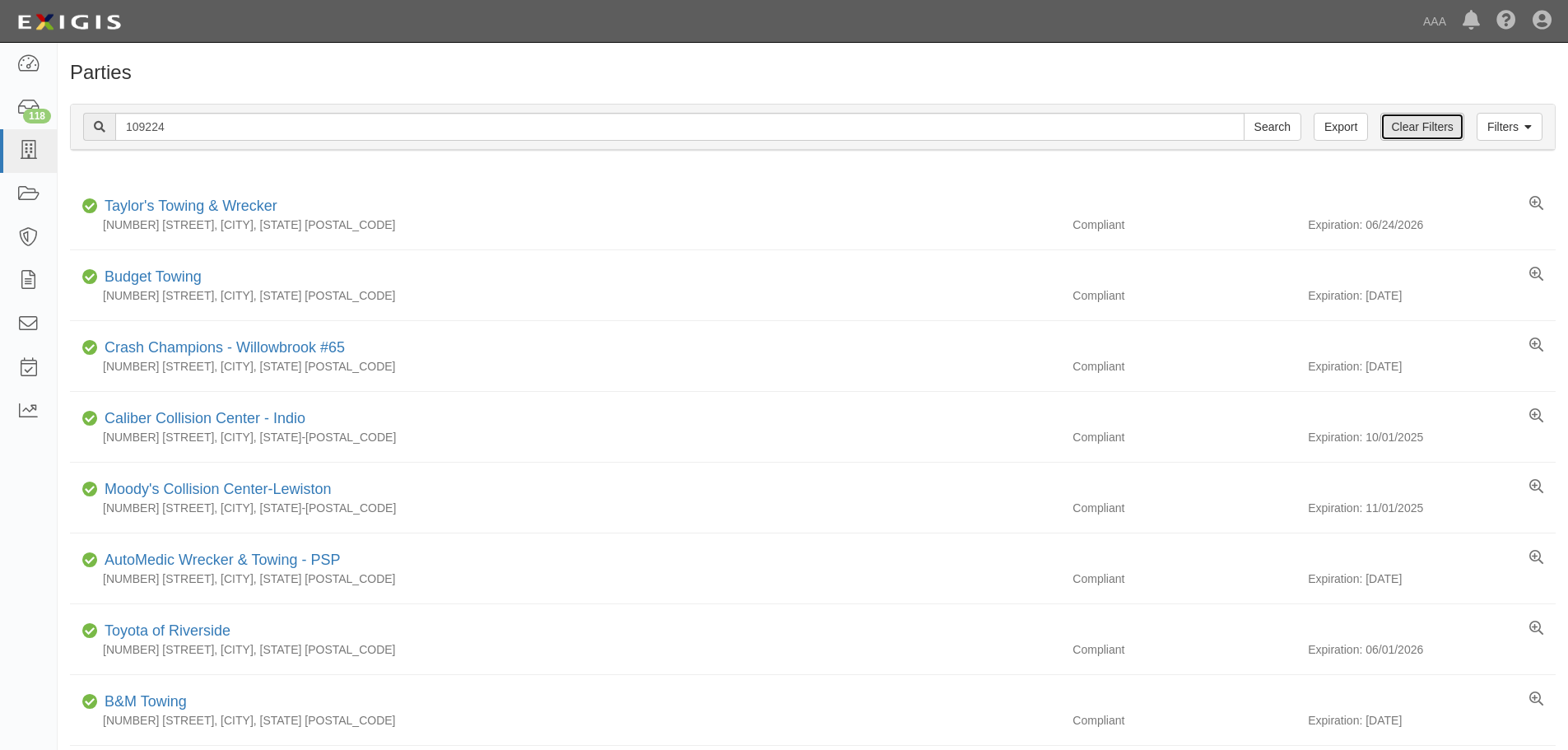click on "Clear Filters" at bounding box center [1421, 127] 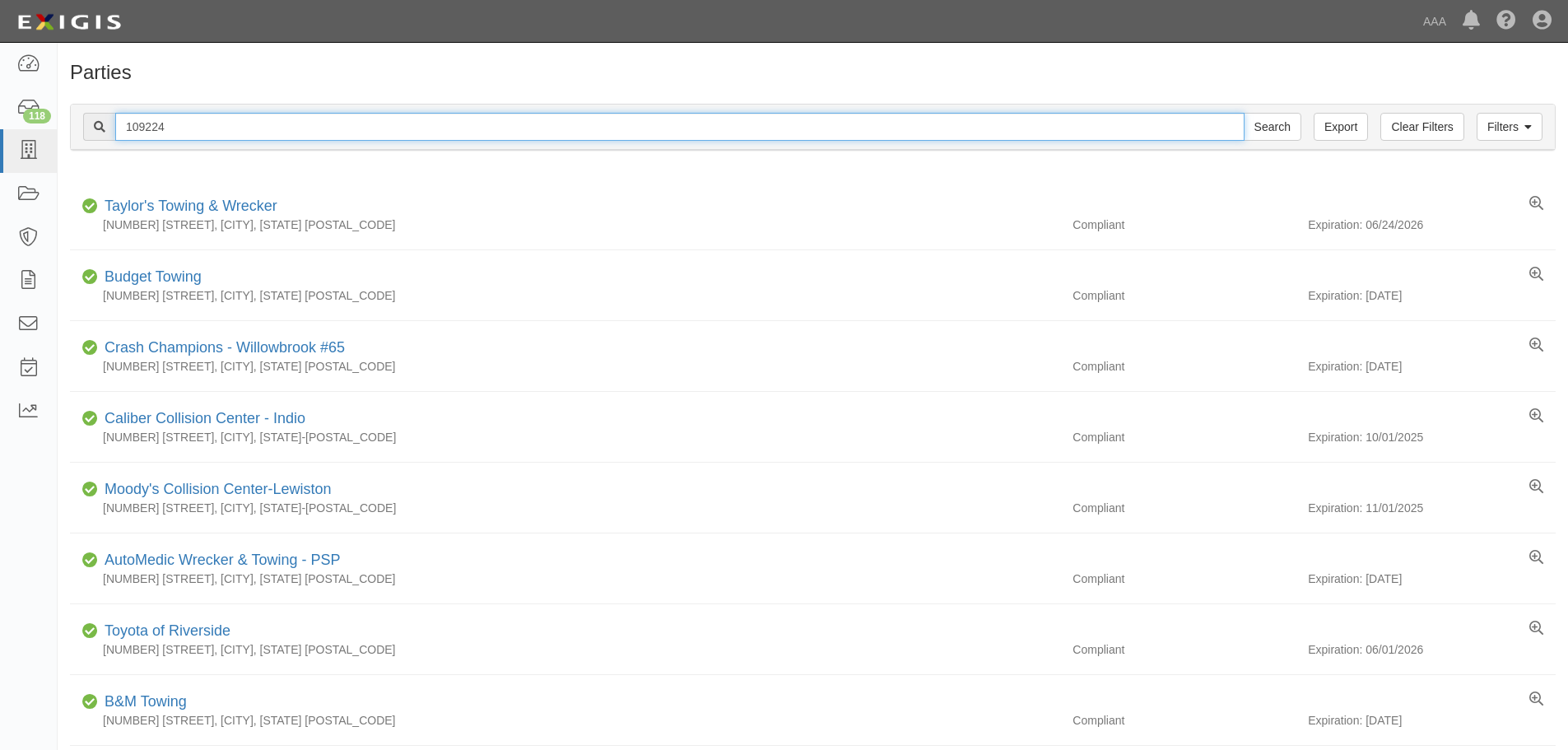 drag, startPoint x: 220, startPoint y: 125, endPoint x: 69, endPoint y: 113, distance: 151.47607 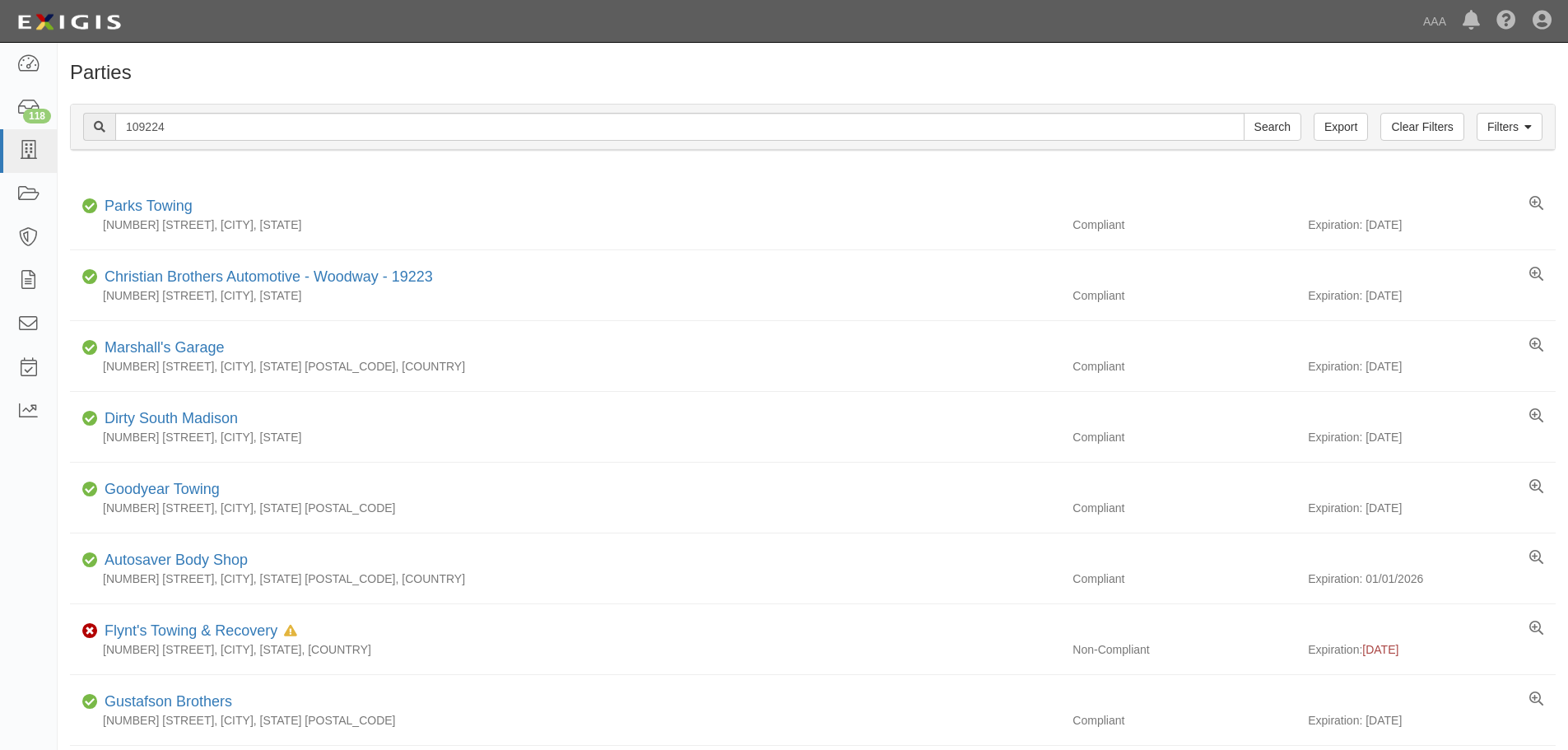 scroll, scrollTop: 0, scrollLeft: 0, axis: both 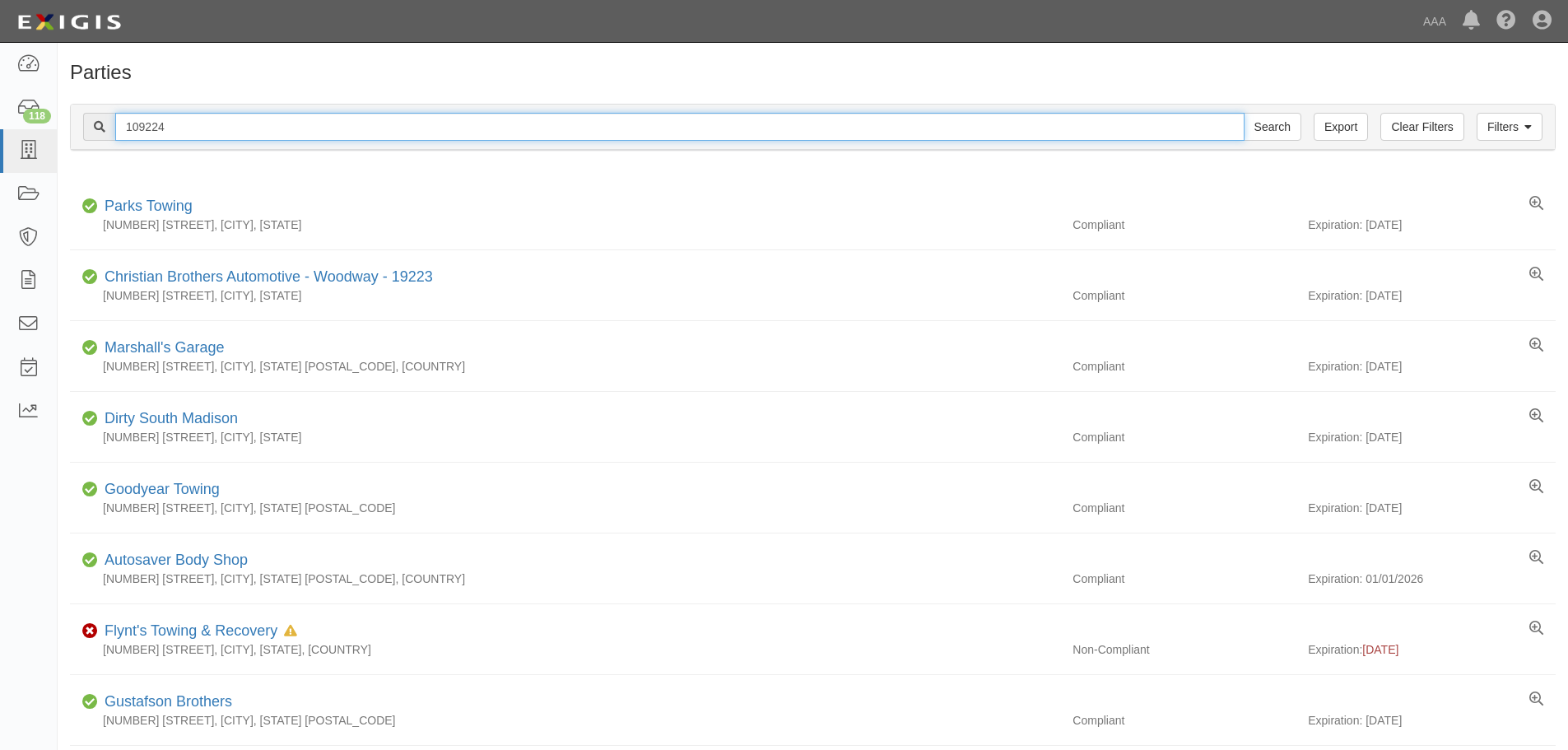 drag, startPoint x: 188, startPoint y: 127, endPoint x: 110, endPoint y: 127, distance: 78 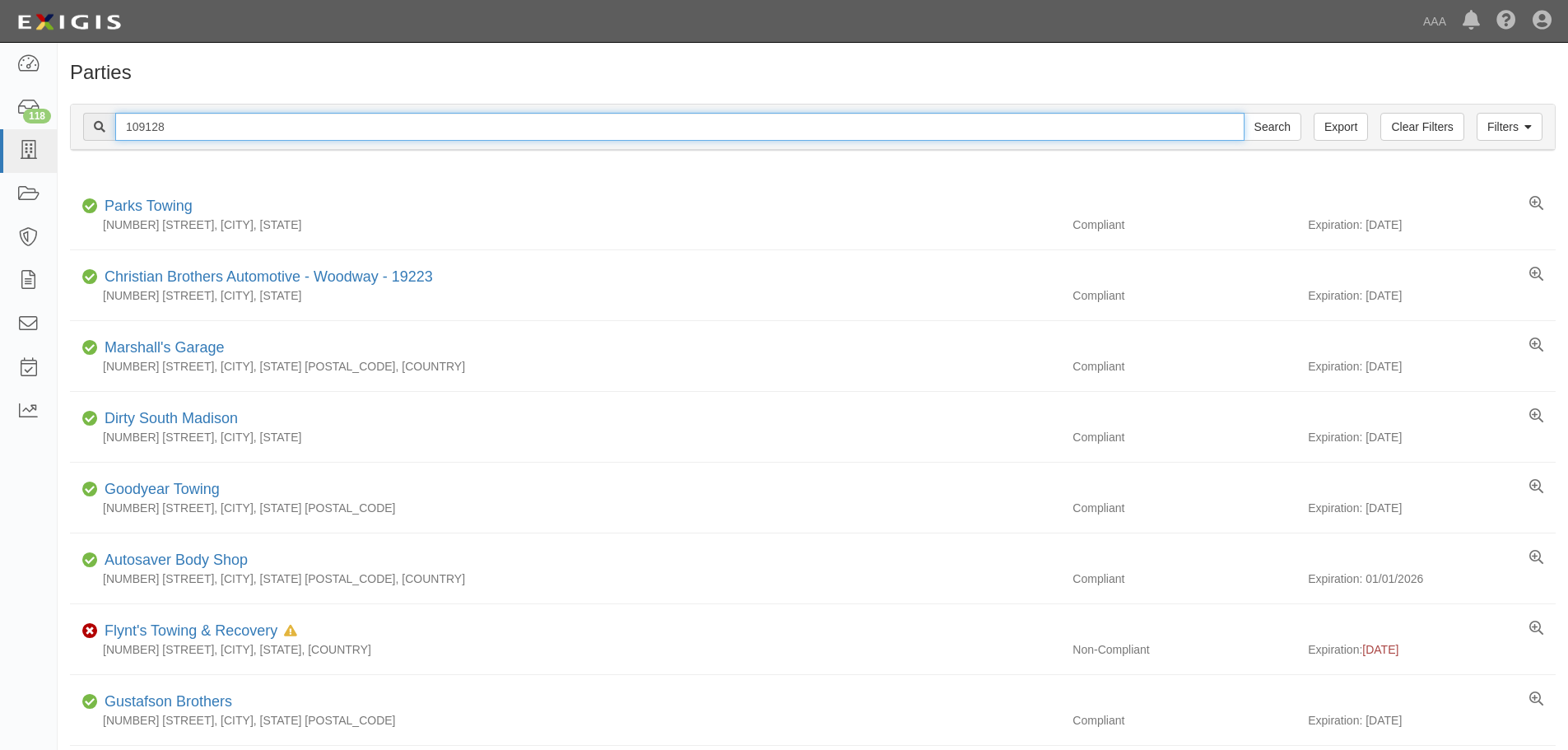 type on "[NUMBER]" 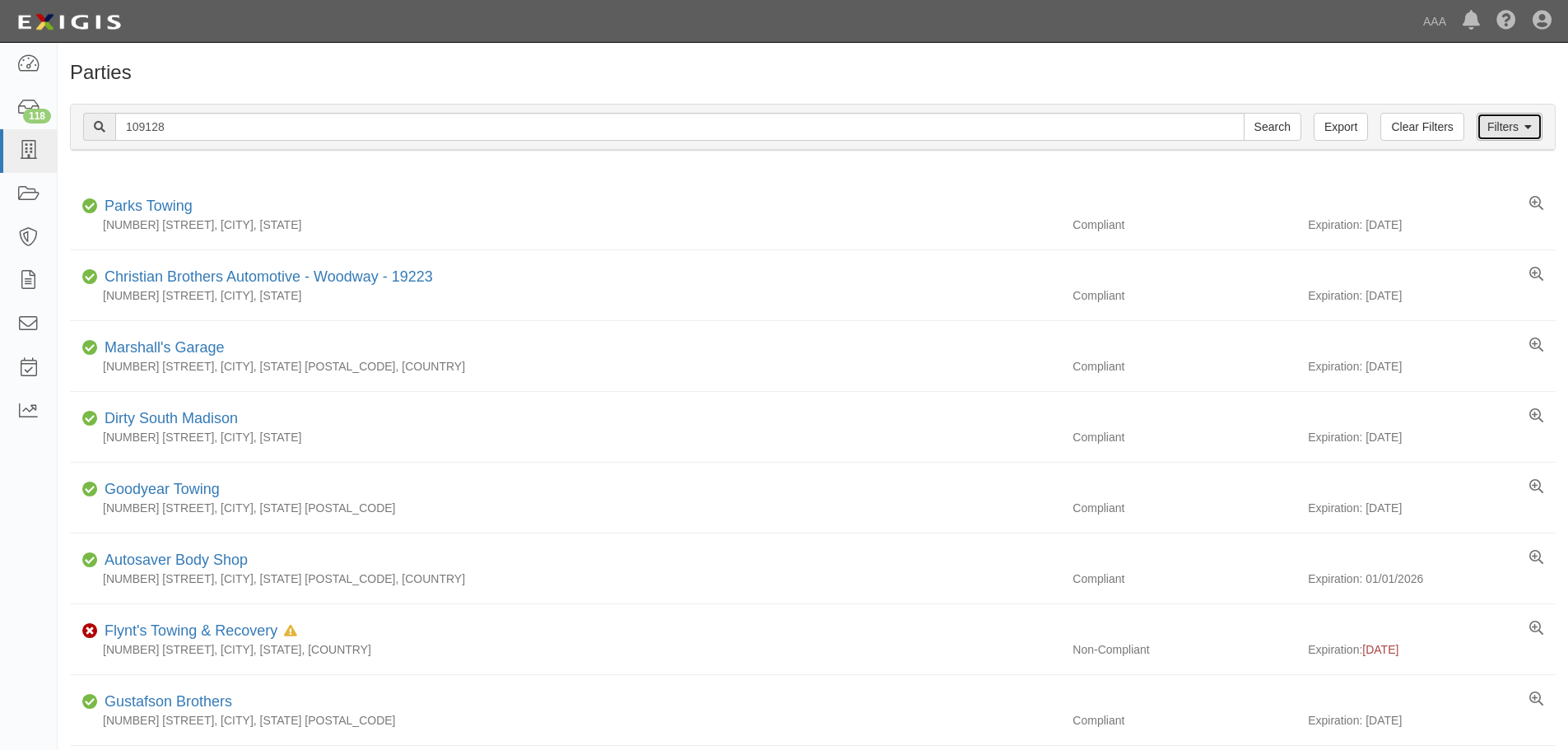click on "Filters" at bounding box center [1510, 127] 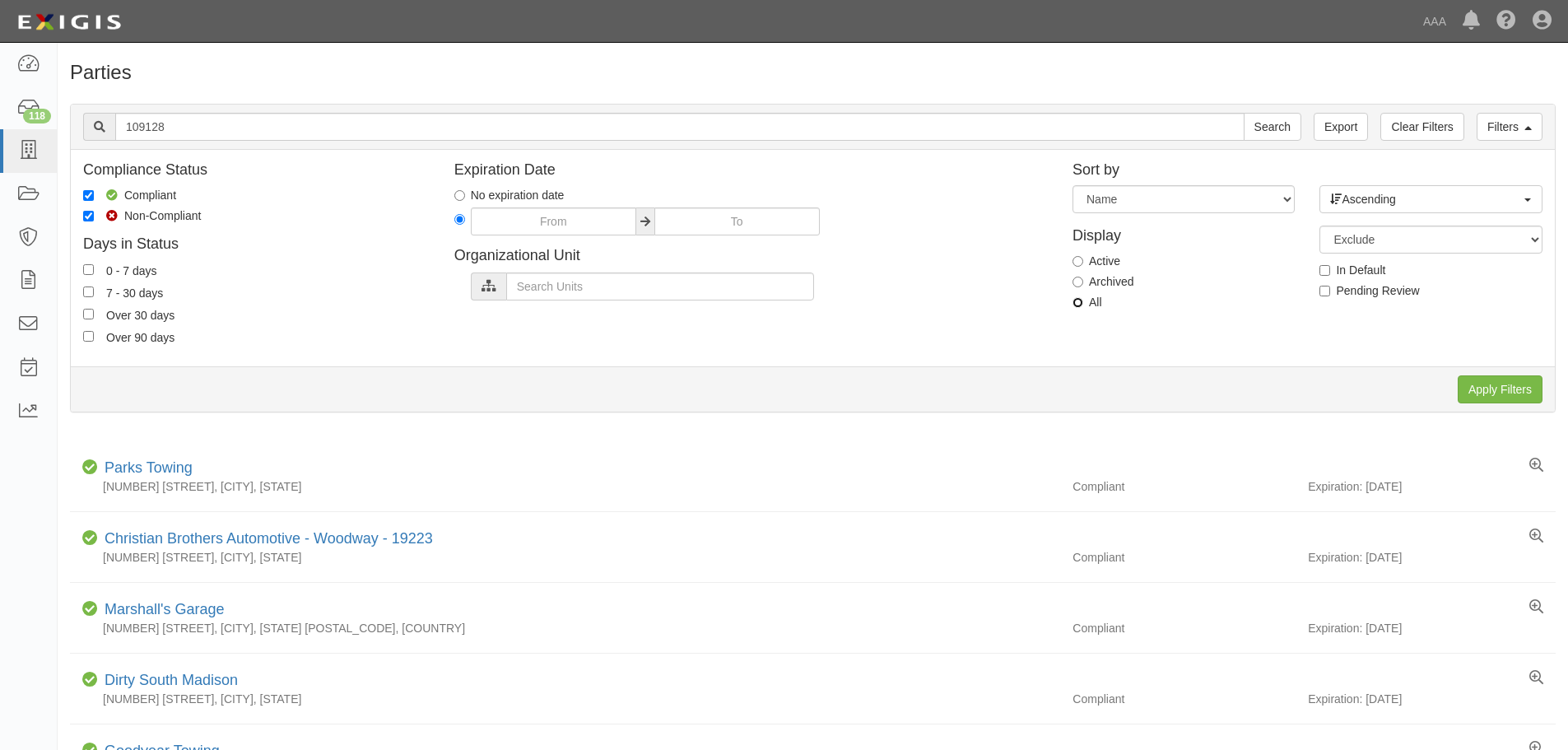 click on "All" at bounding box center (1077, 302) 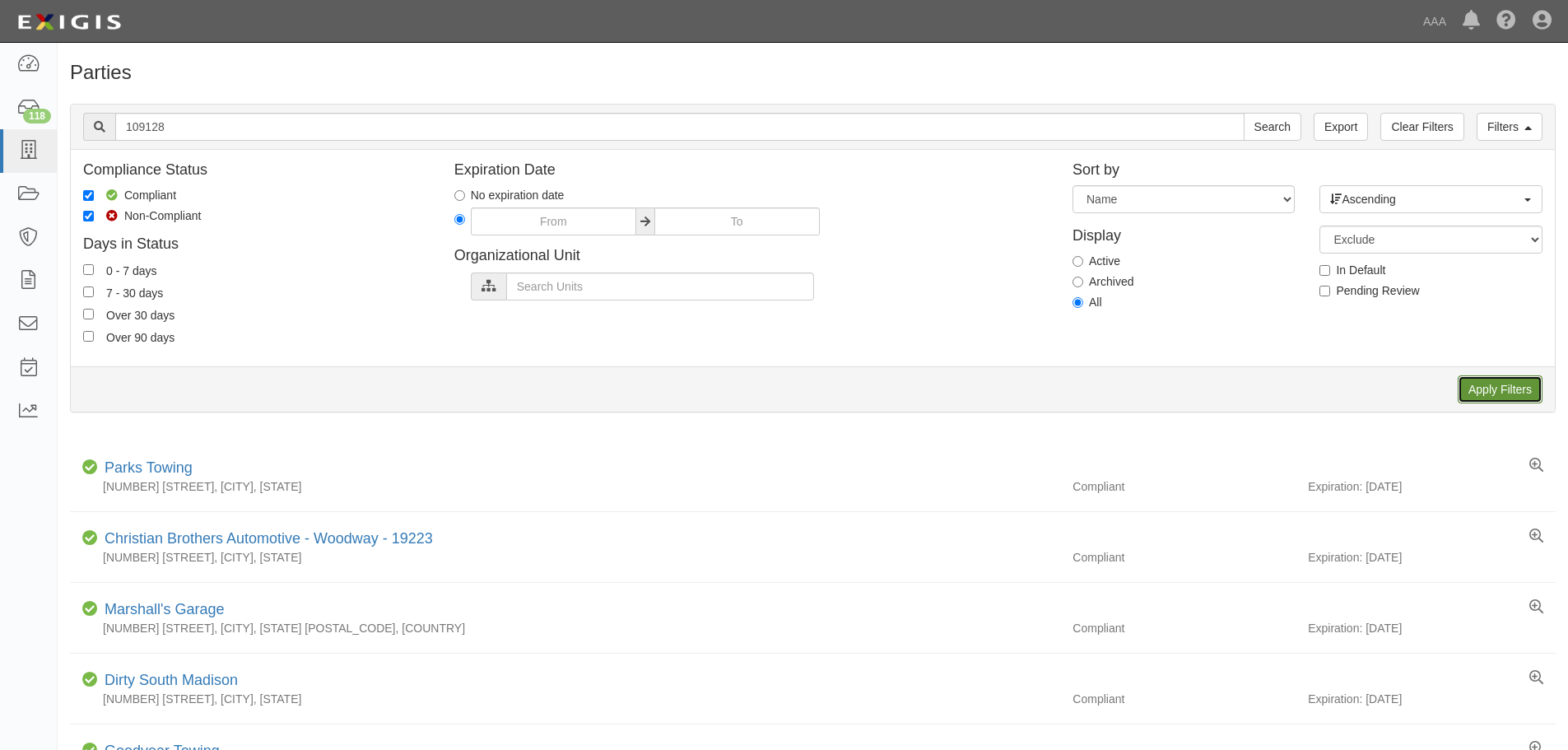 click on "Apply Filters" at bounding box center (1500, 389) 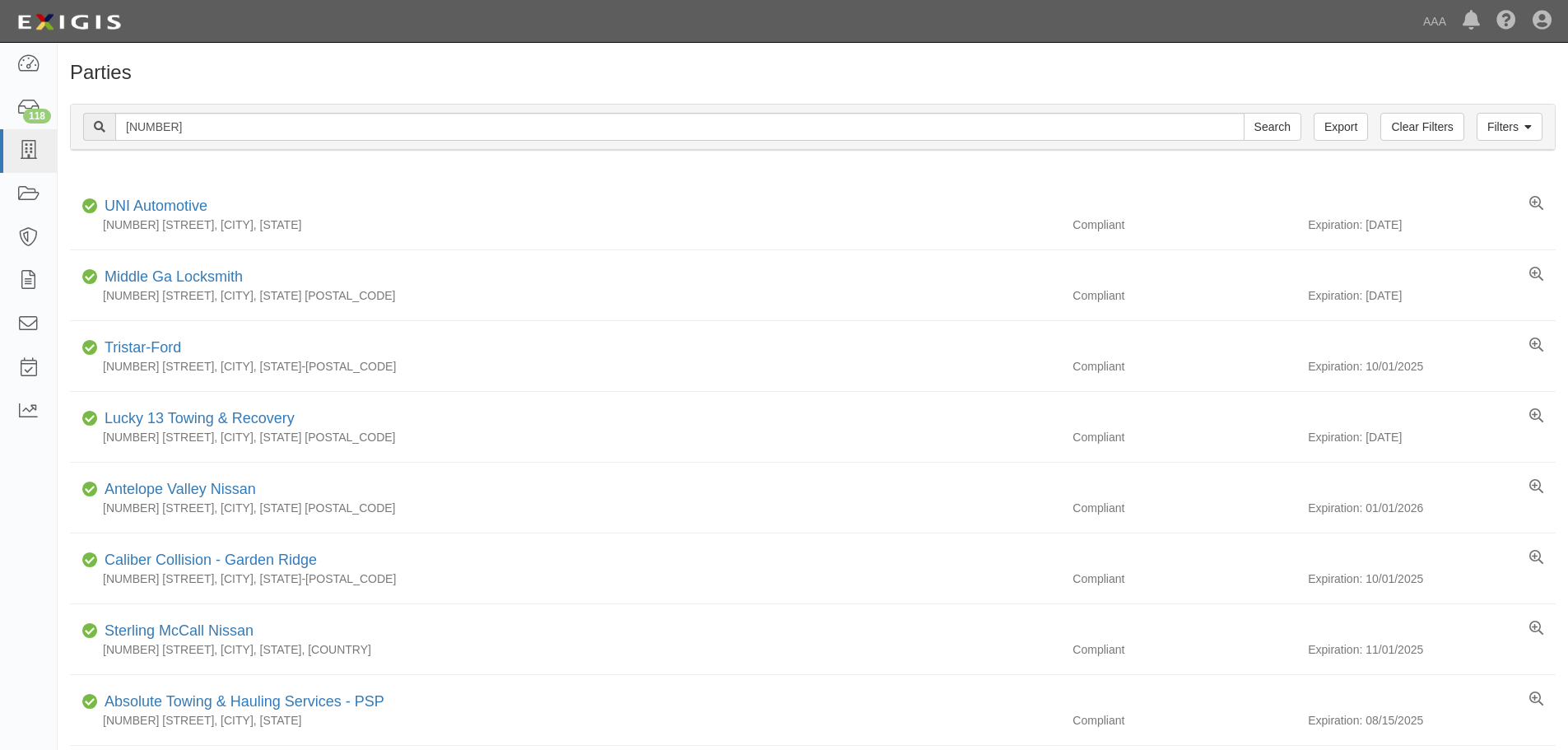 scroll, scrollTop: 0, scrollLeft: 0, axis: both 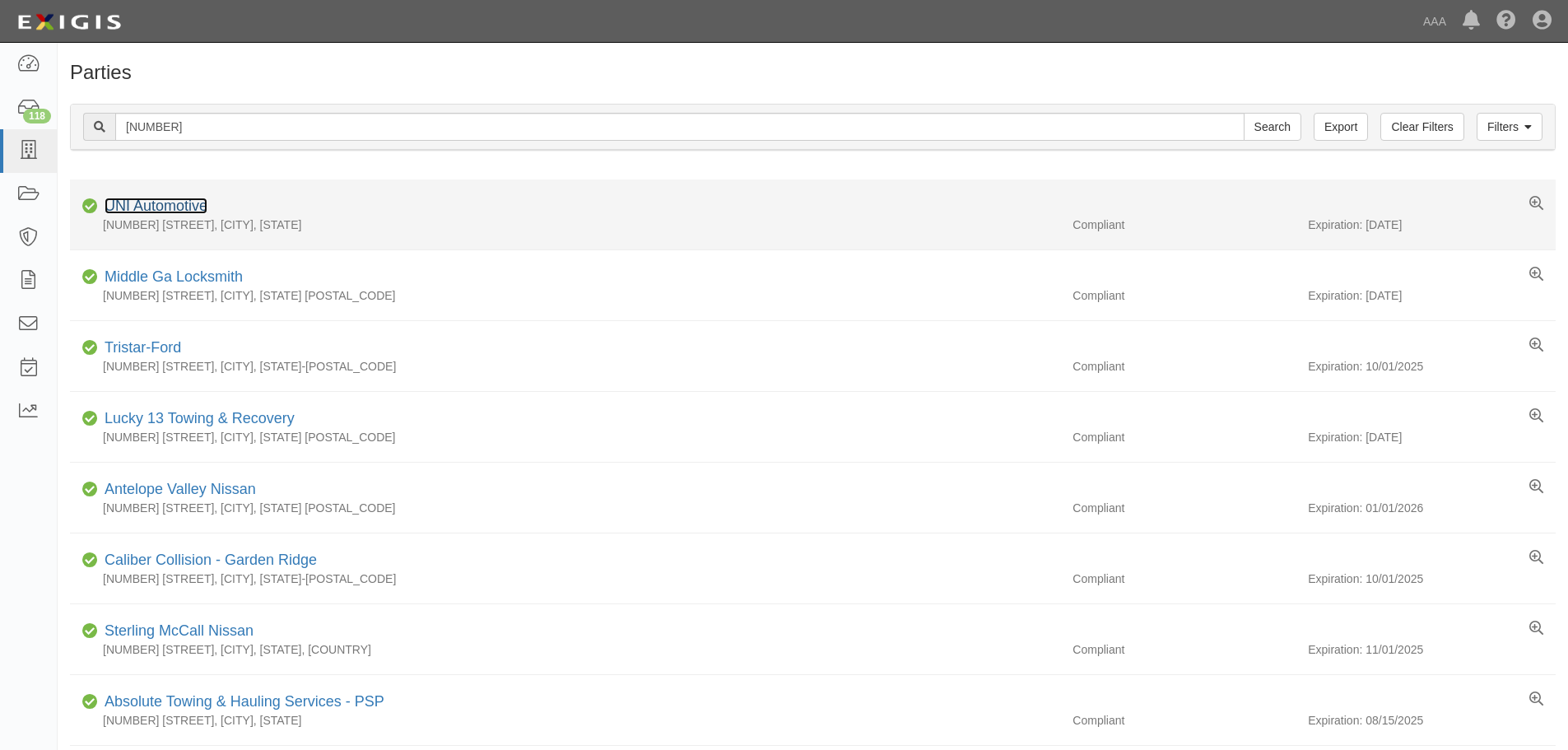 click on "UNI Automotive" at bounding box center [156, 206] 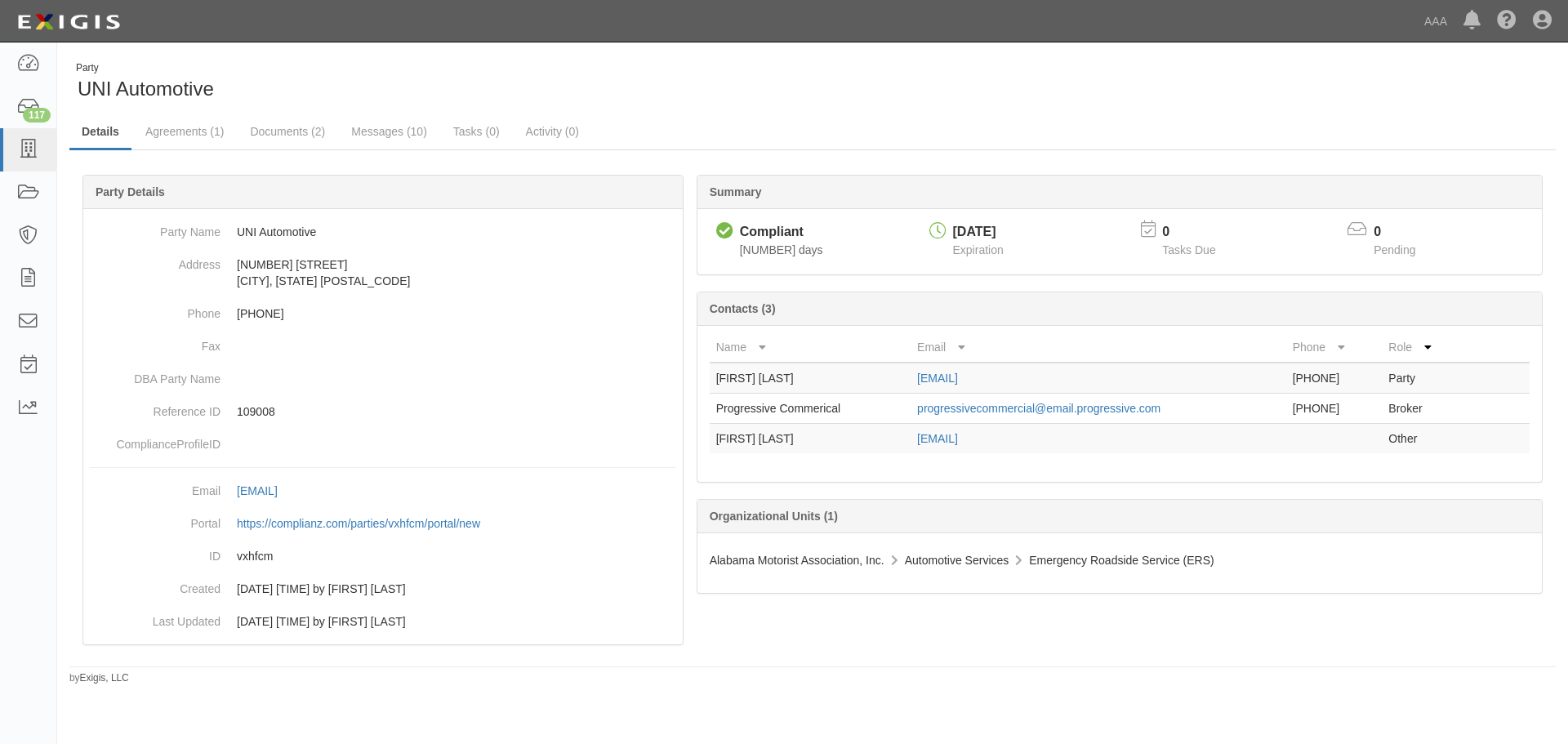 scroll, scrollTop: 0, scrollLeft: 0, axis: both 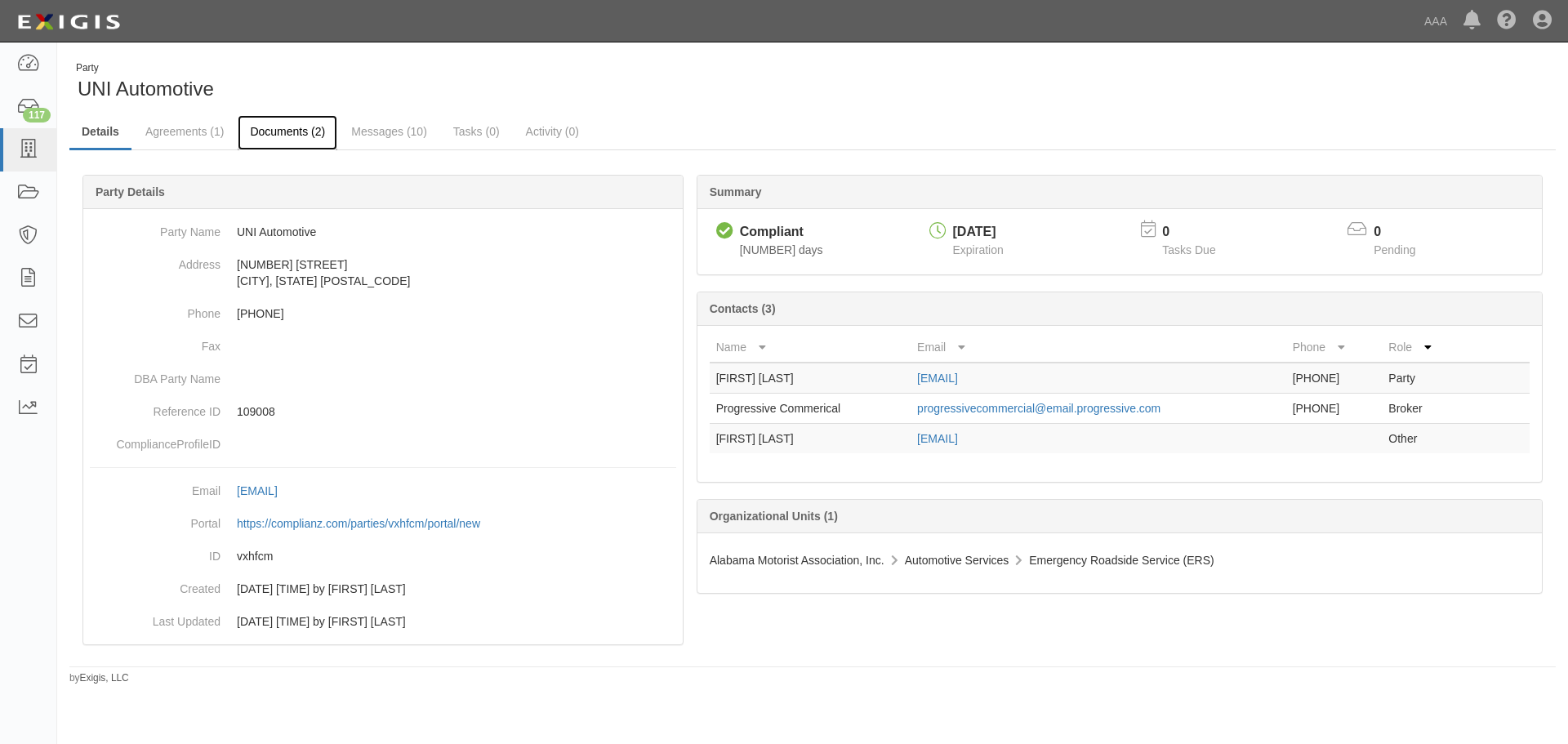 click on "Documents (2)" at bounding box center (287, 132) 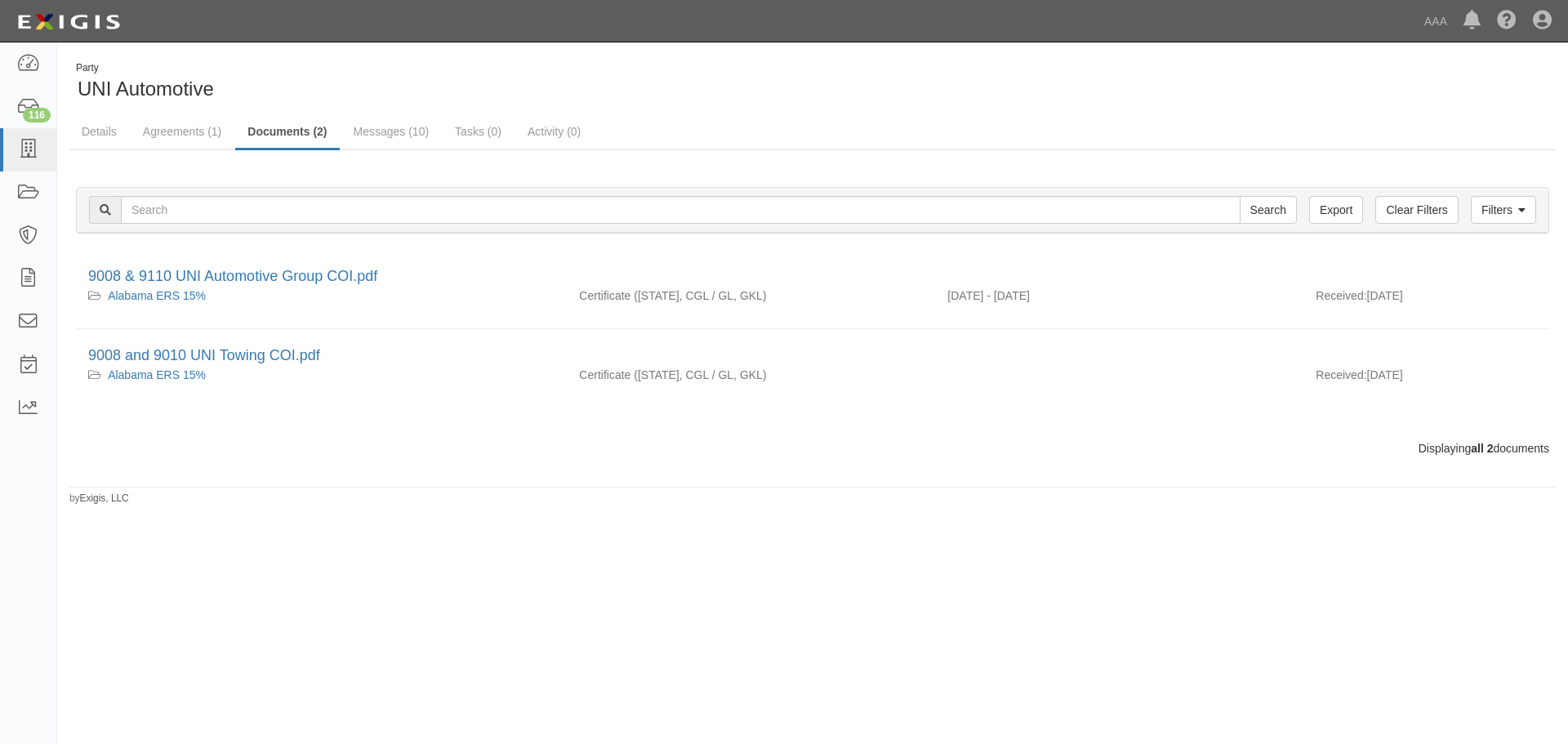 scroll, scrollTop: 0, scrollLeft: 0, axis: both 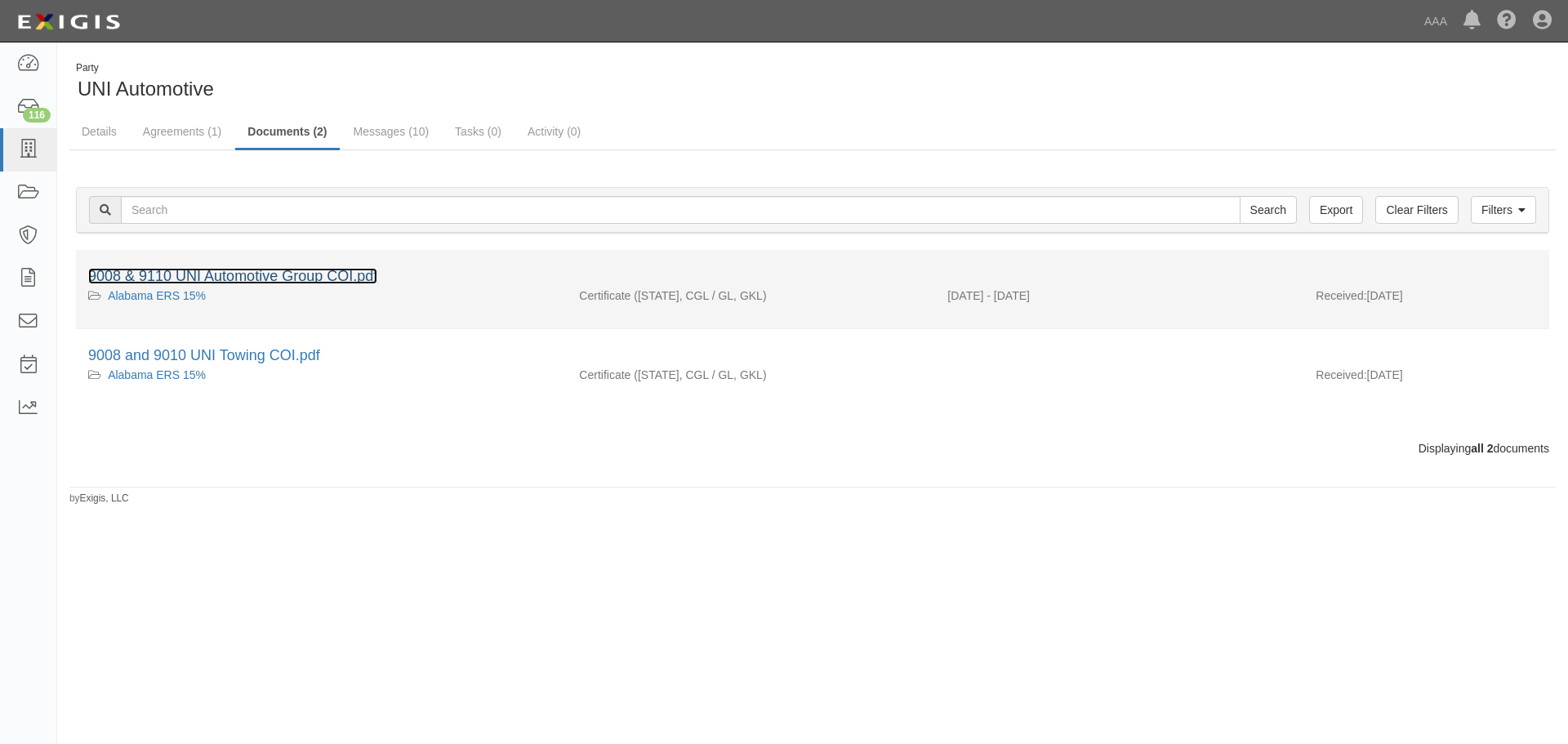 click on "9008 & 9110 UNI Automotive Group  COI.pdf" at bounding box center [233, 276] 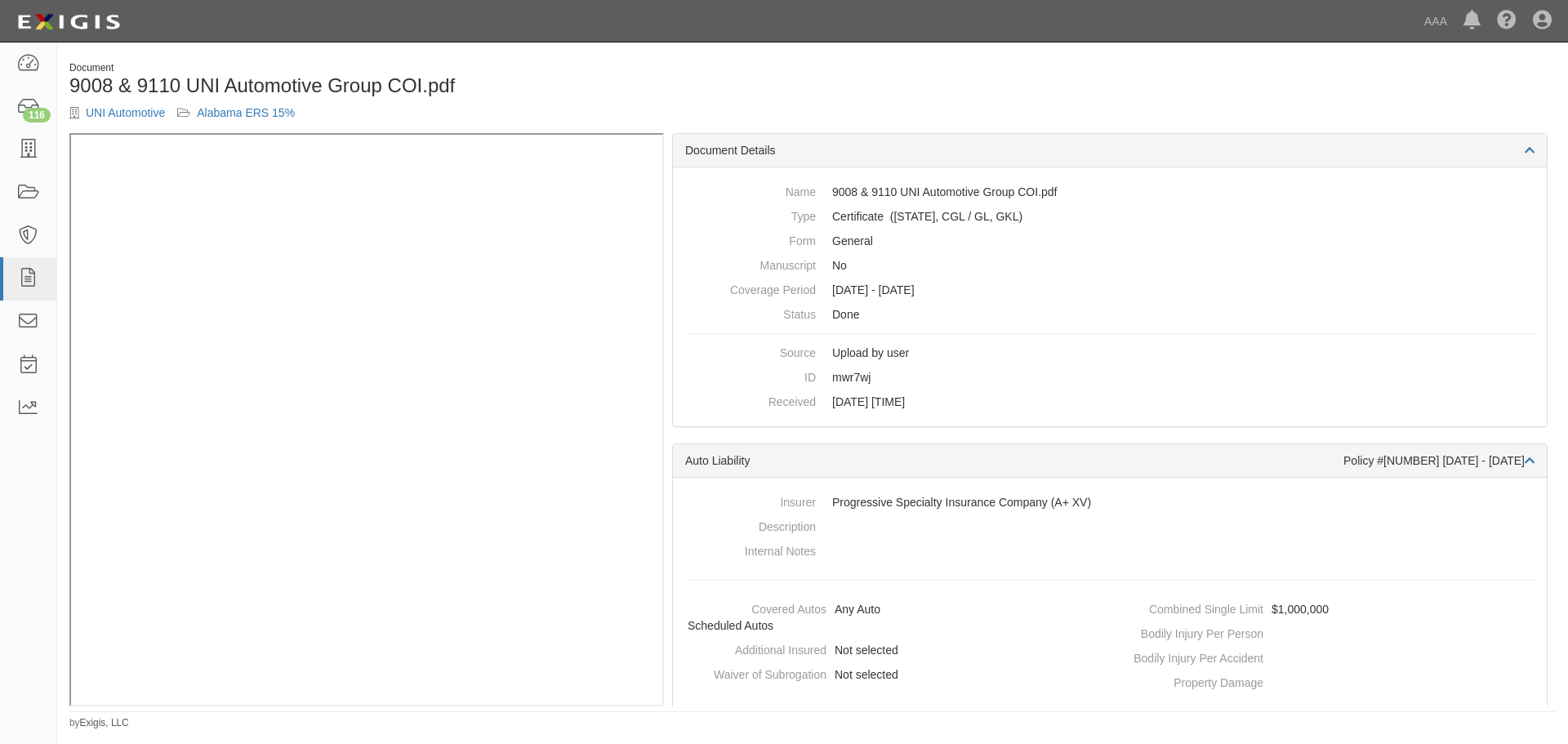 scroll, scrollTop: 0, scrollLeft: 0, axis: both 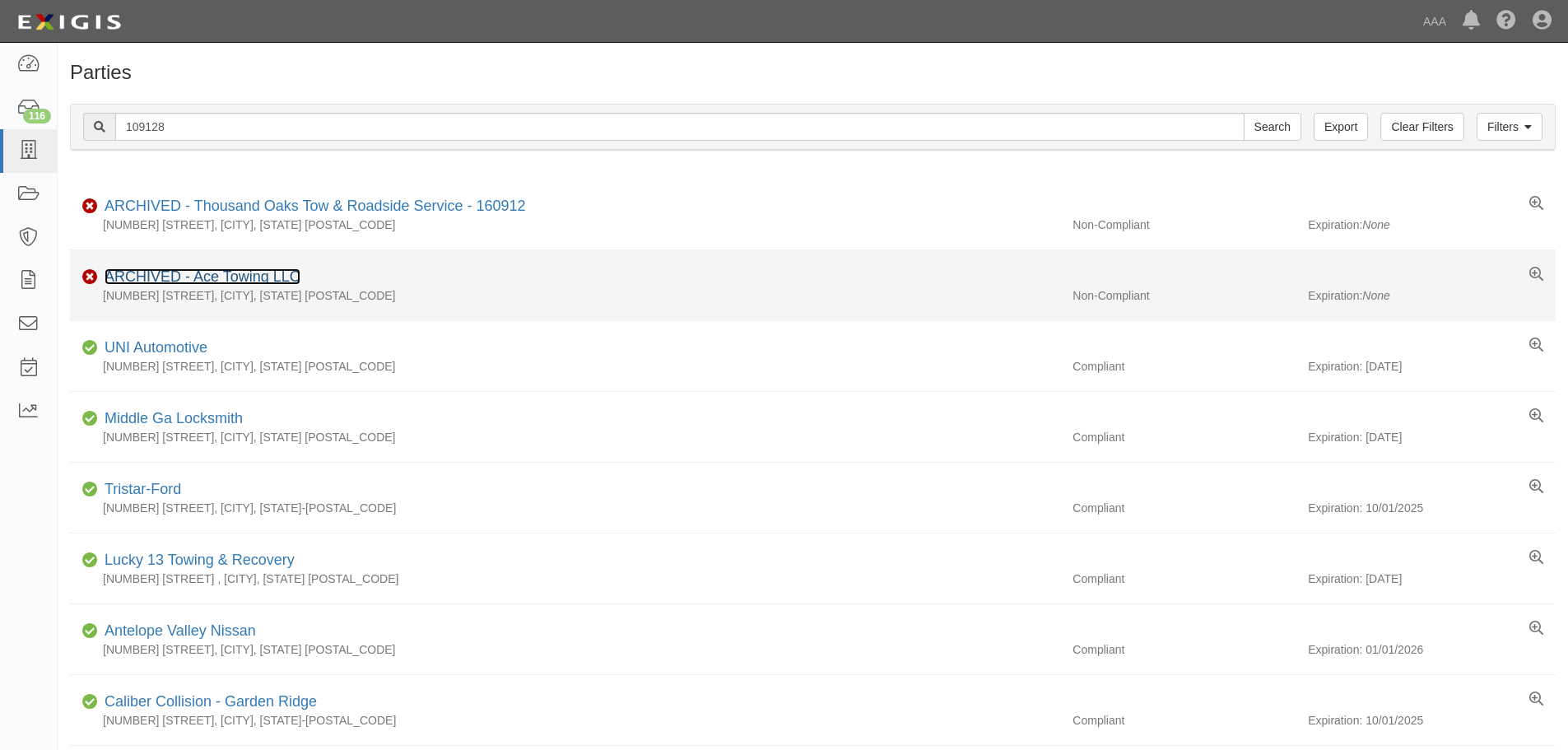 click on "ARCHIVED - Ace Towing LLC" at bounding box center [202, 277] 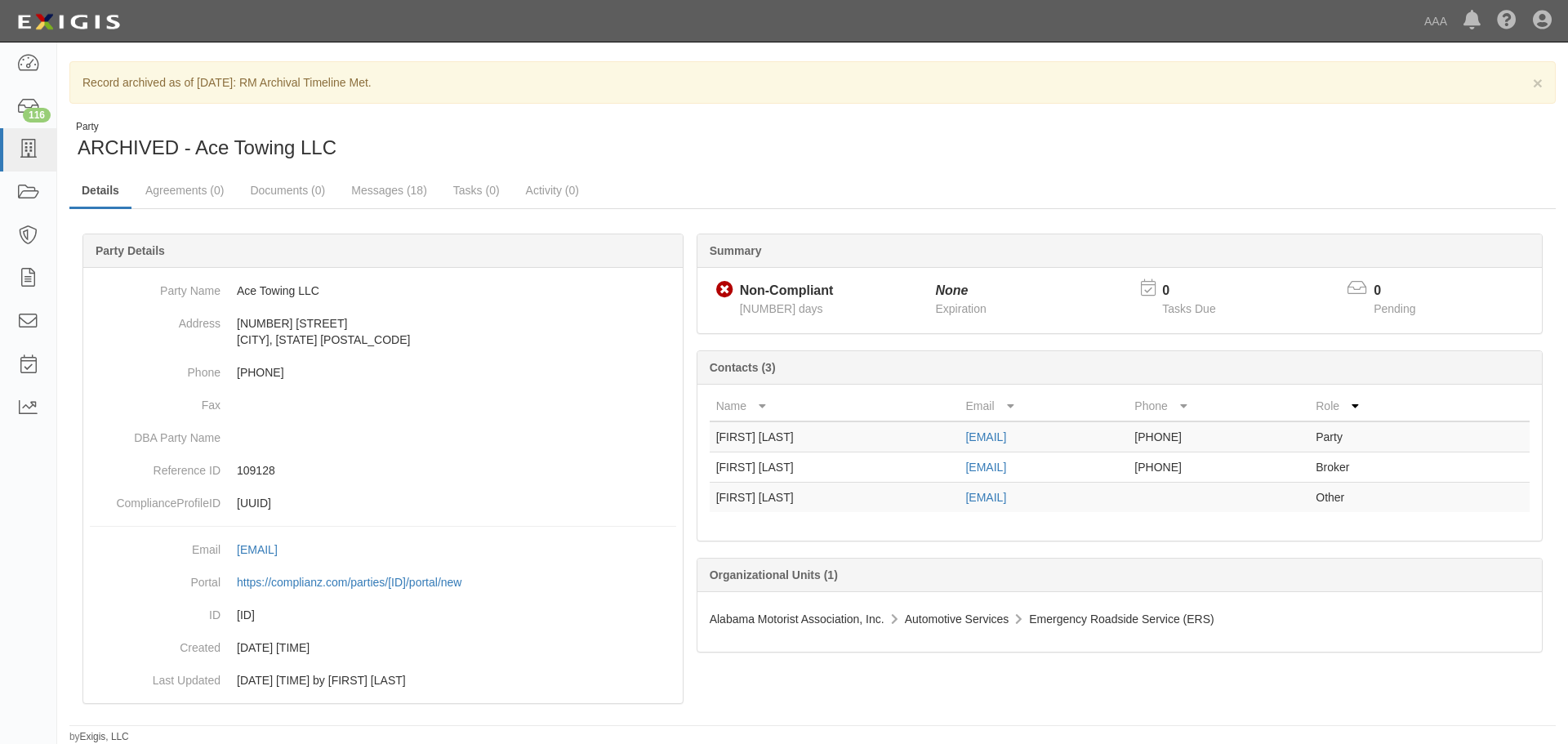 scroll, scrollTop: 0, scrollLeft: 0, axis: both 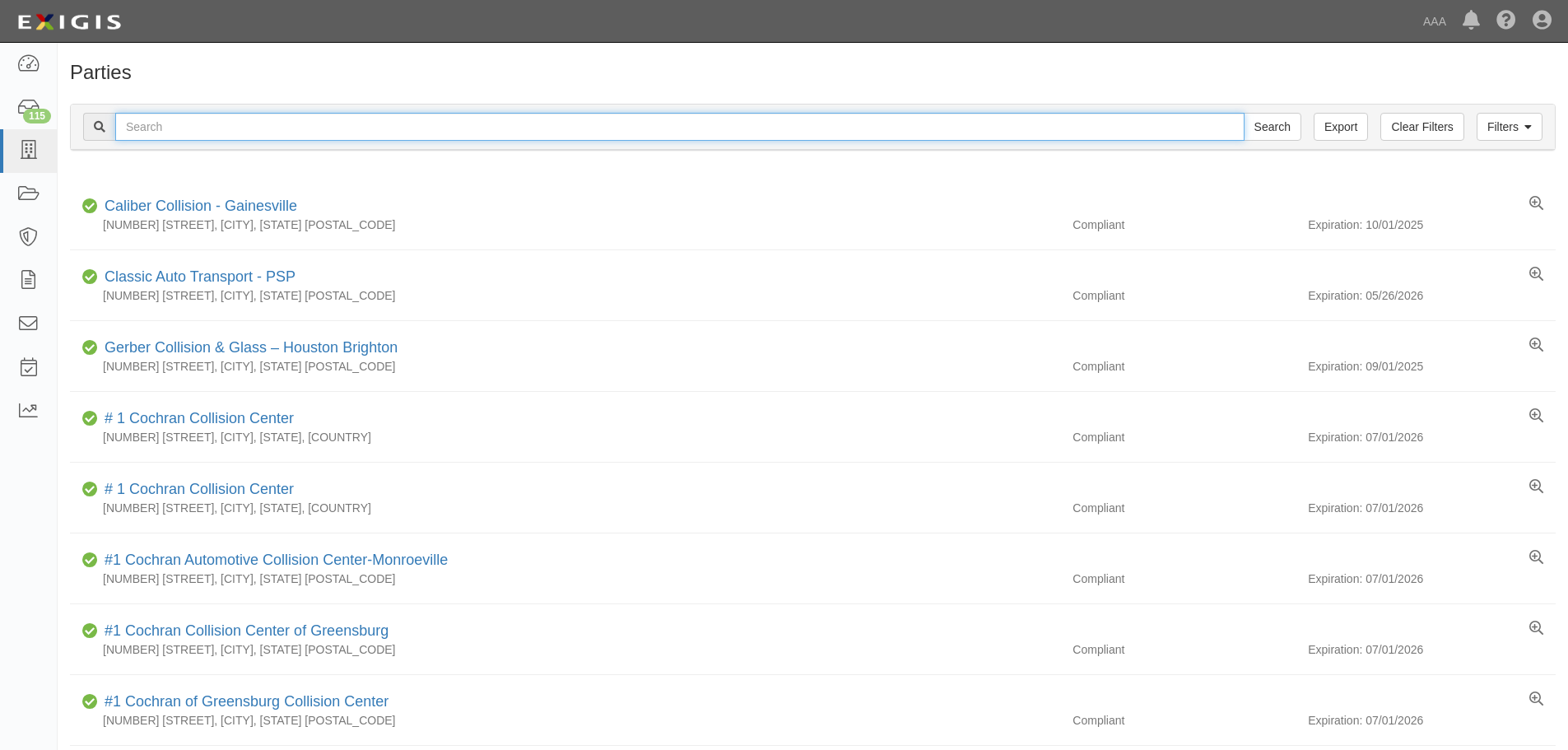 click at bounding box center [680, 127] 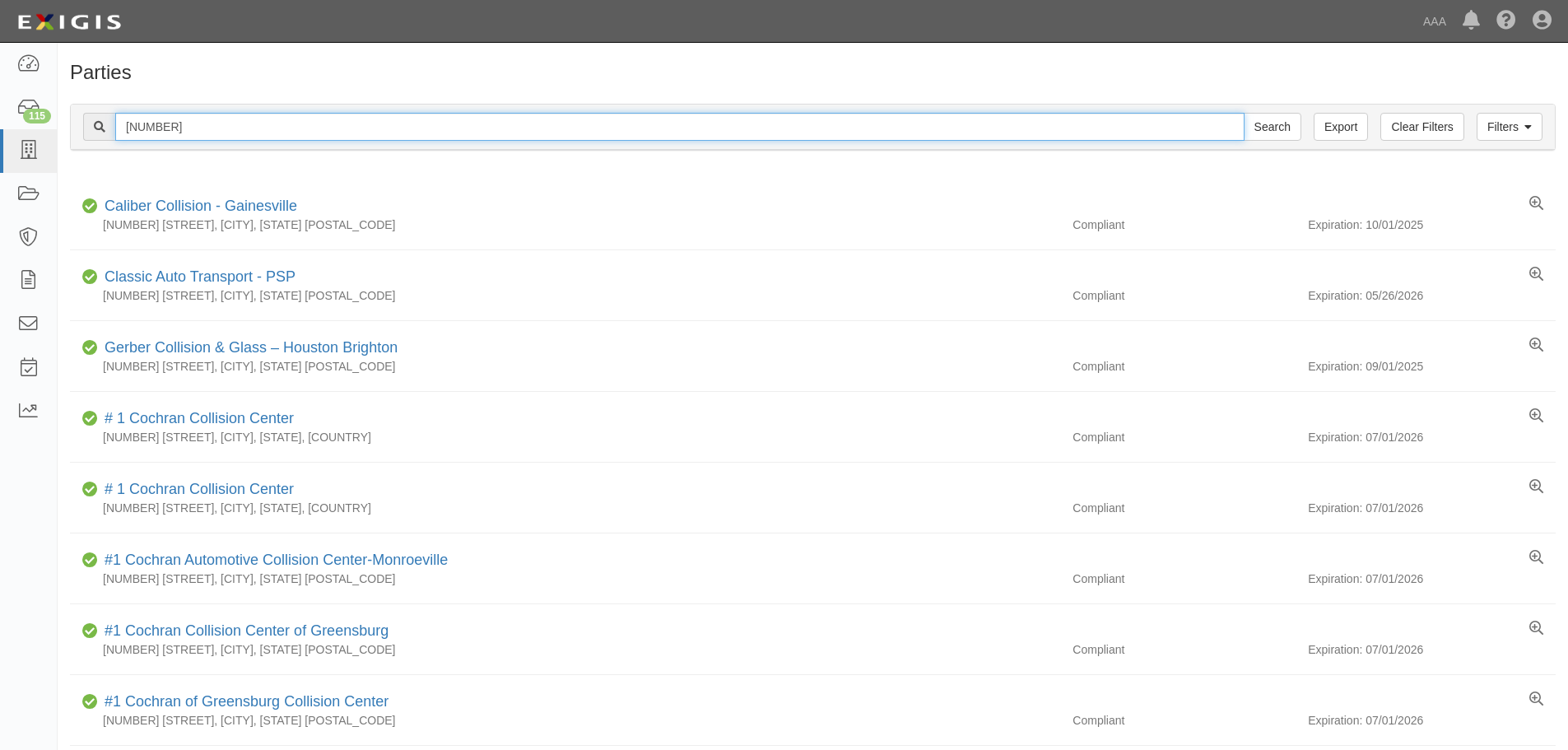 type on "[NUMBER]" 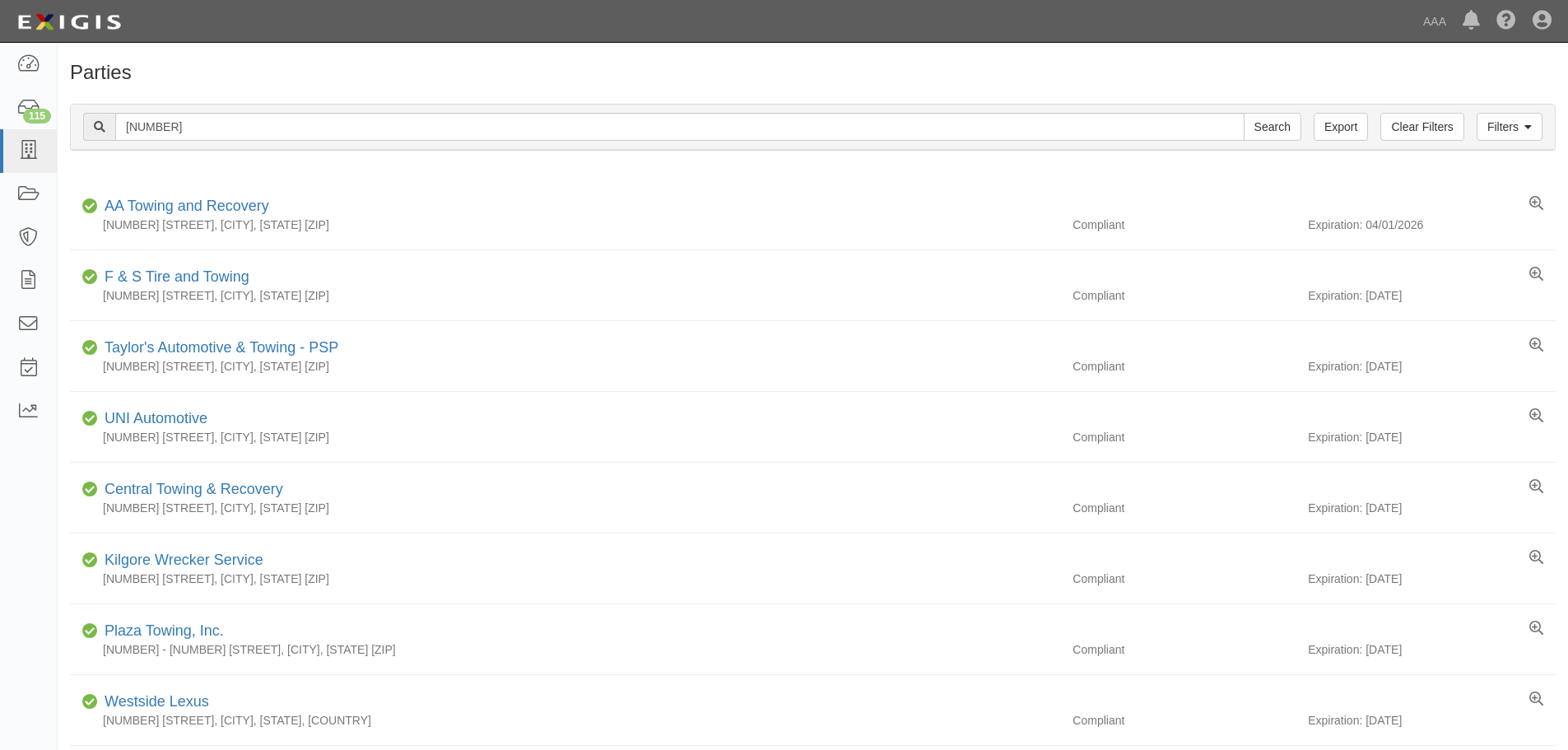 scroll, scrollTop: 0, scrollLeft: 0, axis: both 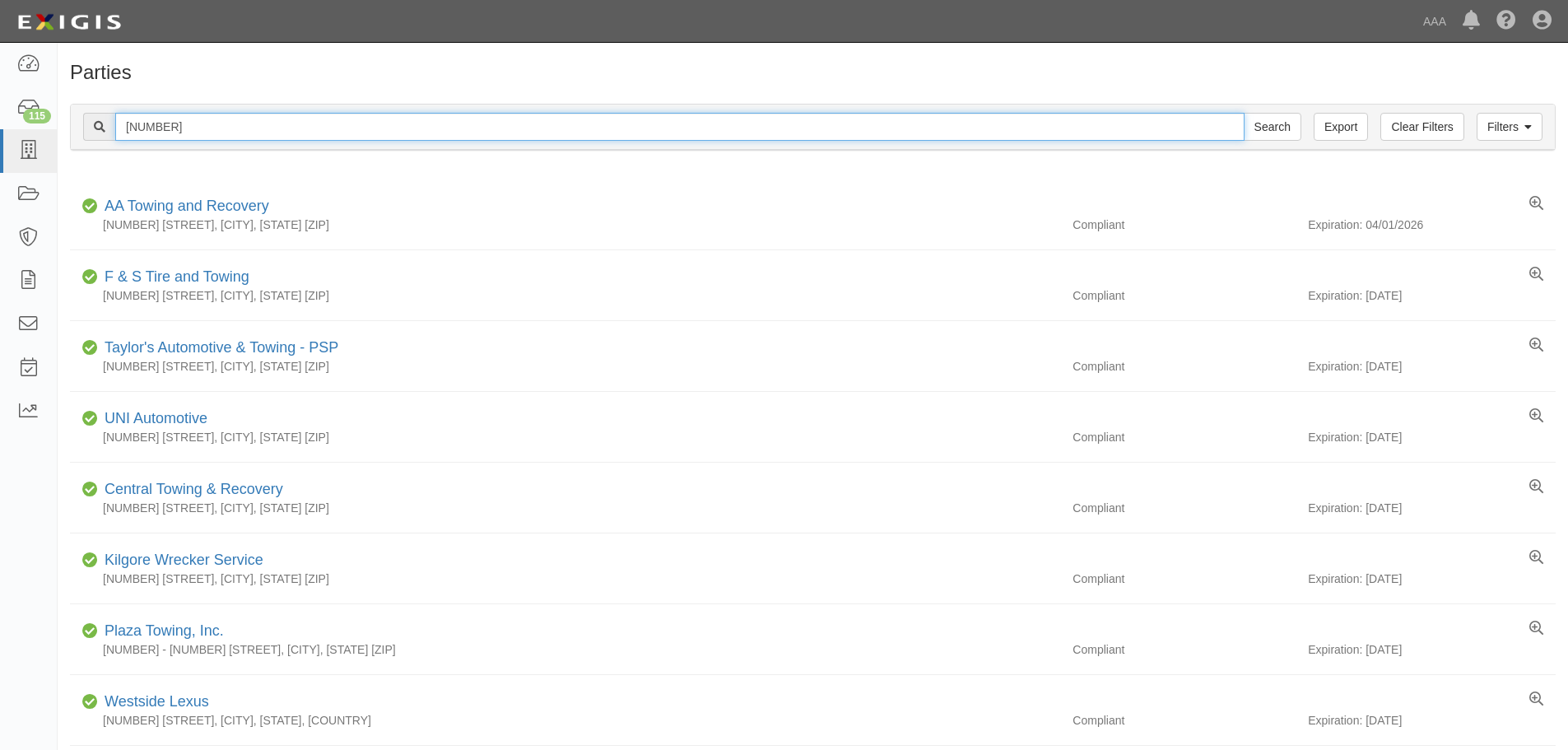 drag, startPoint x: 178, startPoint y: 128, endPoint x: 102, endPoint y: 121, distance: 76.32169 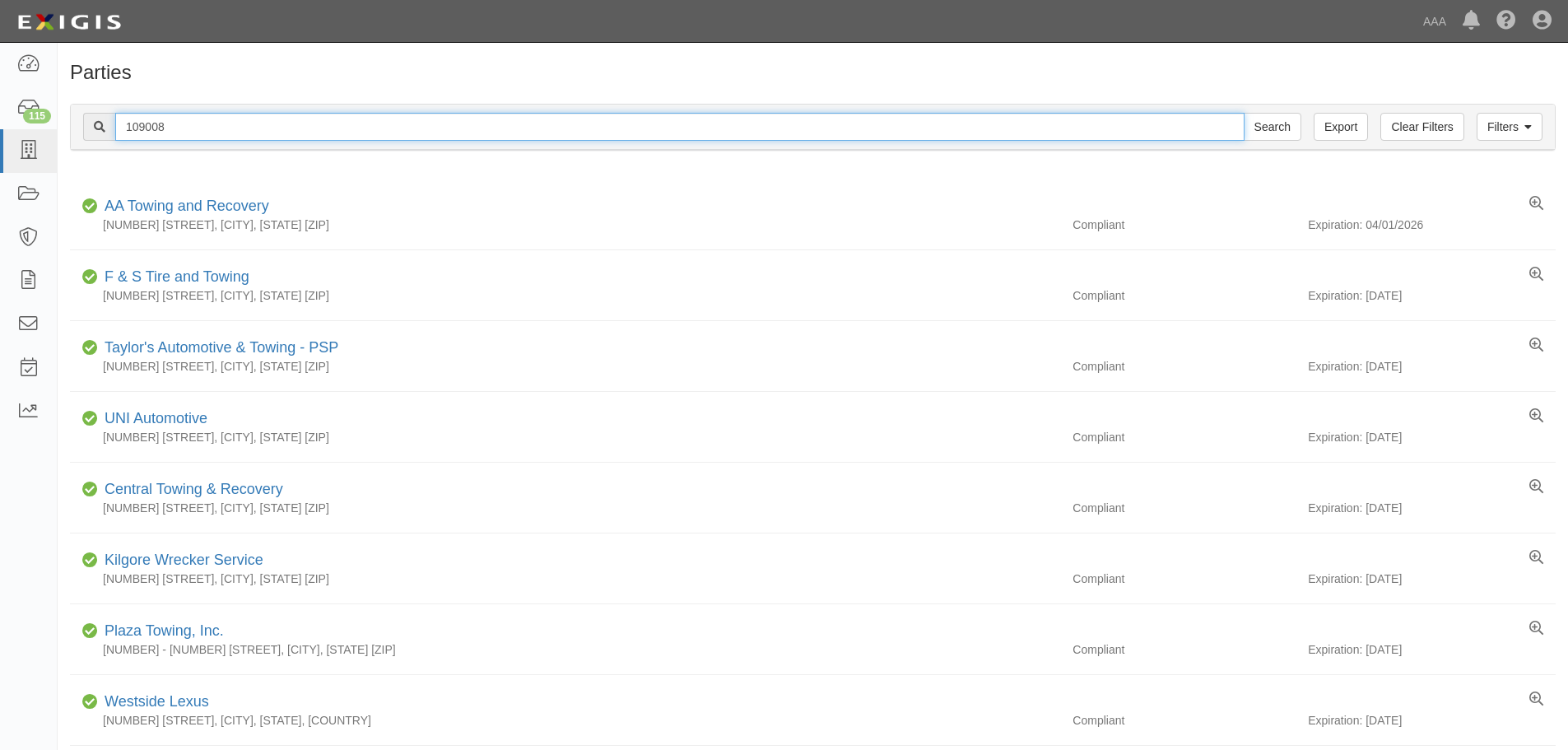 type on "109008" 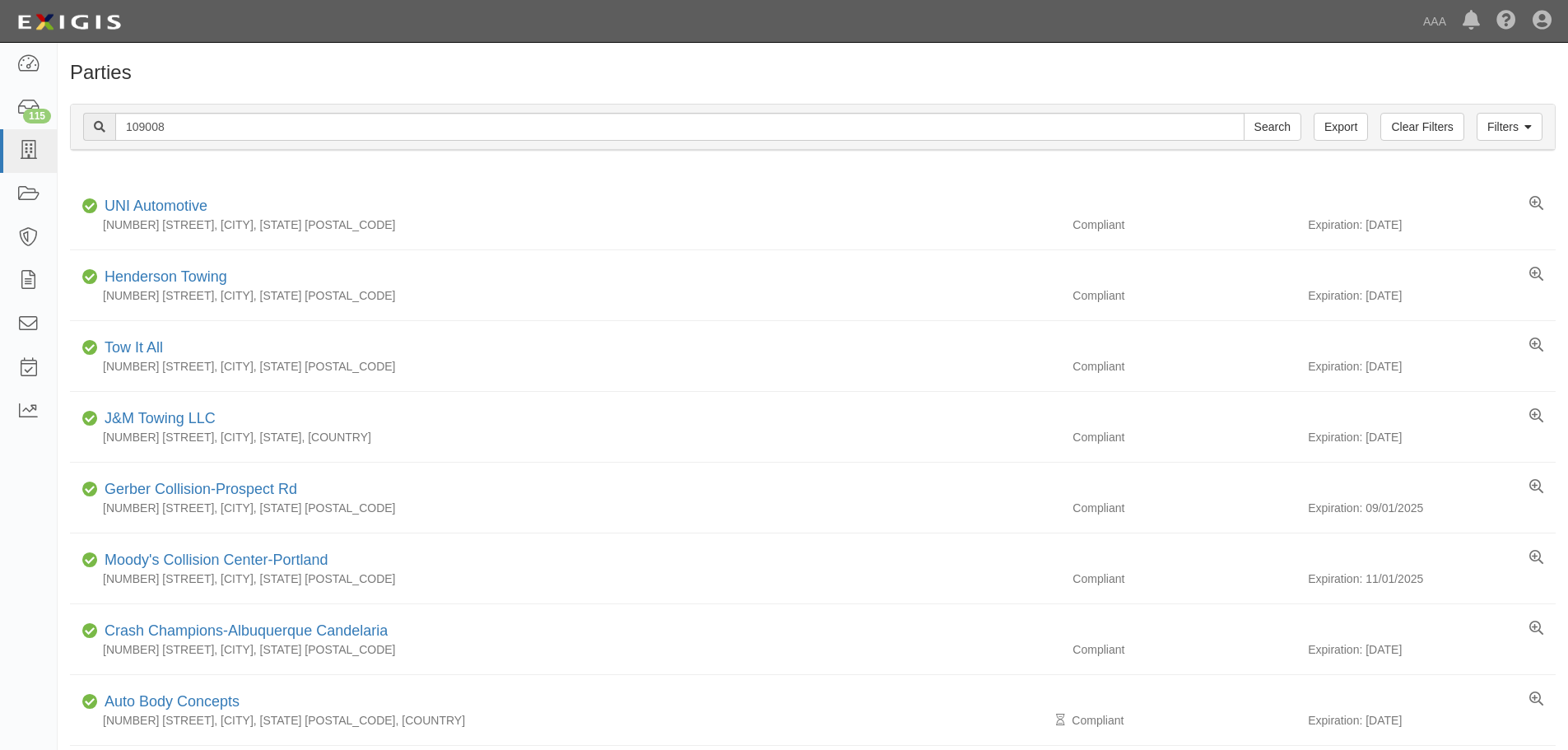 scroll, scrollTop: 0, scrollLeft: 0, axis: both 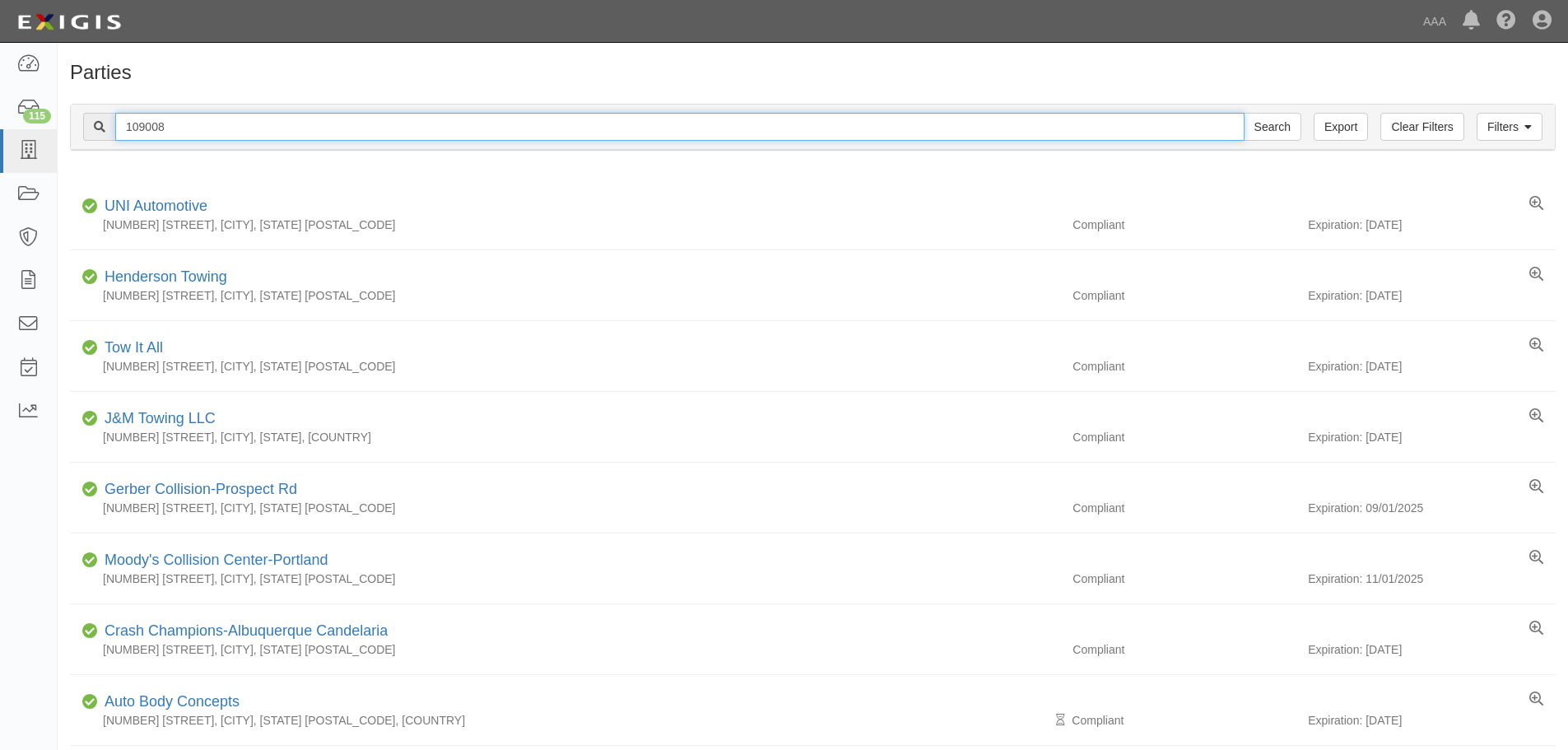 drag, startPoint x: 178, startPoint y: 126, endPoint x: 91, endPoint y: 118, distance: 87.36704 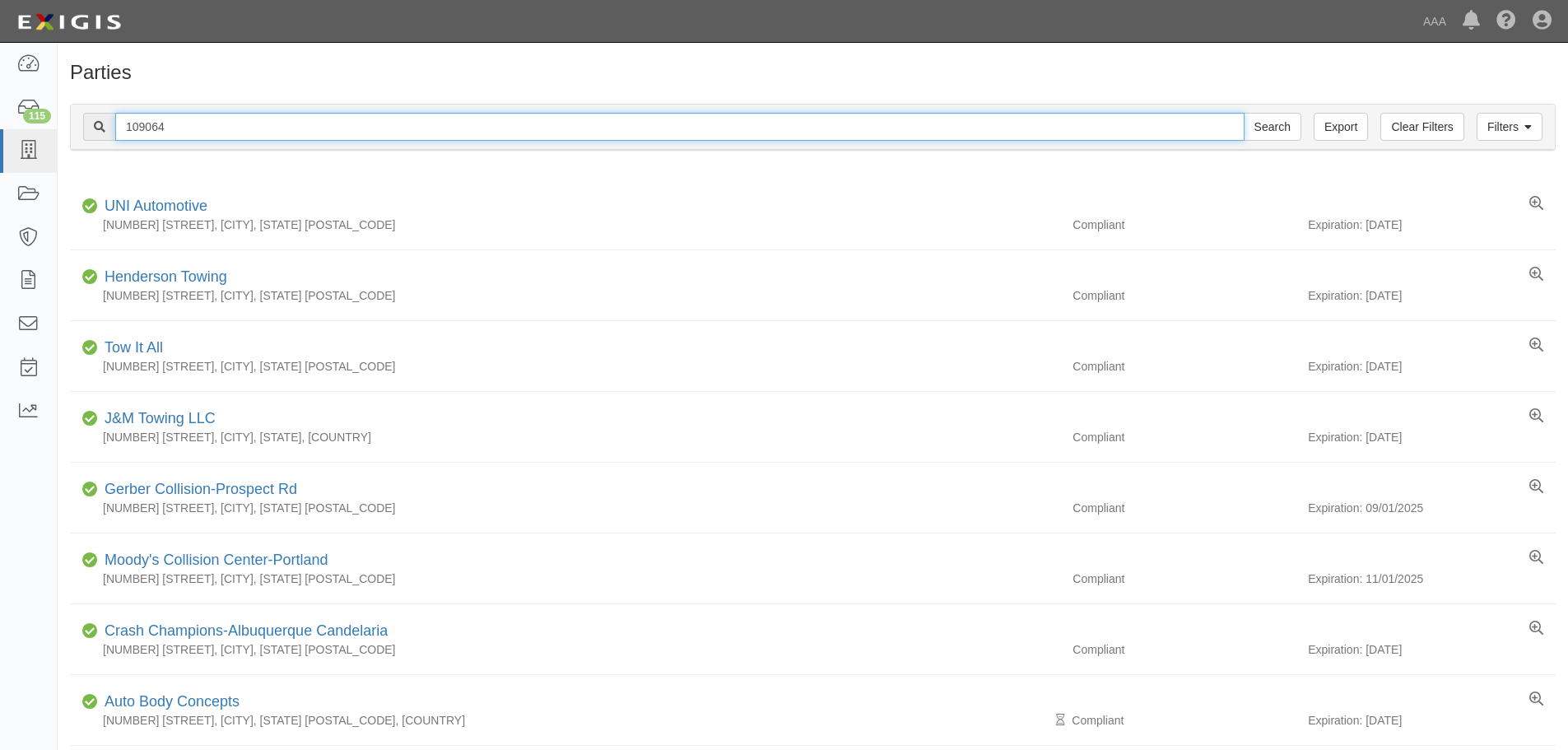 type on "109064" 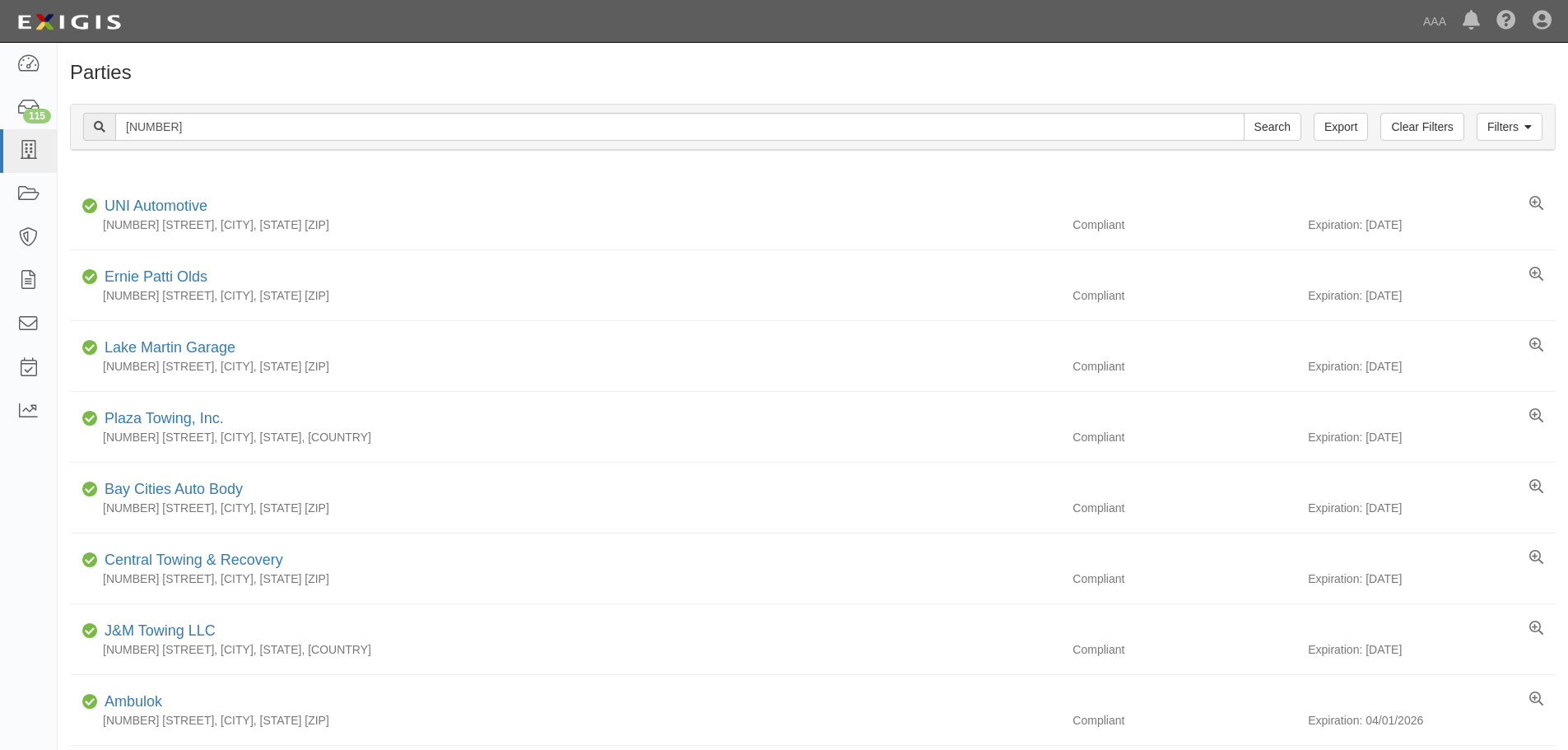 scroll, scrollTop: 0, scrollLeft: 0, axis: both 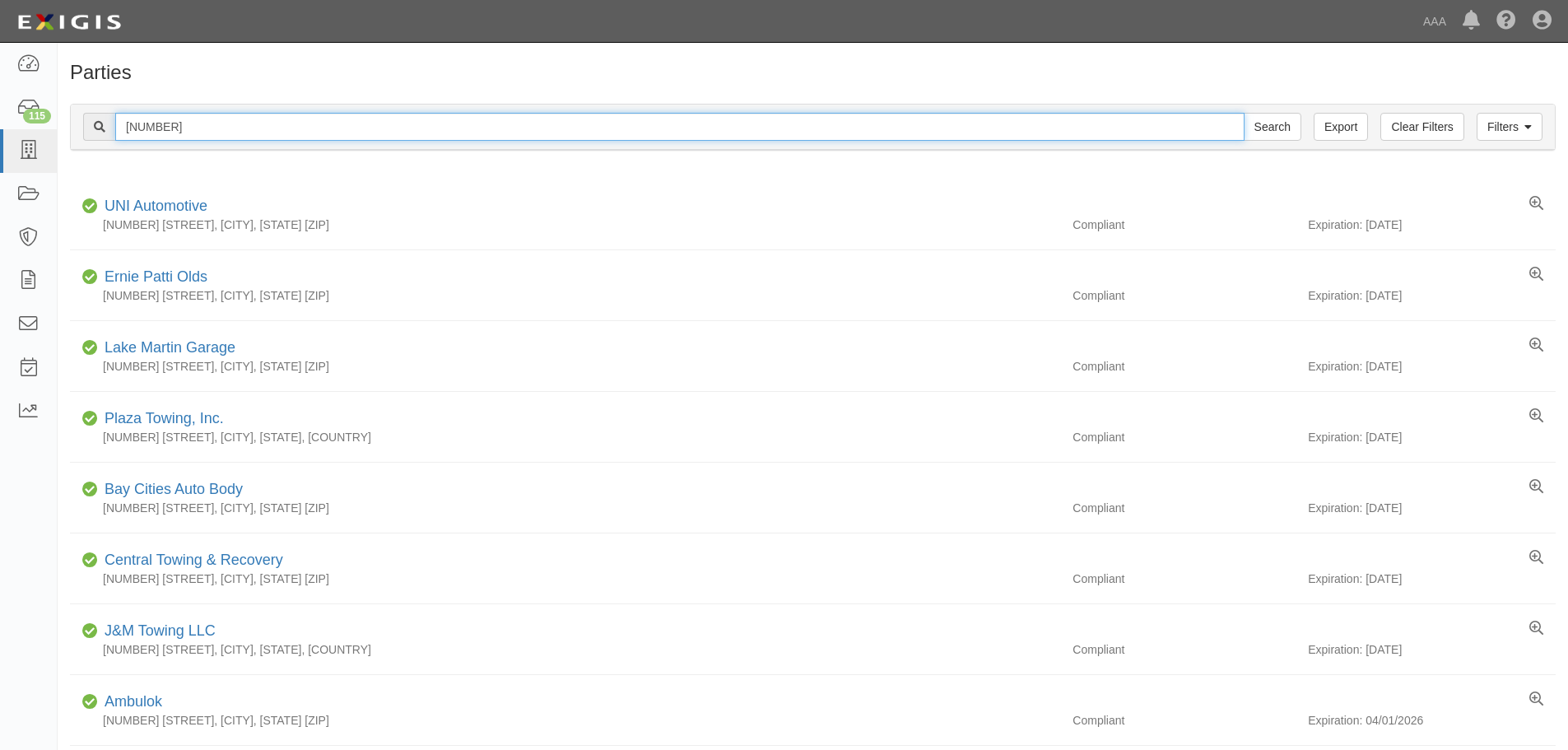 drag, startPoint x: 177, startPoint y: 124, endPoint x: 103, endPoint y: 128, distance: 74.10803 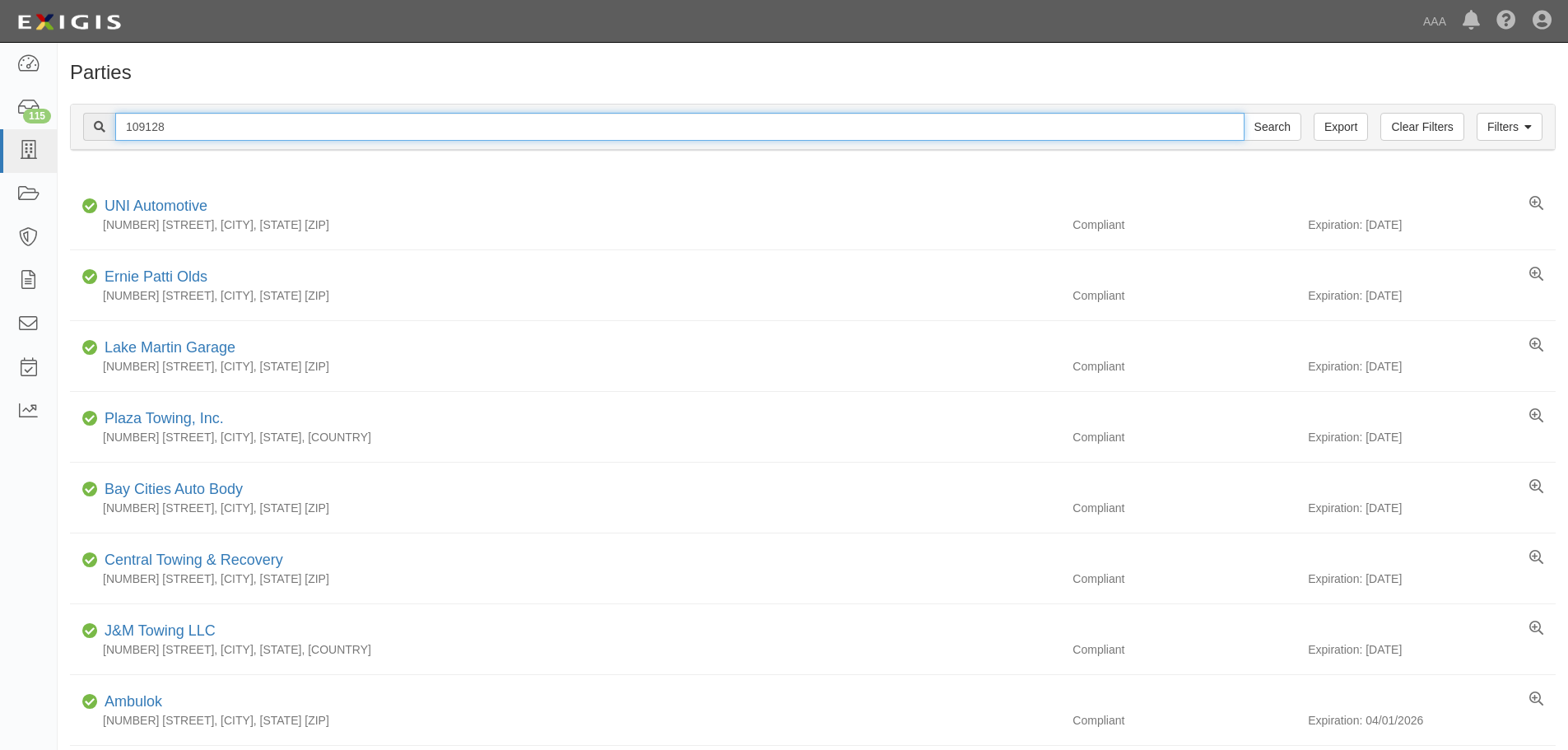 type on "109128" 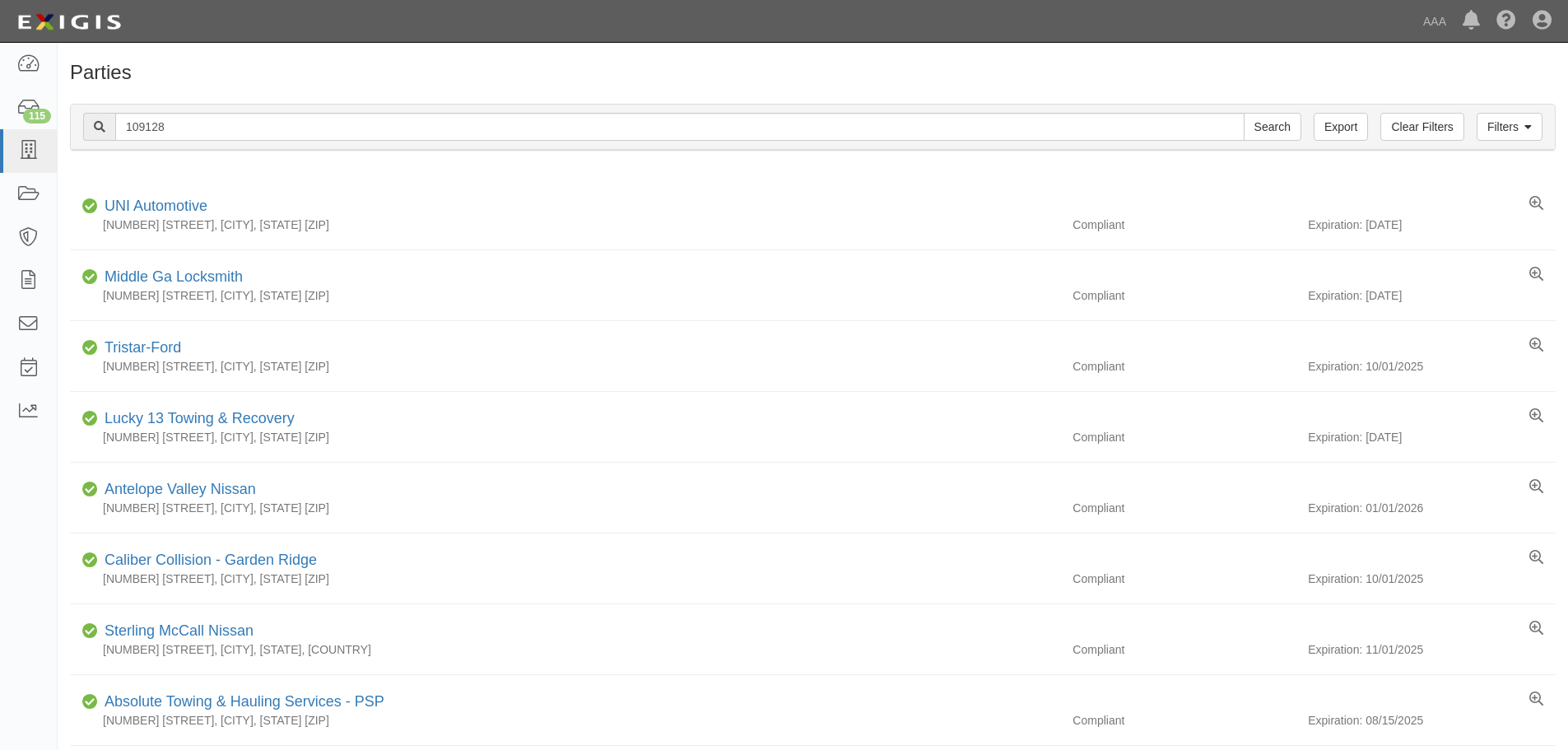 scroll, scrollTop: 0, scrollLeft: 0, axis: both 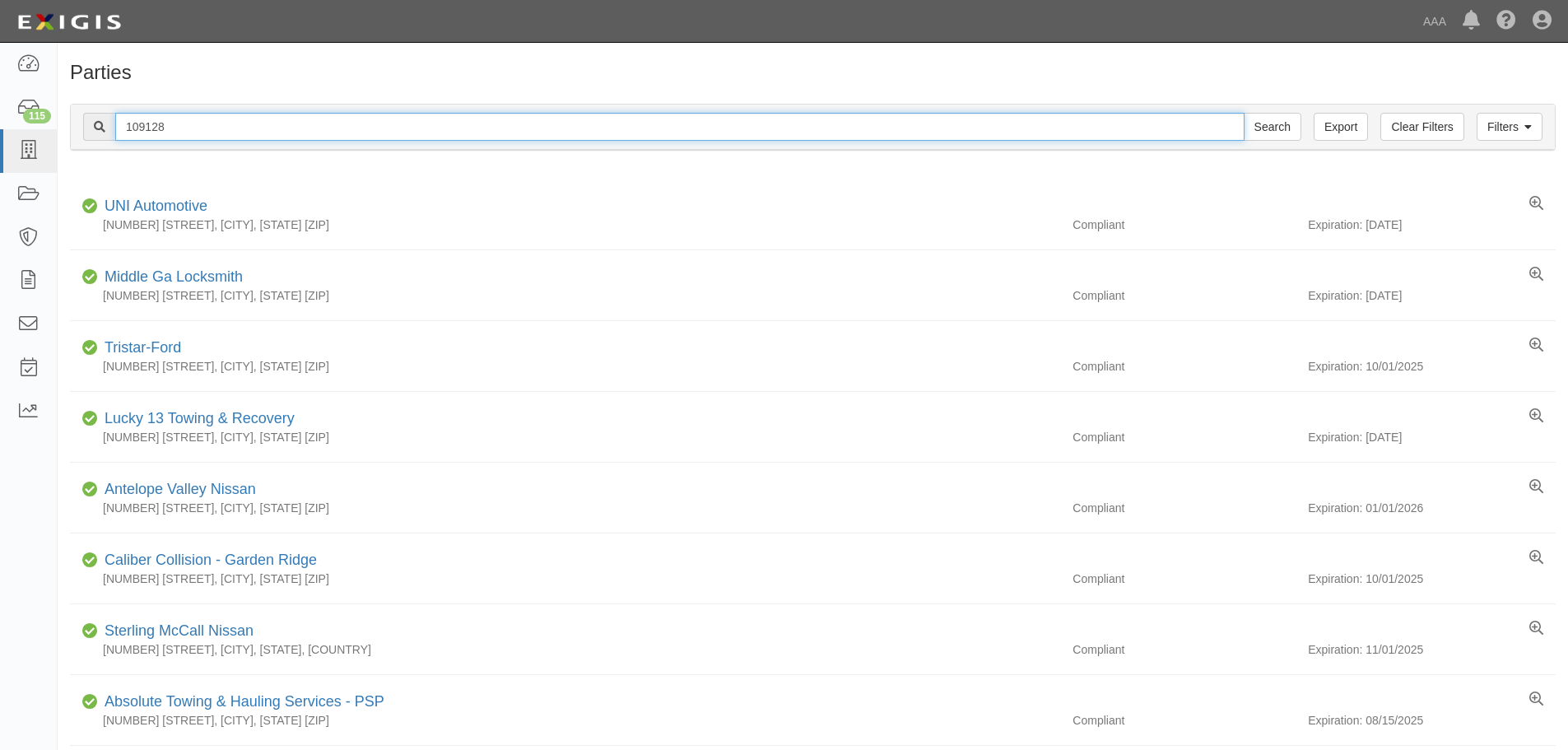 drag, startPoint x: 188, startPoint y: 125, endPoint x: 112, endPoint y: 125, distance: 76 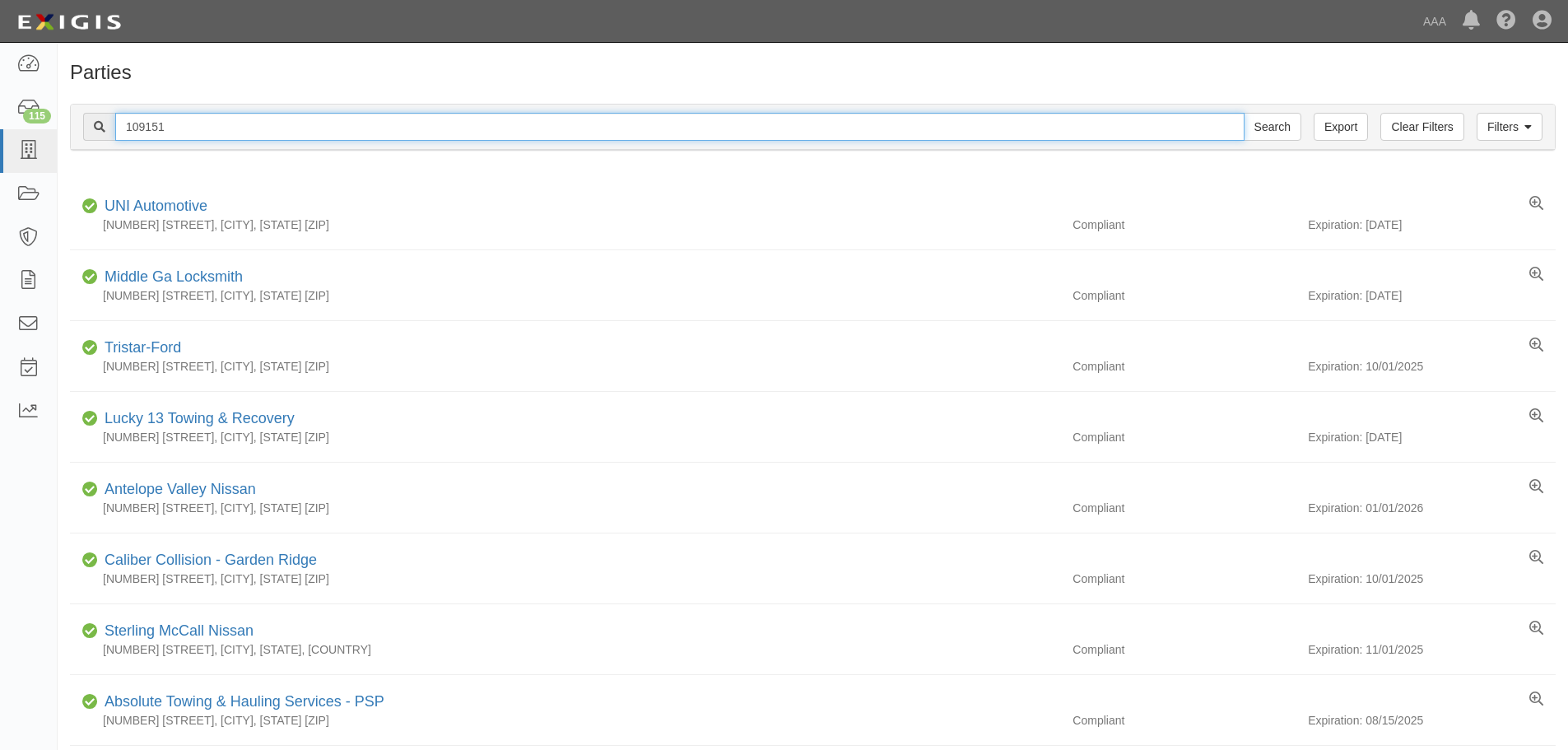 type on "109151" 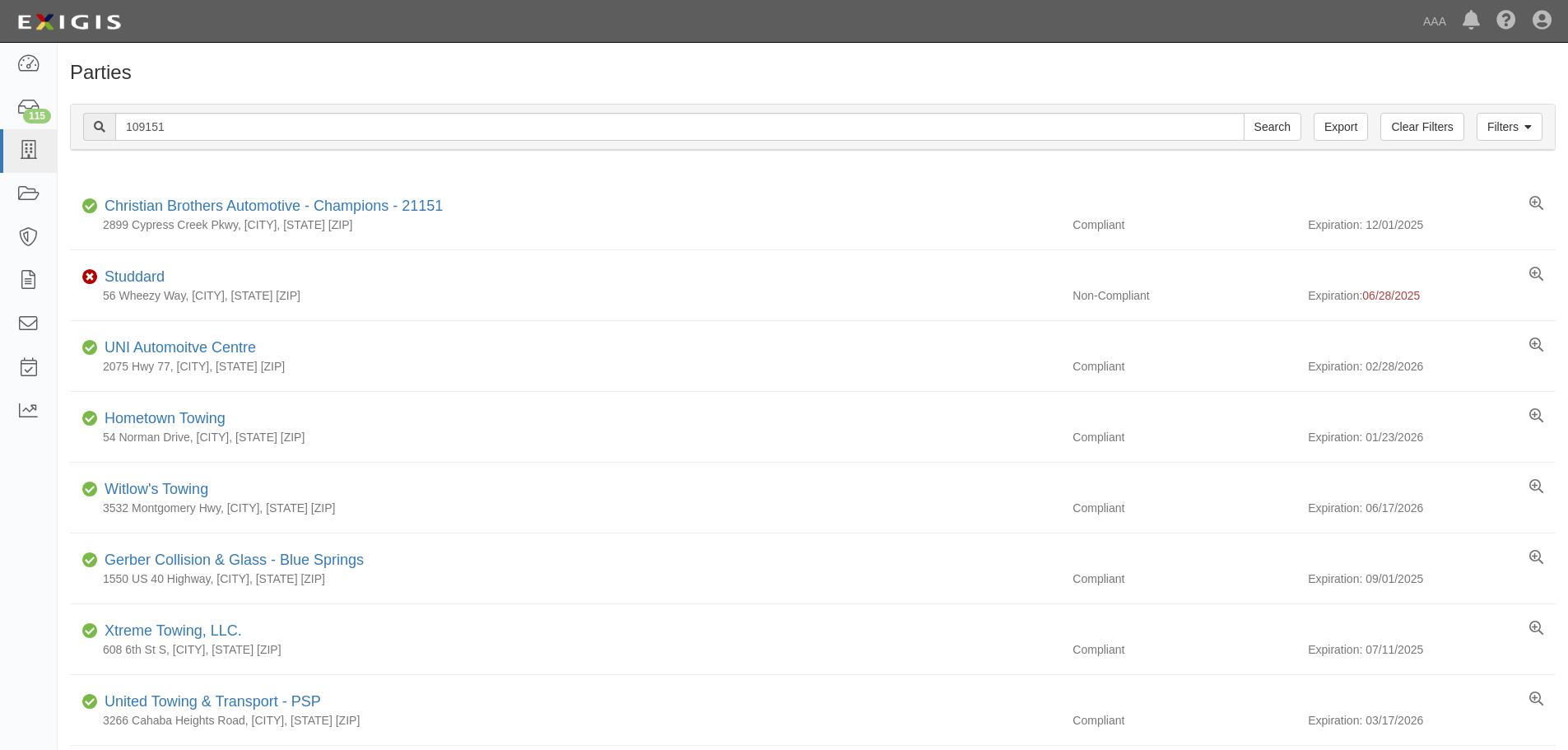 scroll, scrollTop: 0, scrollLeft: 0, axis: both 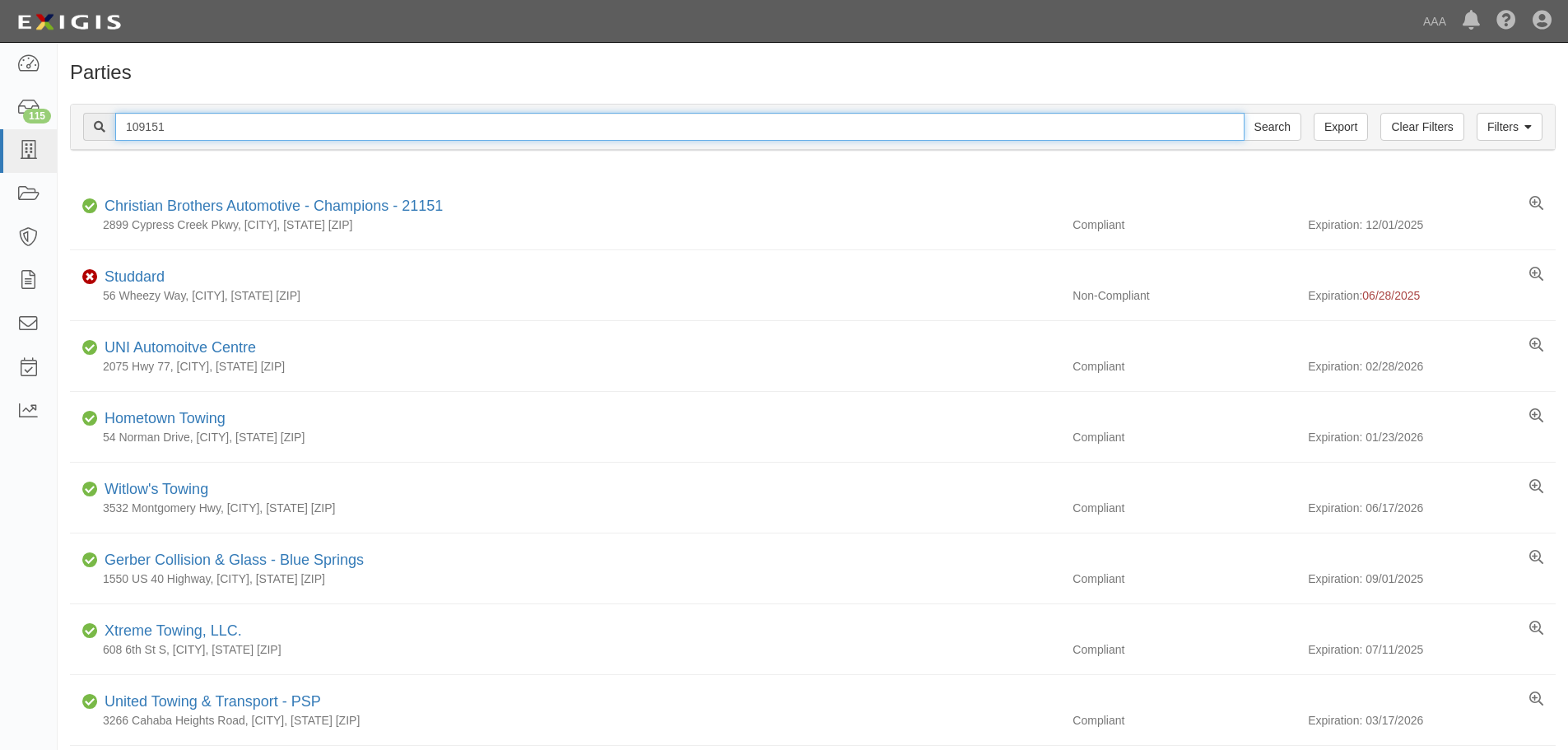 drag, startPoint x: 197, startPoint y: 125, endPoint x: 108, endPoint y: 117, distance: 89.358827 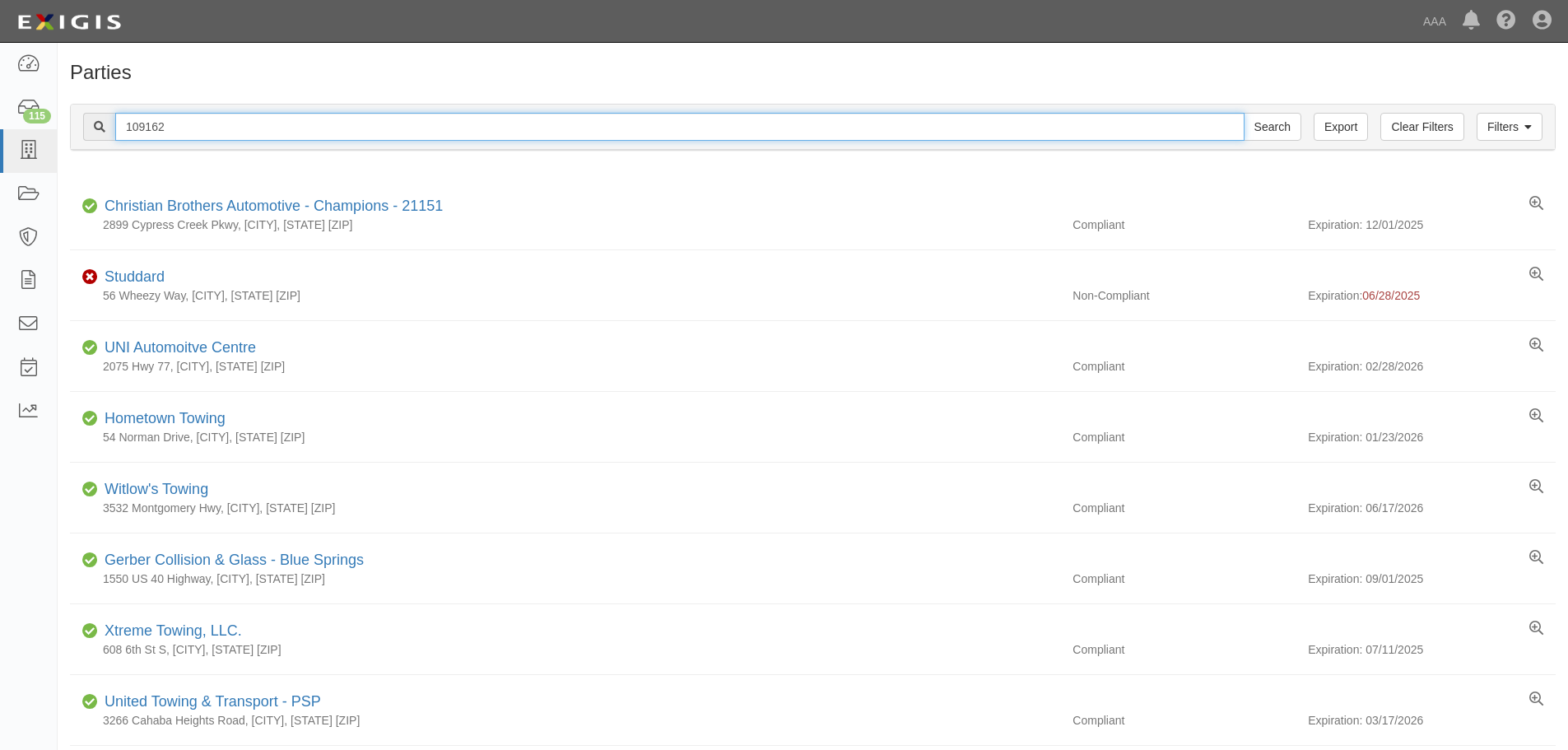 type on "109162" 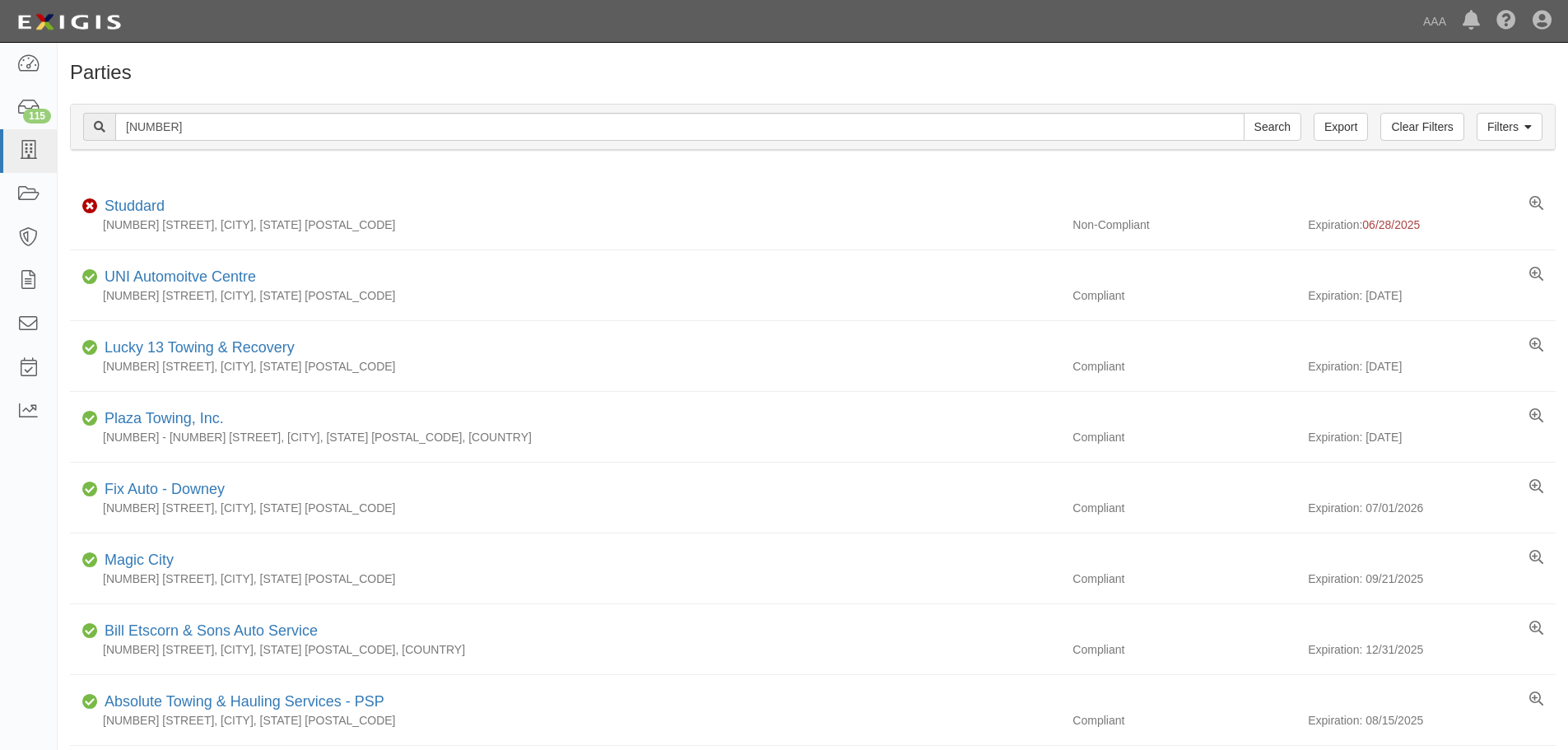 scroll, scrollTop: 0, scrollLeft: 0, axis: both 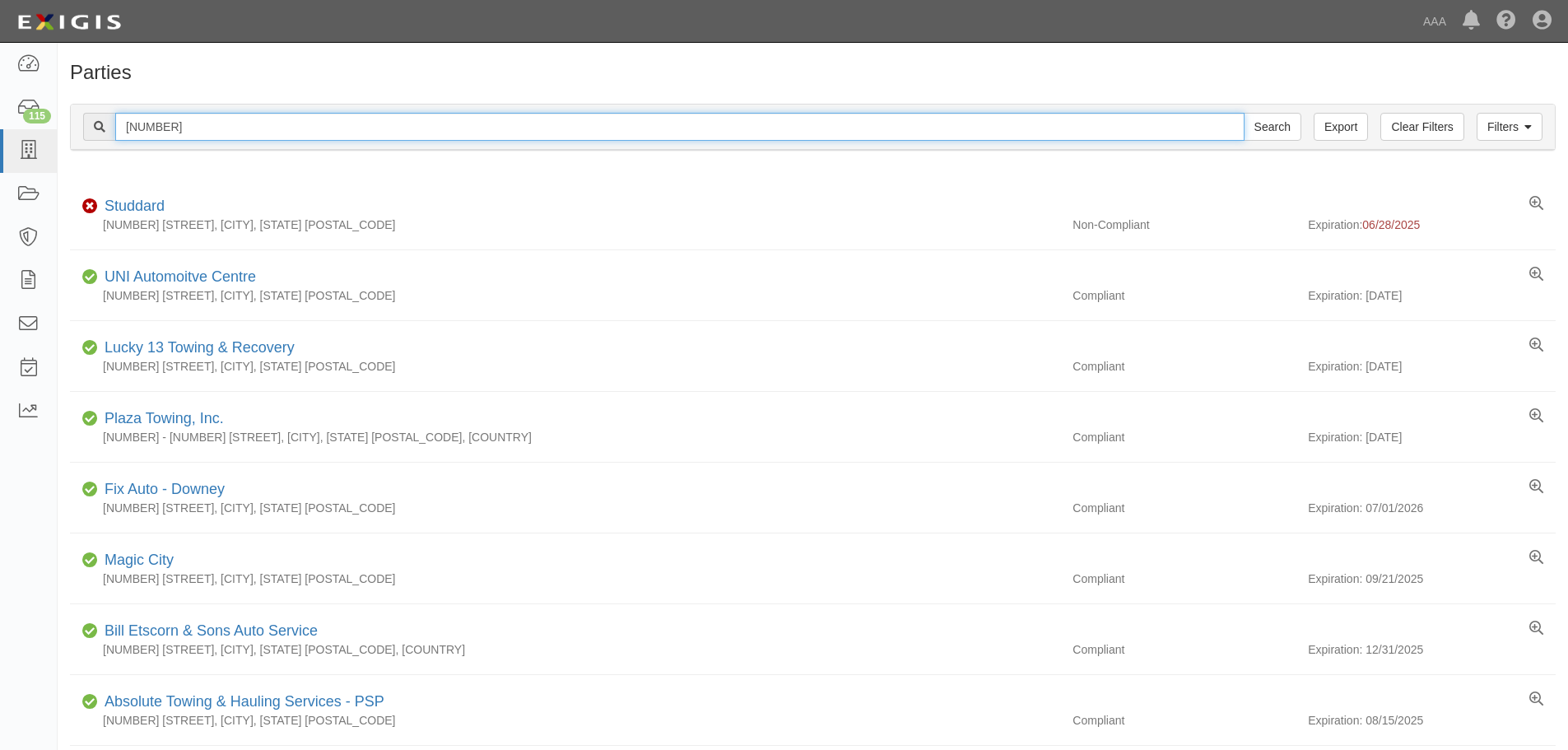 drag, startPoint x: 182, startPoint y: 123, endPoint x: 110, endPoint y: 133, distance: 72.69113 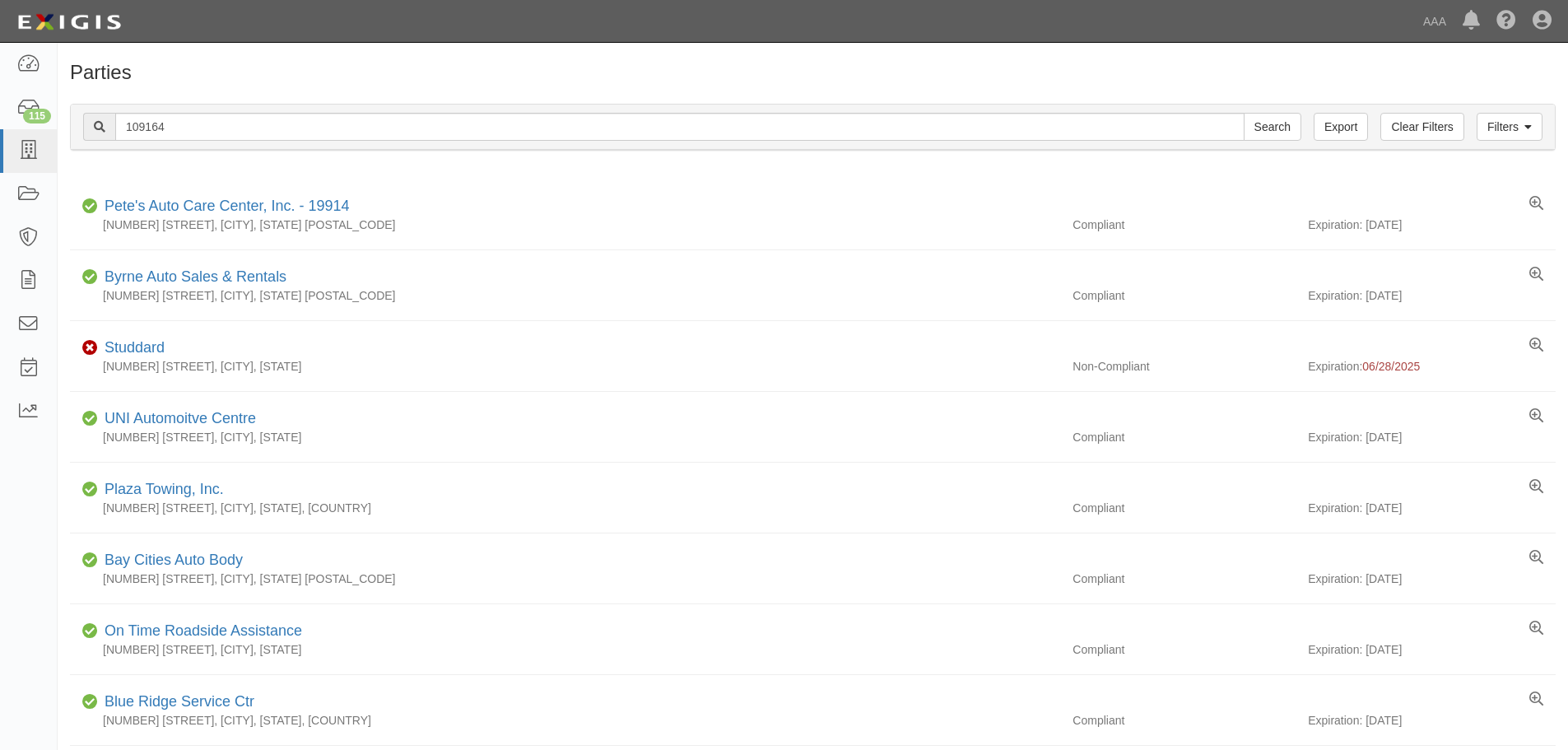 scroll, scrollTop: 0, scrollLeft: 0, axis: both 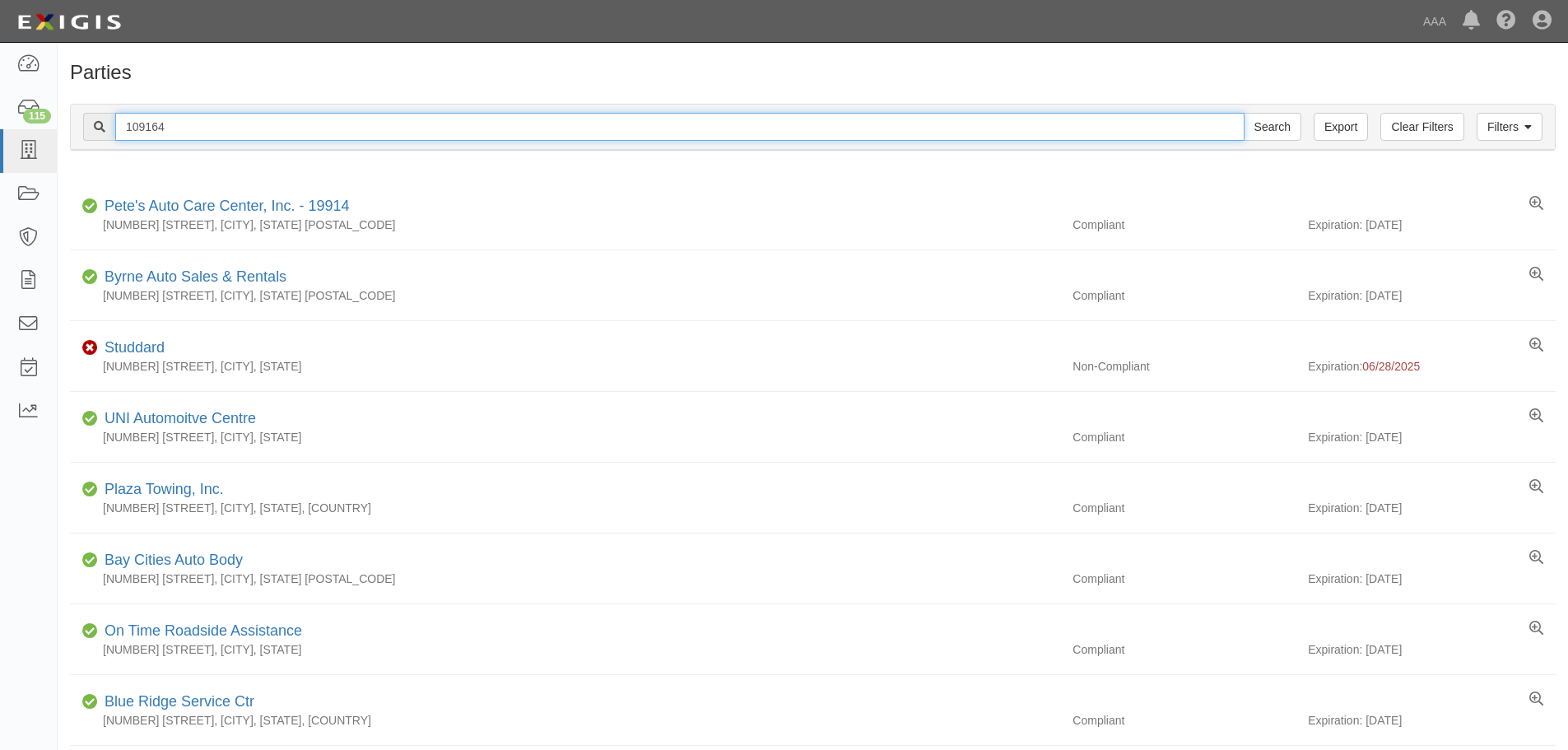 drag, startPoint x: 179, startPoint y: 128, endPoint x: 103, endPoint y: 129, distance: 76.0066 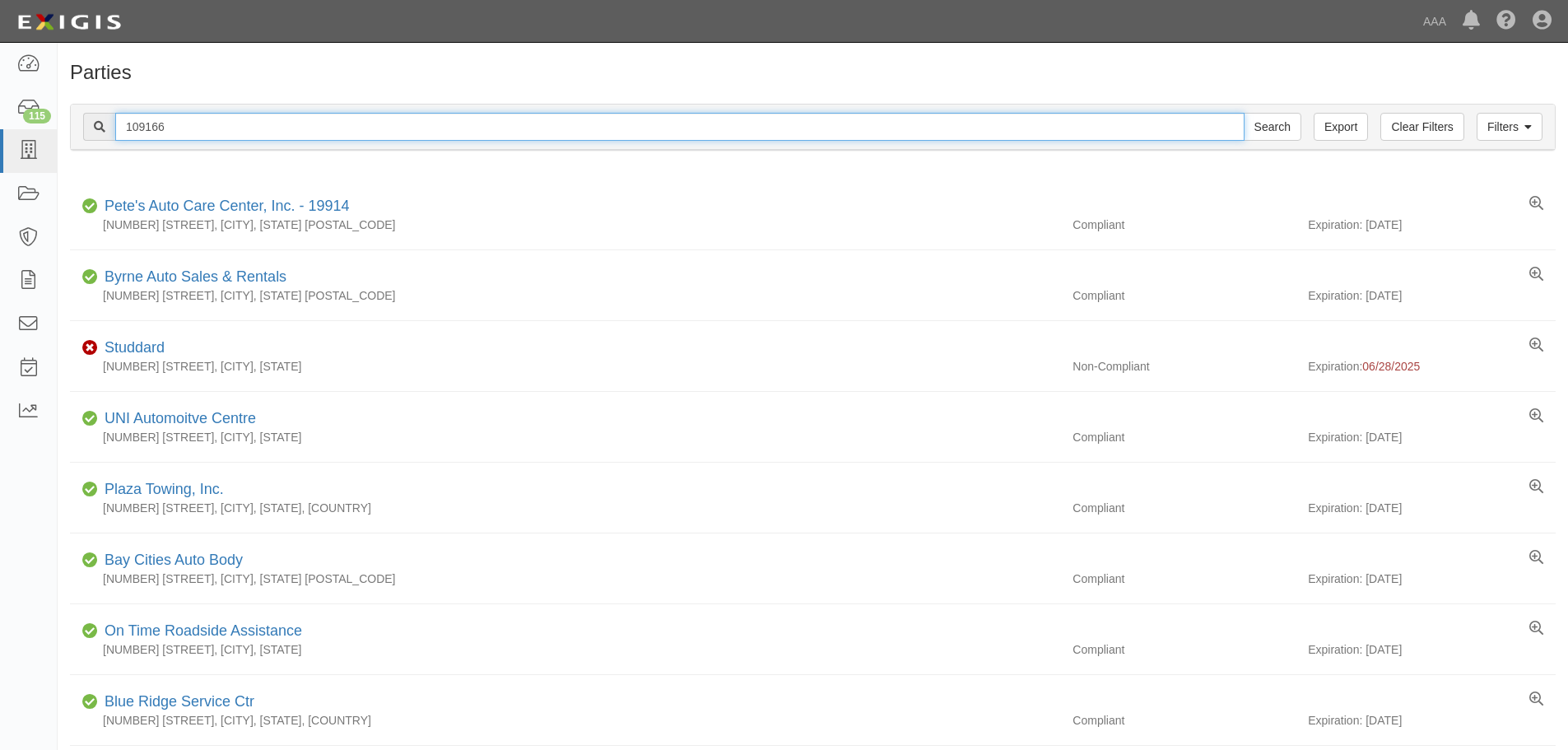 type on "109166" 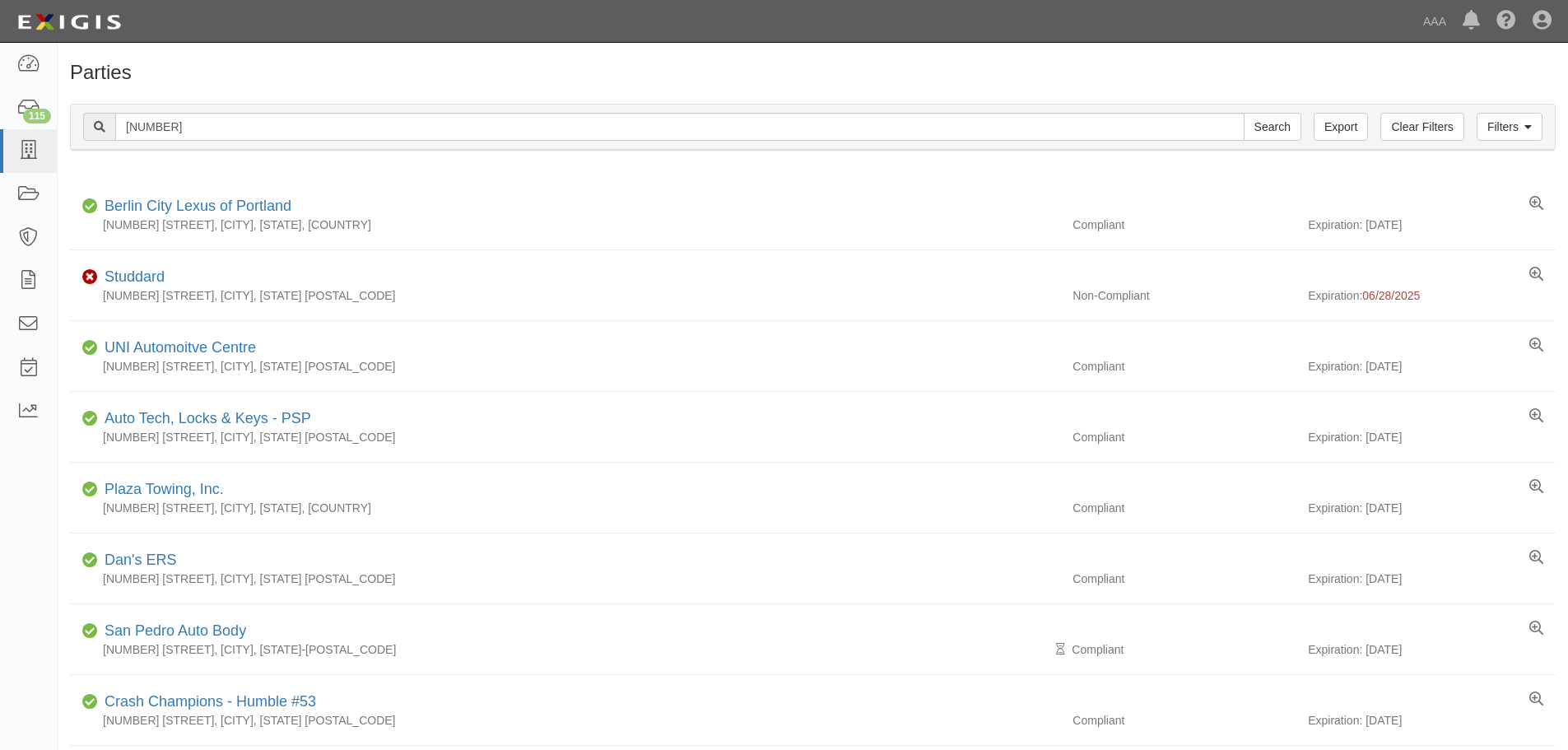 scroll, scrollTop: 0, scrollLeft: 0, axis: both 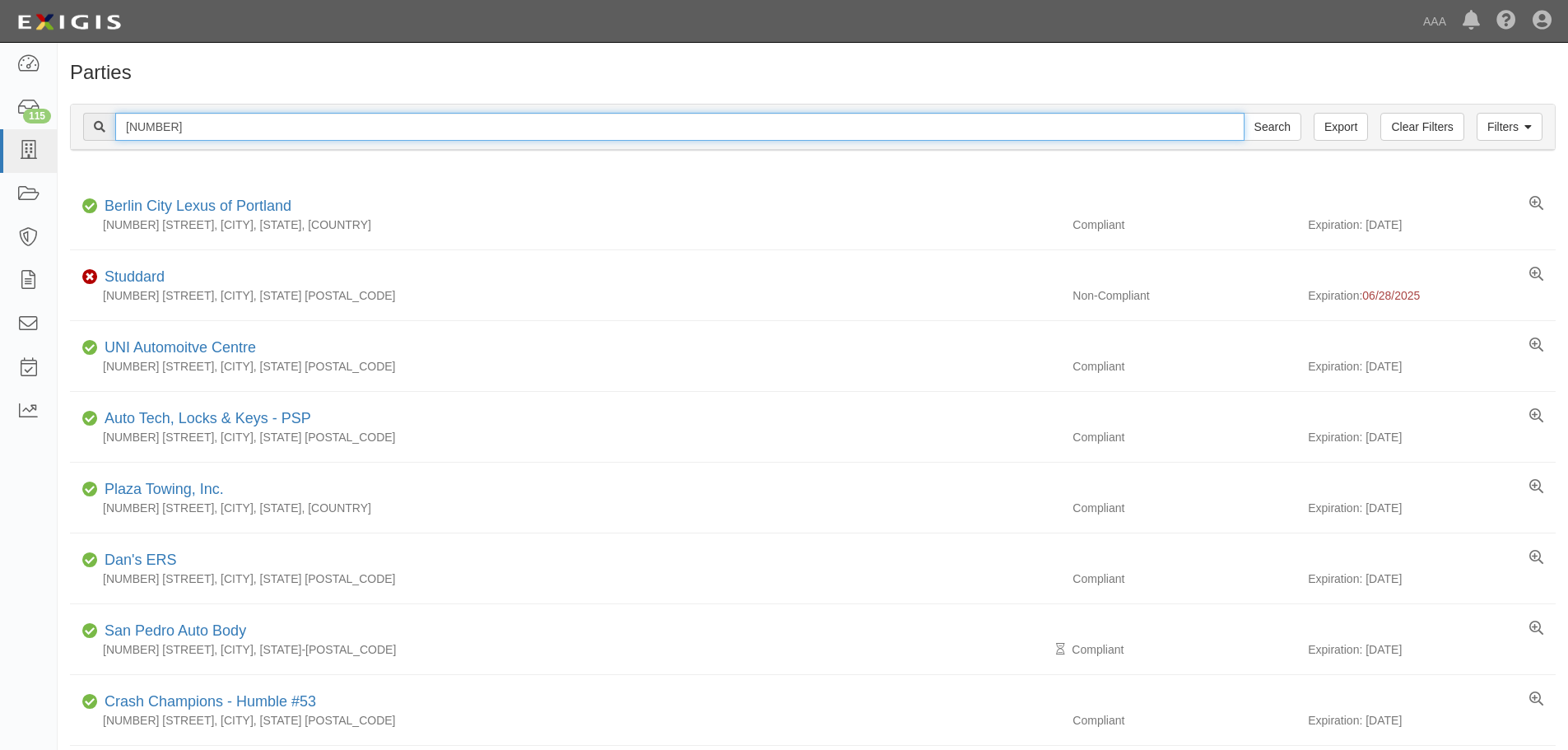 click on "[NUMBER]" at bounding box center (680, 127) 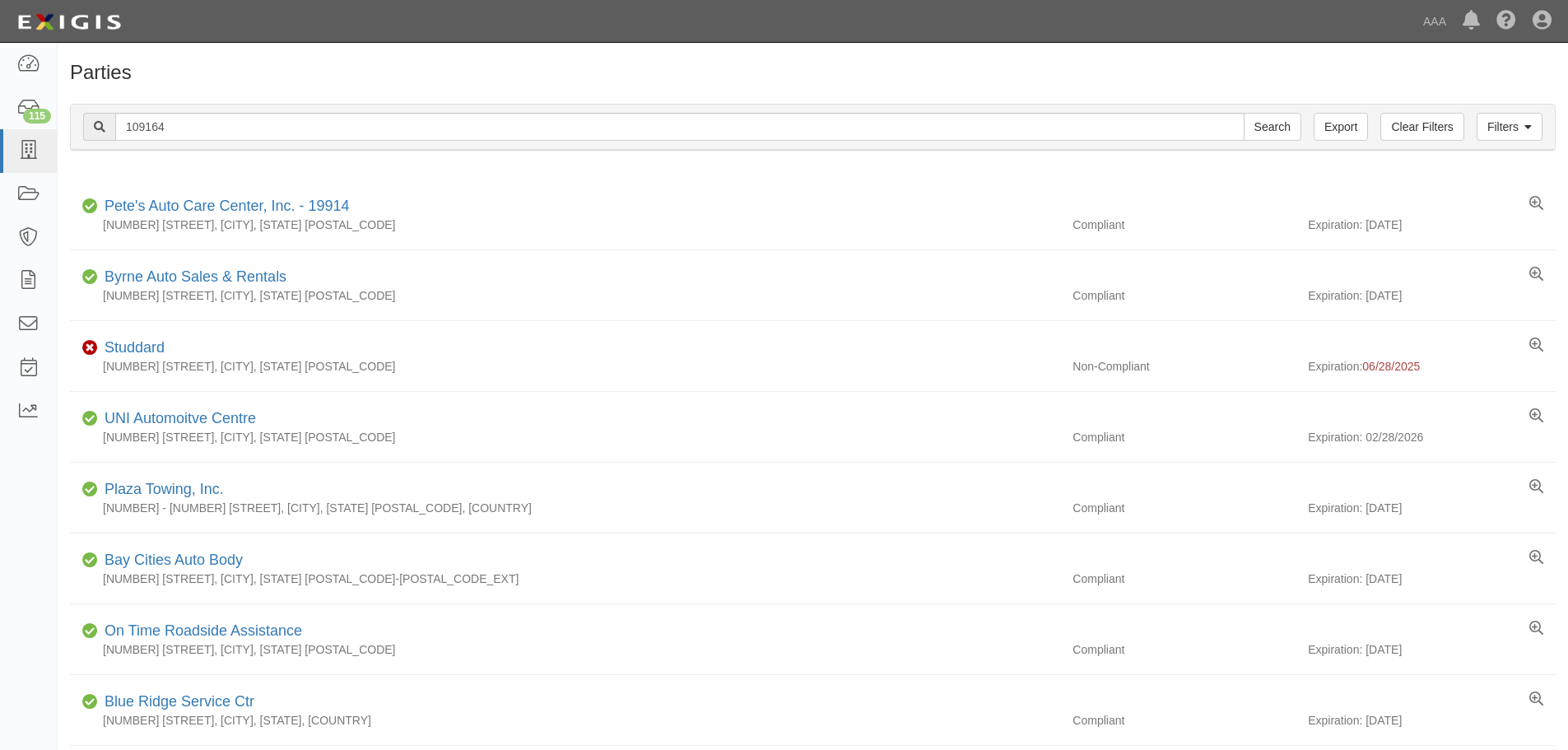 scroll, scrollTop: 0, scrollLeft: 0, axis: both 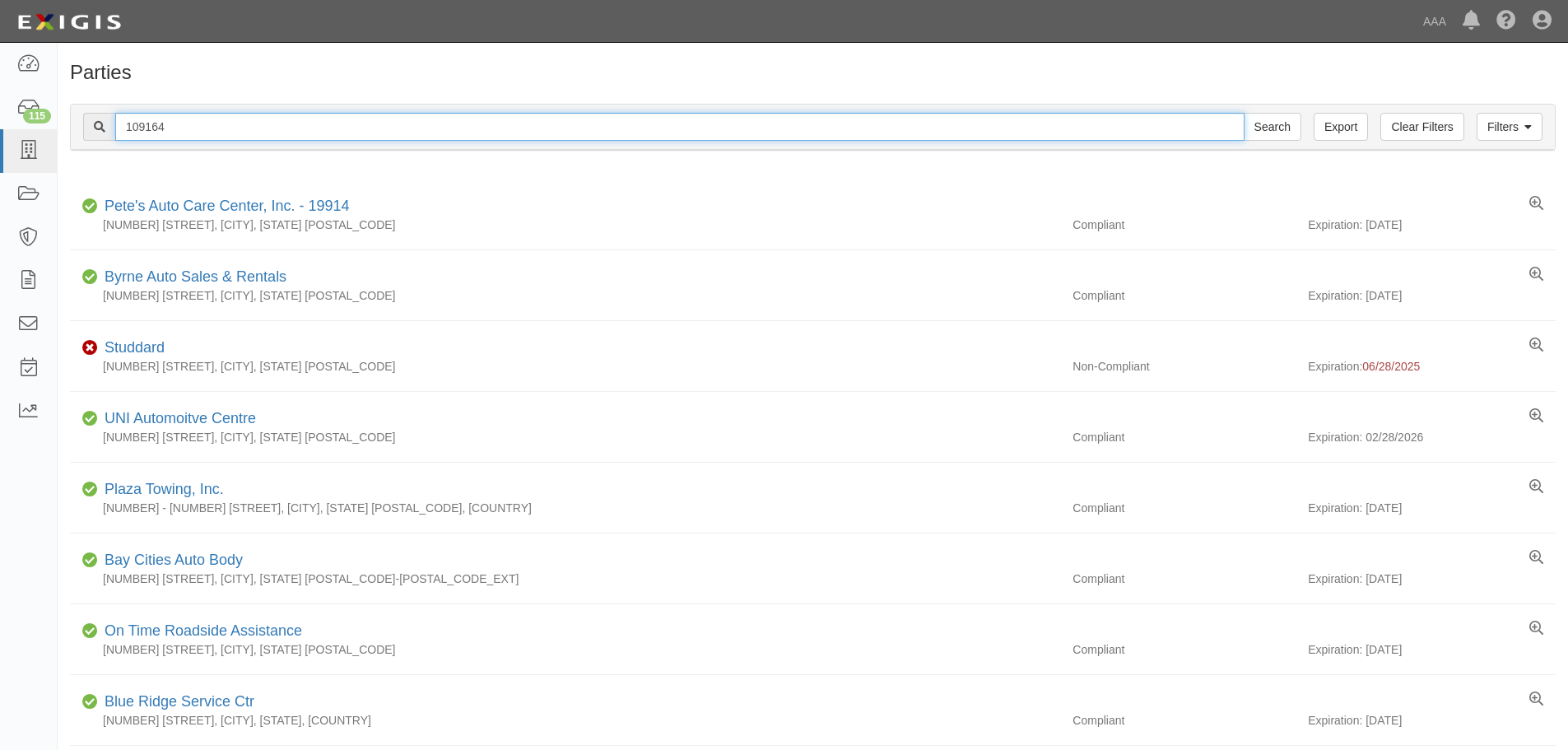 click on "109164" at bounding box center [680, 127] 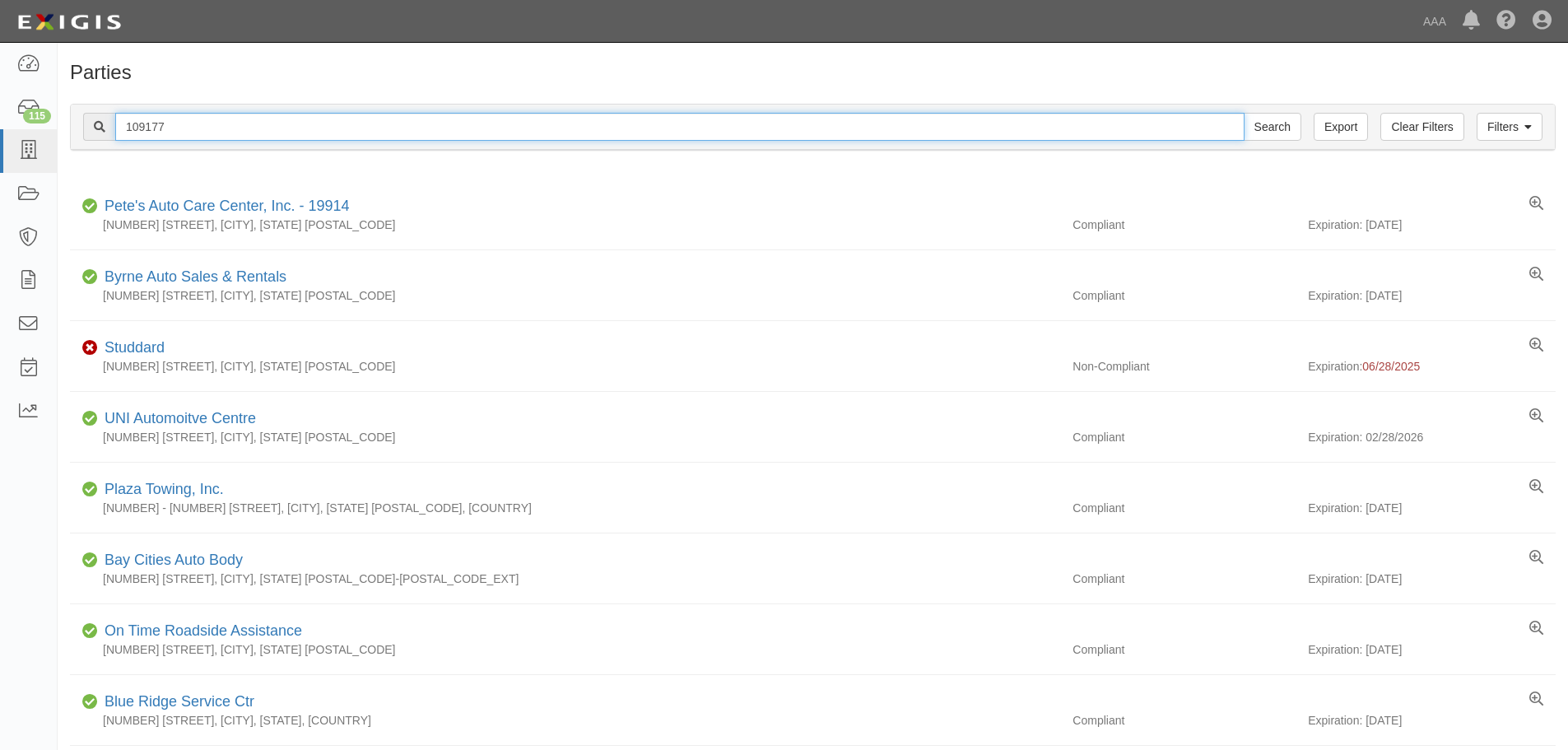 type on "109177" 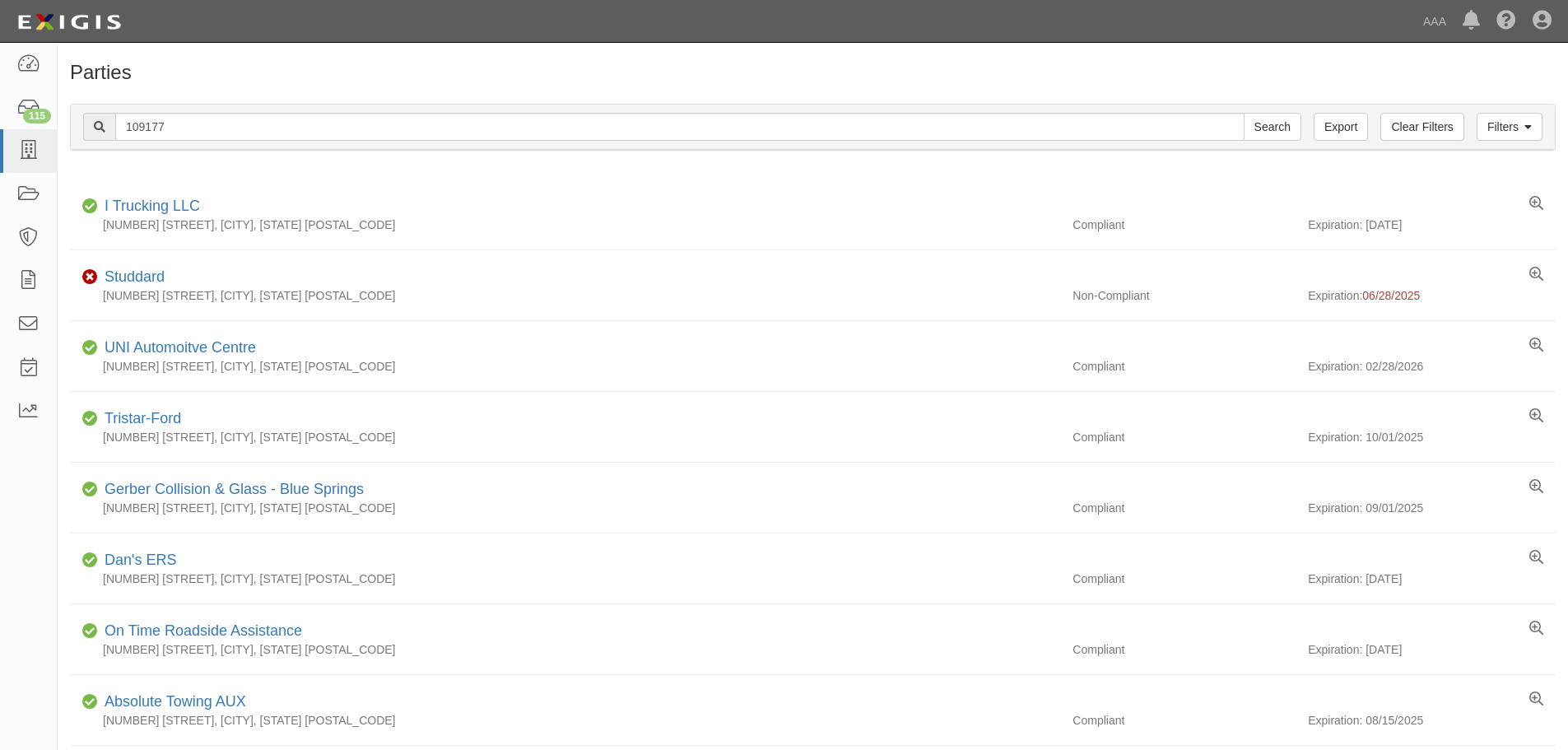 scroll, scrollTop: 0, scrollLeft: 0, axis: both 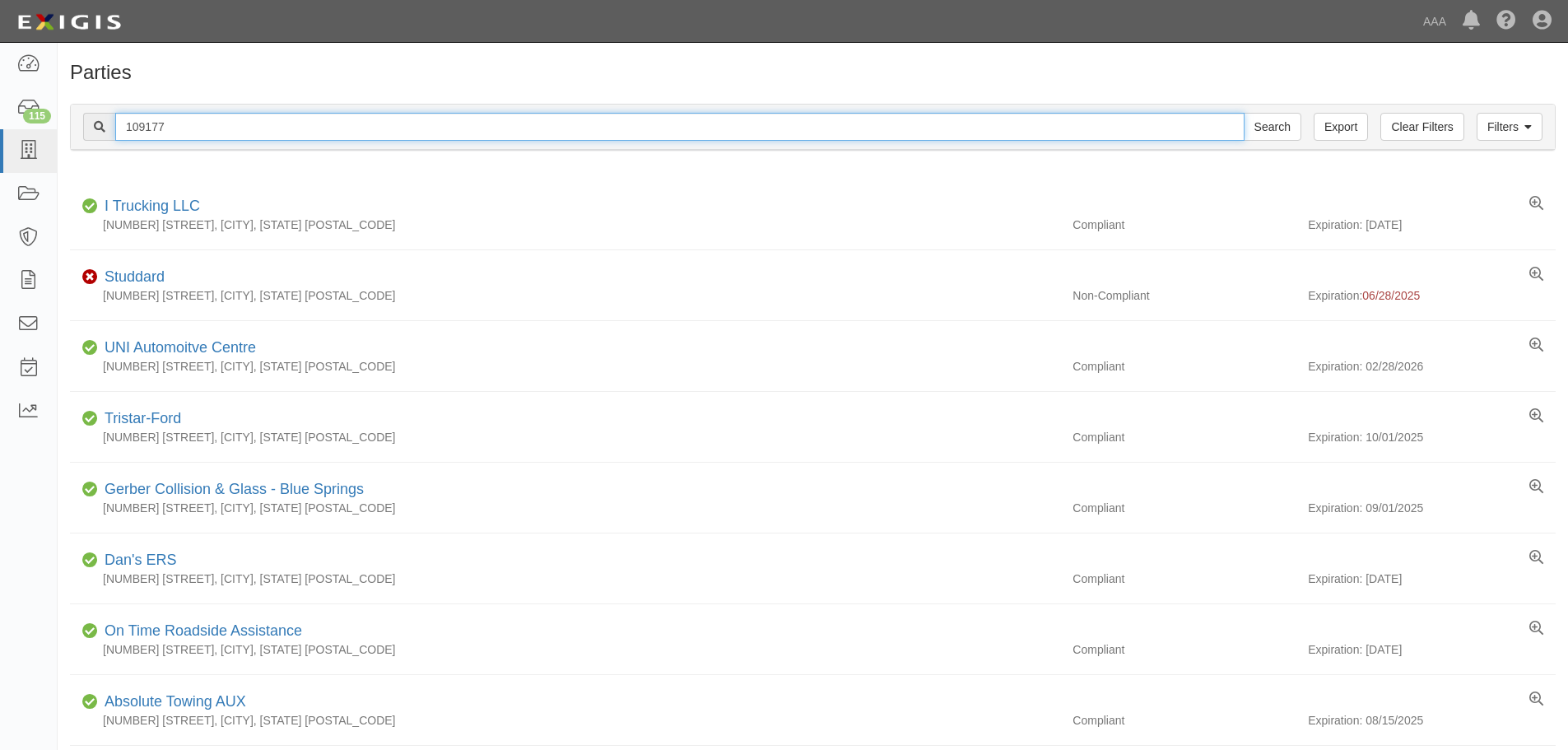 drag, startPoint x: 179, startPoint y: 126, endPoint x: 100, endPoint y: 119, distance: 79.30952 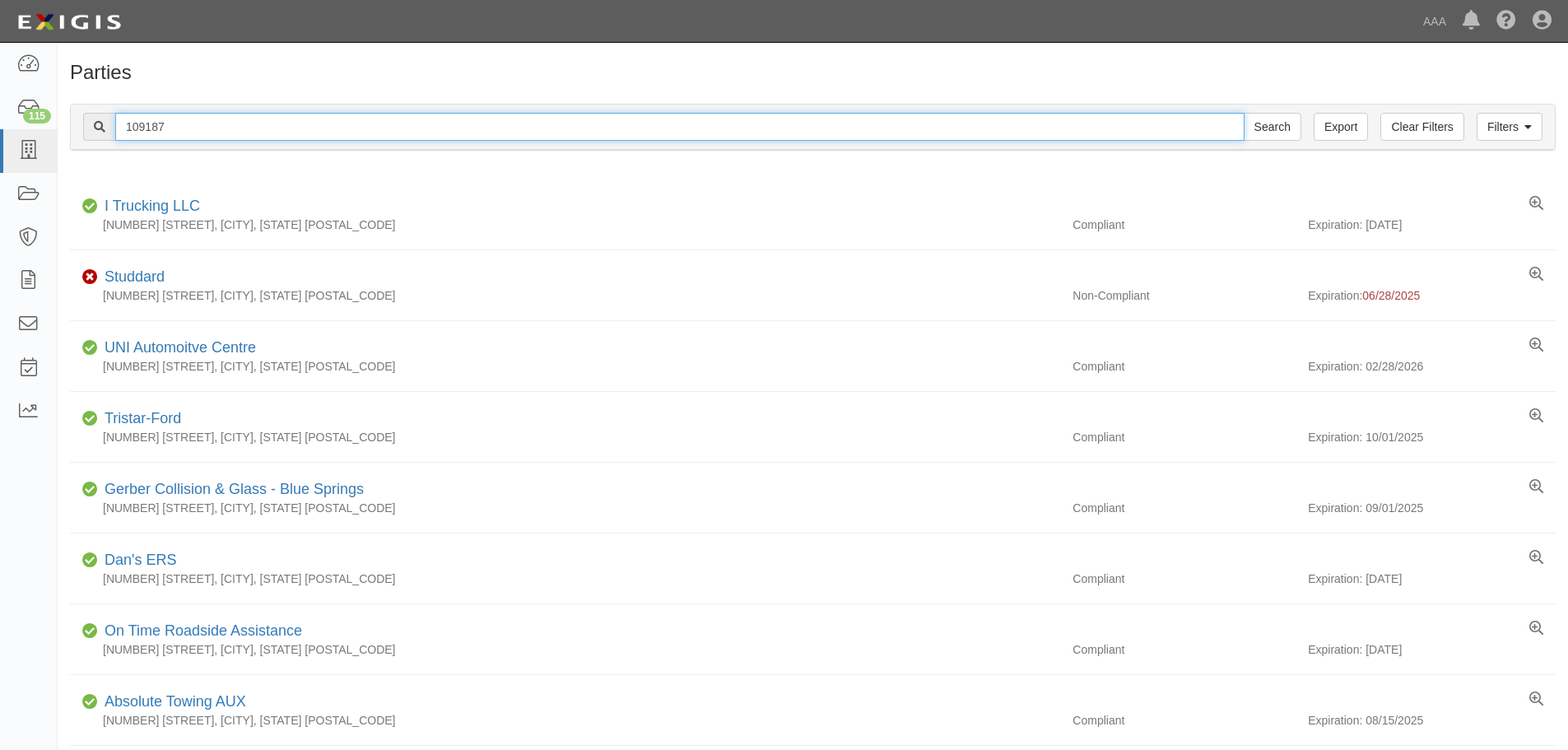 type on "[NUMBER]" 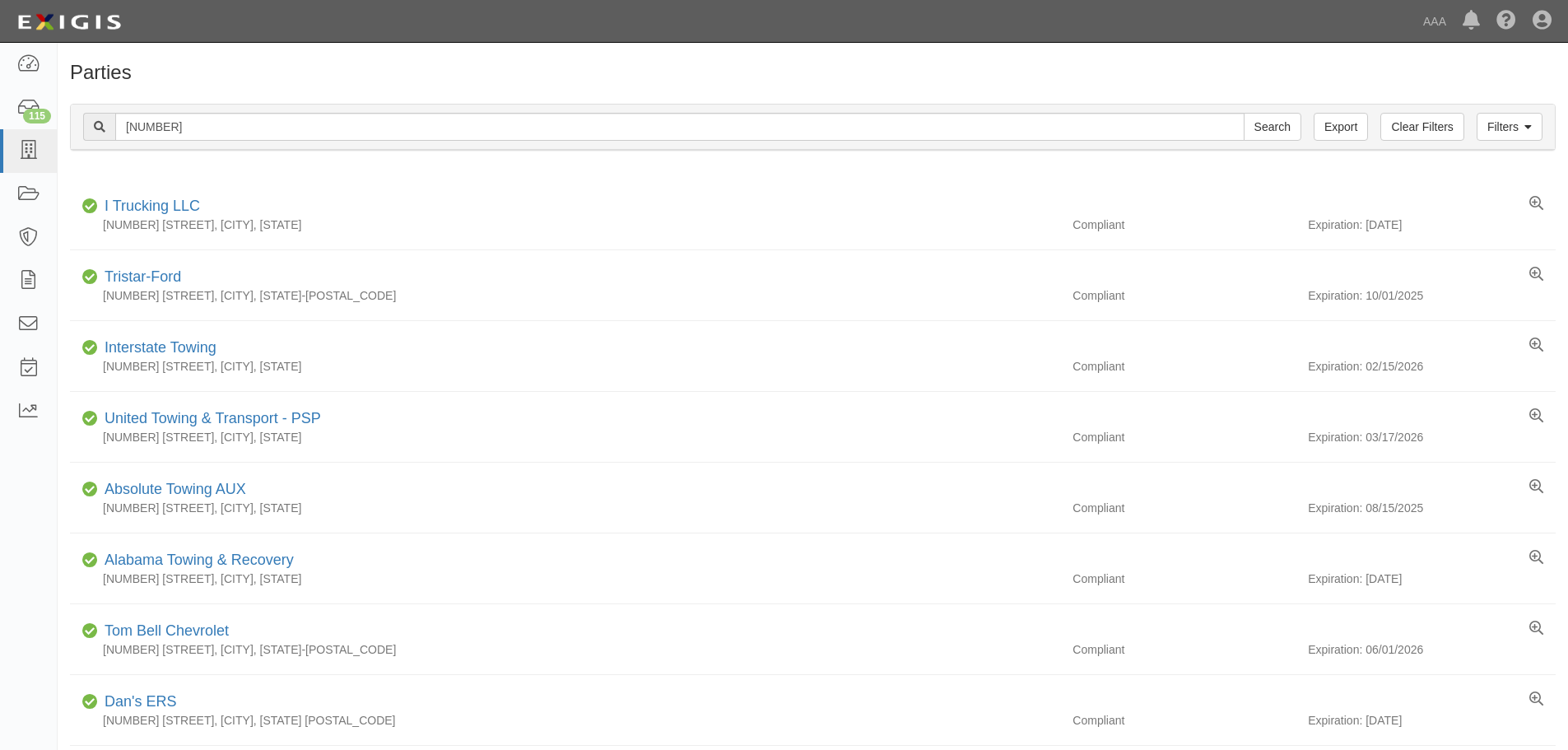 scroll, scrollTop: 0, scrollLeft: 0, axis: both 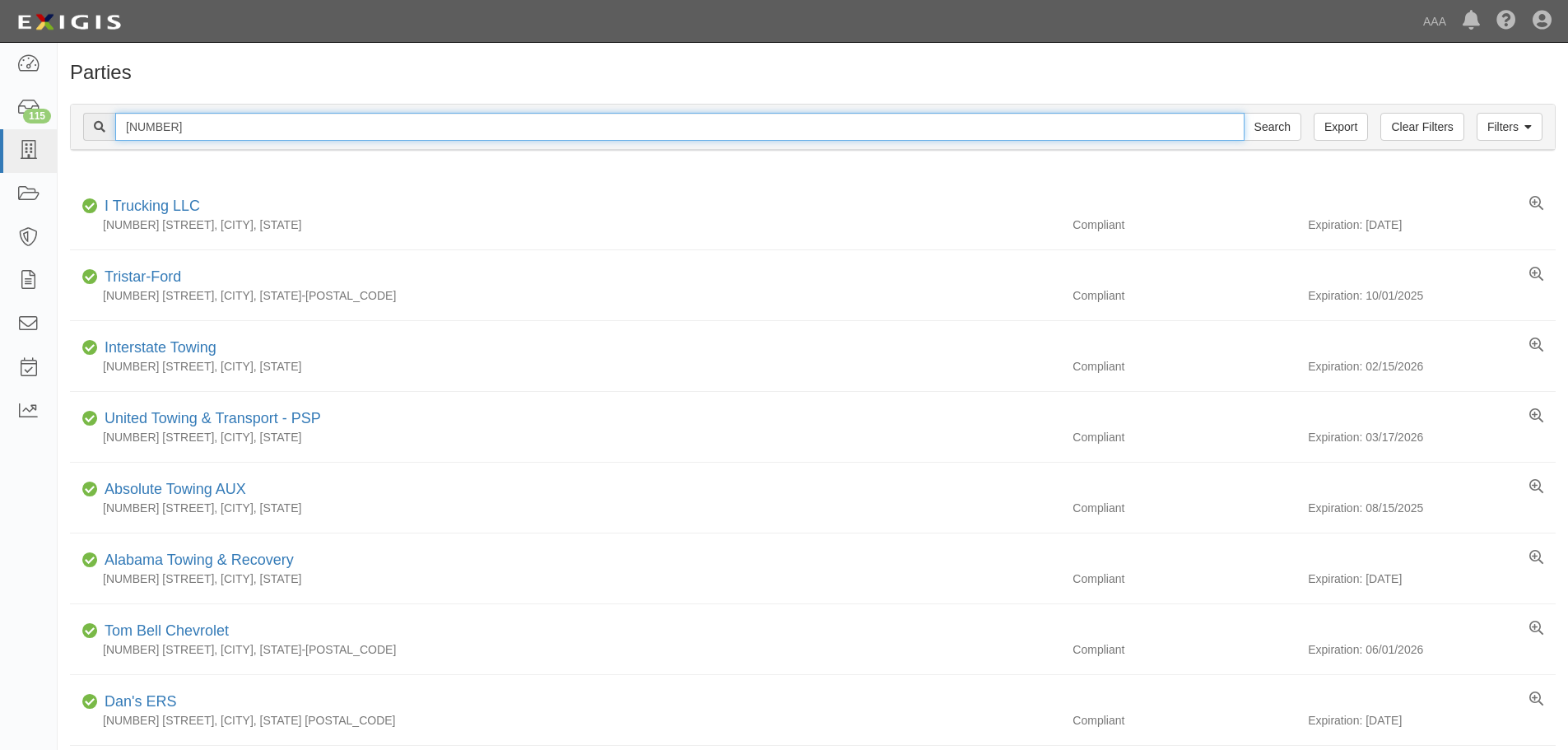 drag, startPoint x: 184, startPoint y: 128, endPoint x: 77, endPoint y: 123, distance: 107.11676 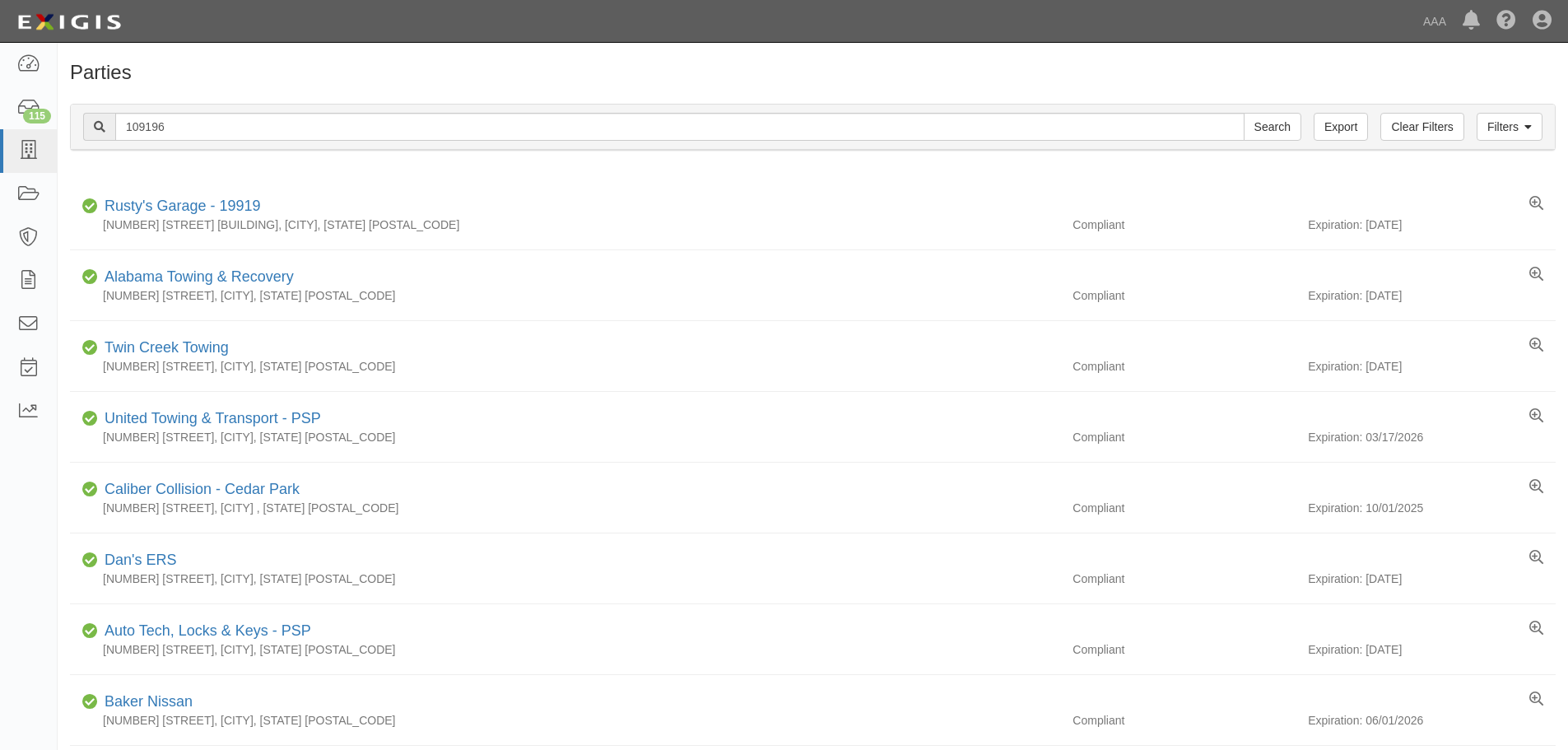 scroll, scrollTop: 0, scrollLeft: 0, axis: both 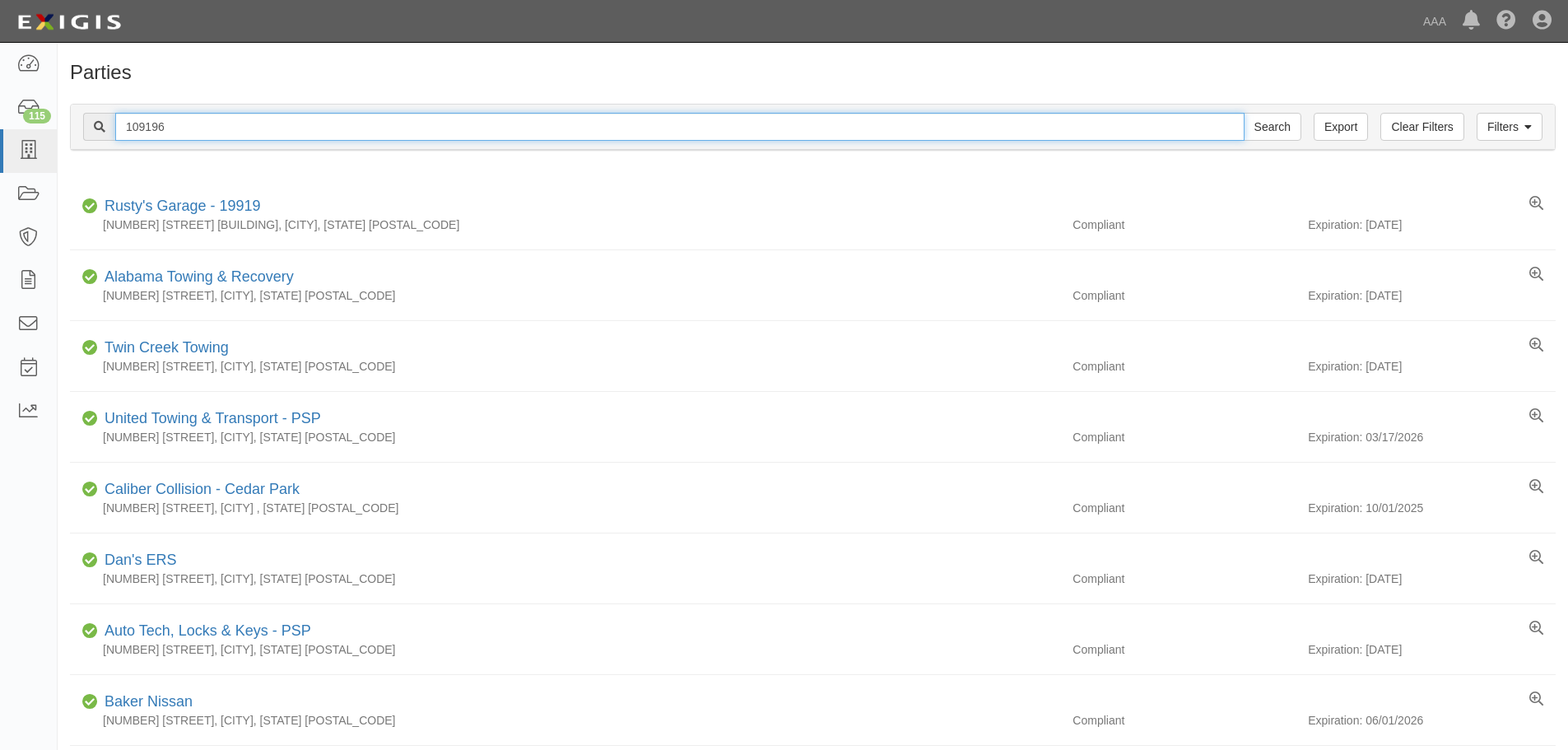 drag, startPoint x: 184, startPoint y: 126, endPoint x: 114, endPoint y: 123, distance: 70.06426 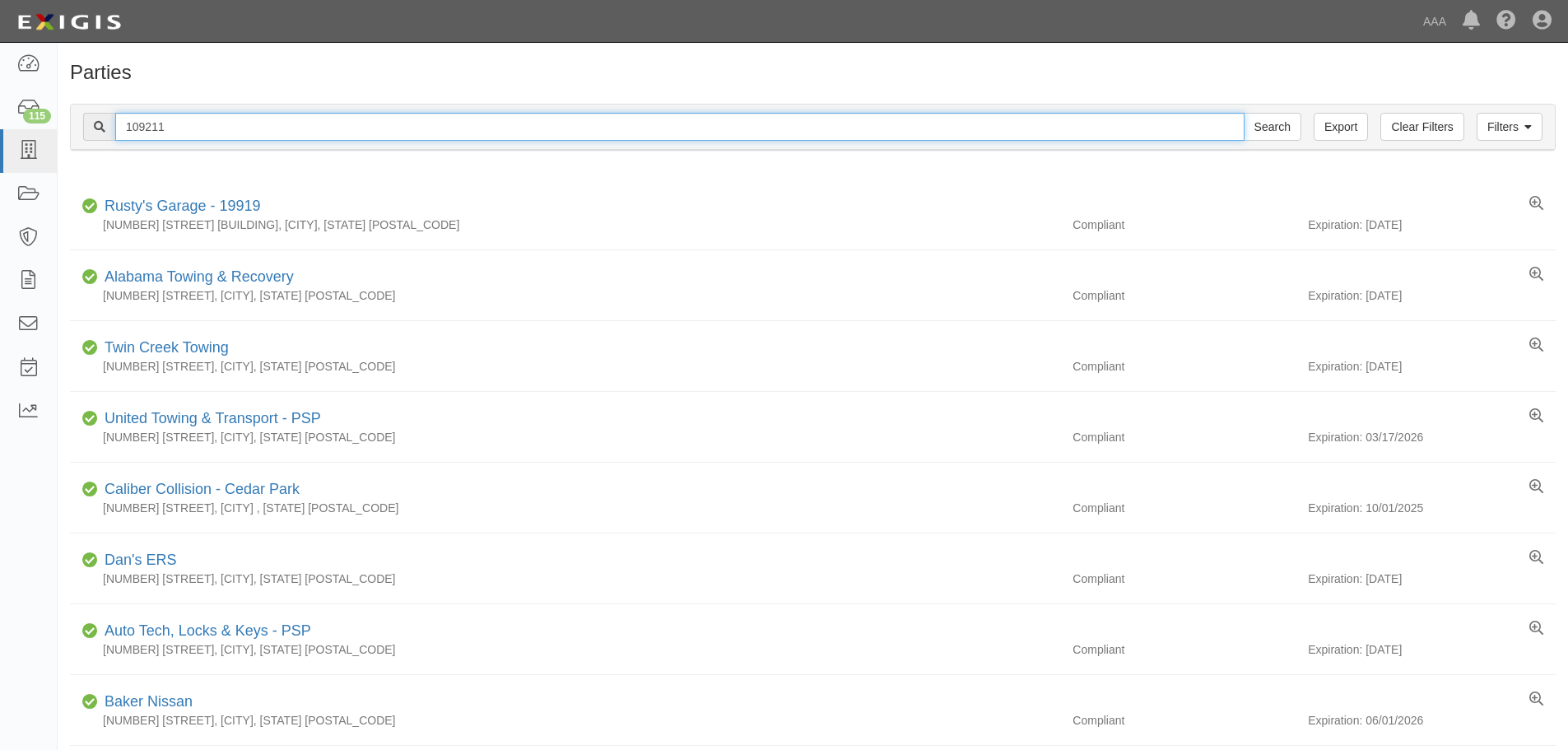 type on "109211" 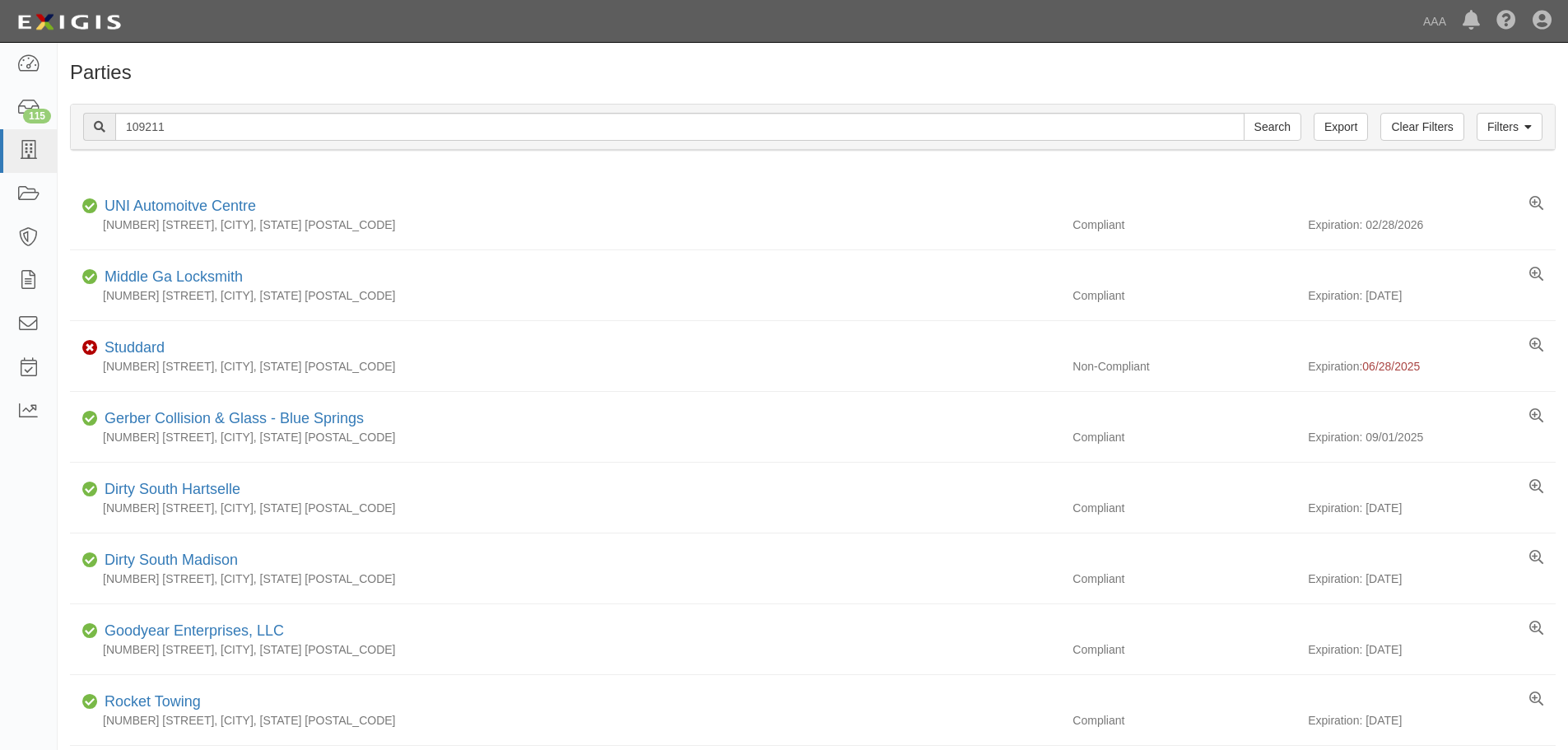 scroll, scrollTop: 0, scrollLeft: 0, axis: both 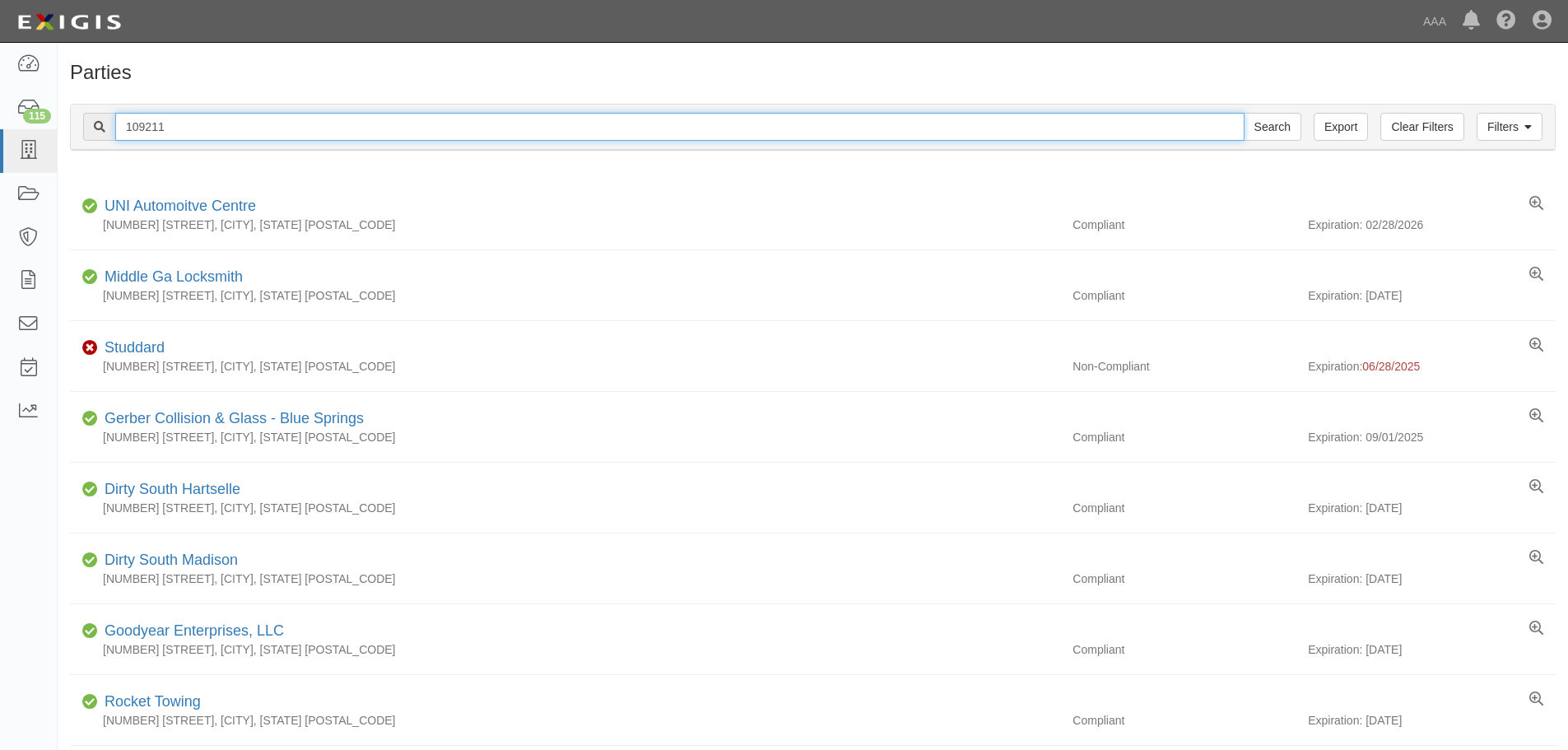 drag, startPoint x: 212, startPoint y: 118, endPoint x: 59, endPoint y: 127, distance: 153.26448 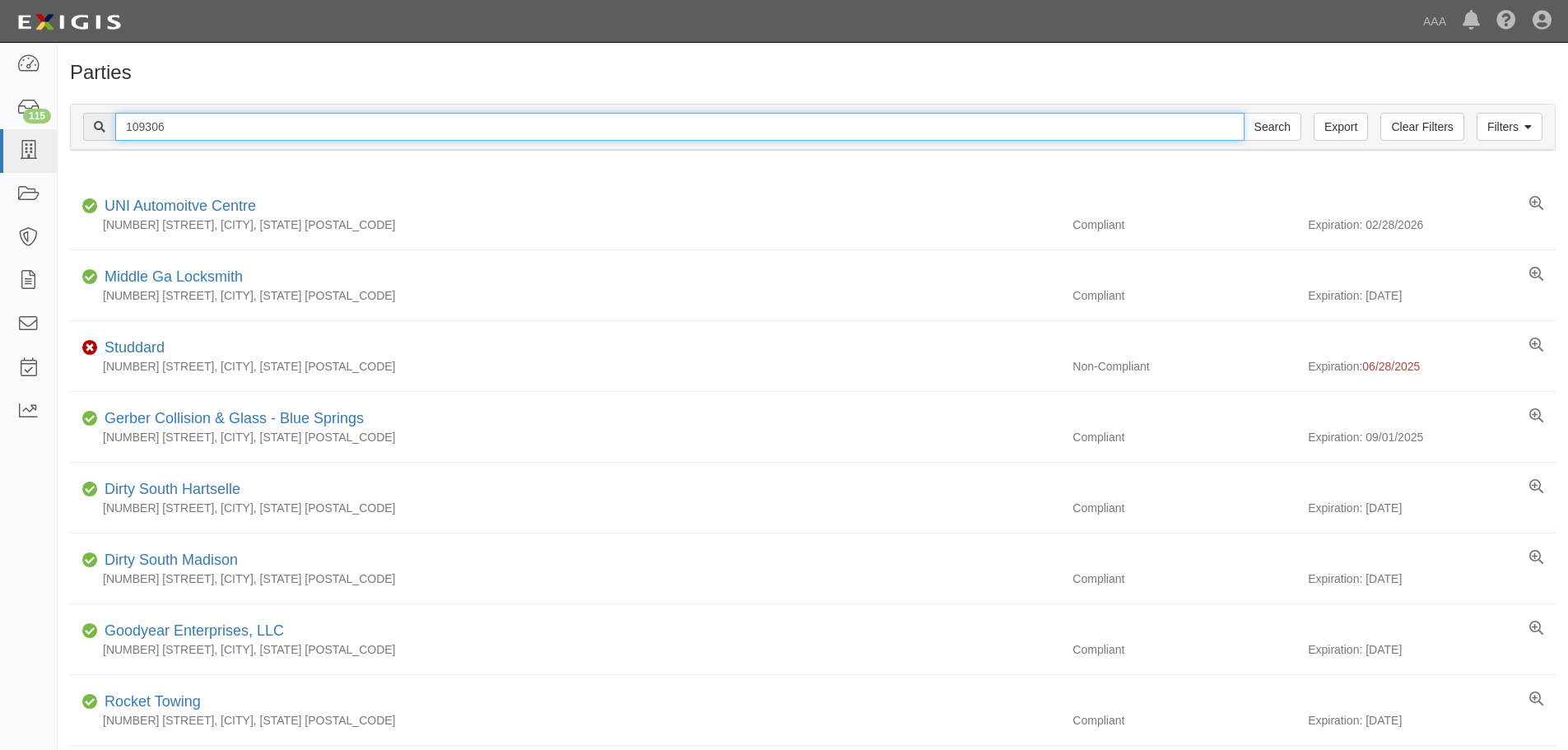 type on "109306" 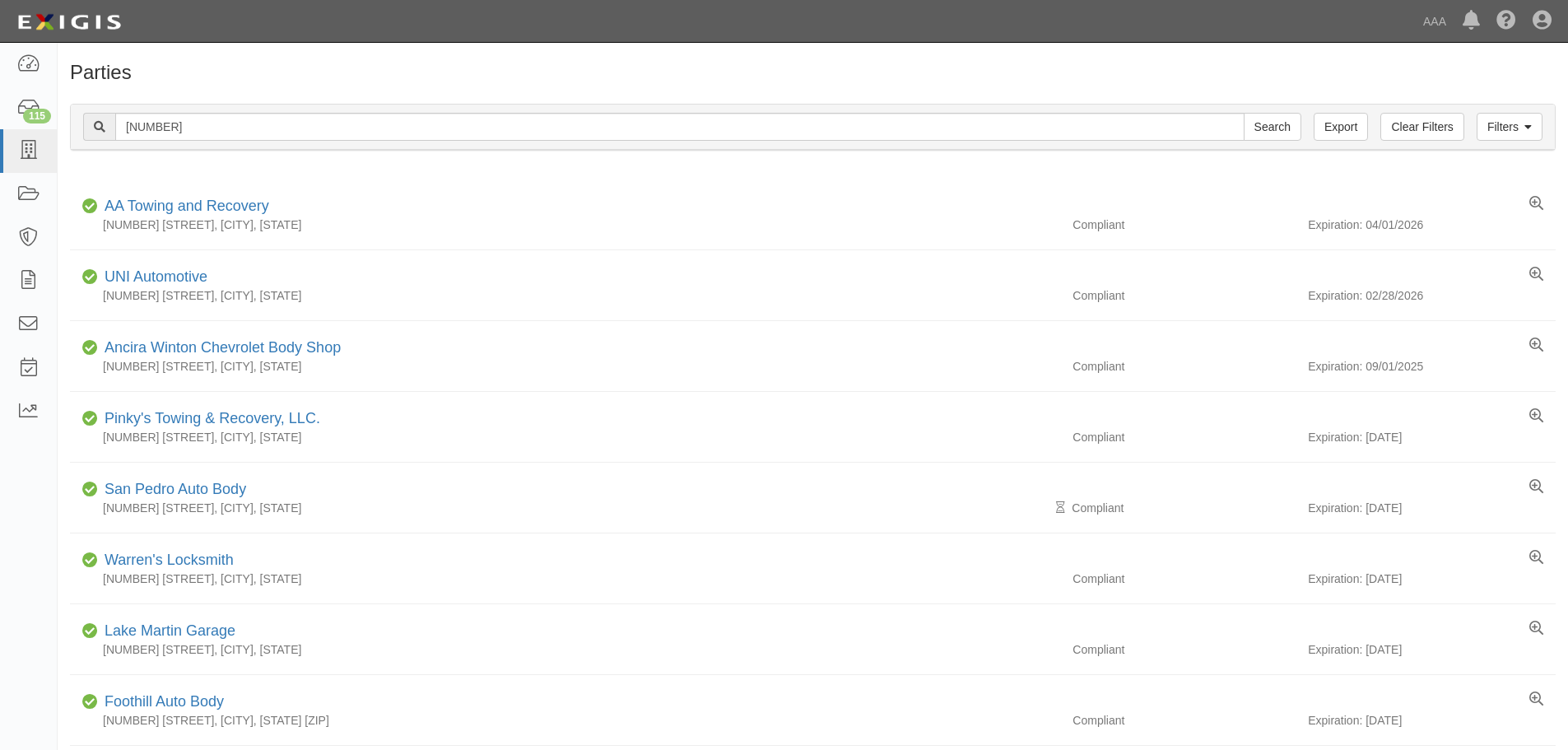 scroll, scrollTop: 0, scrollLeft: 0, axis: both 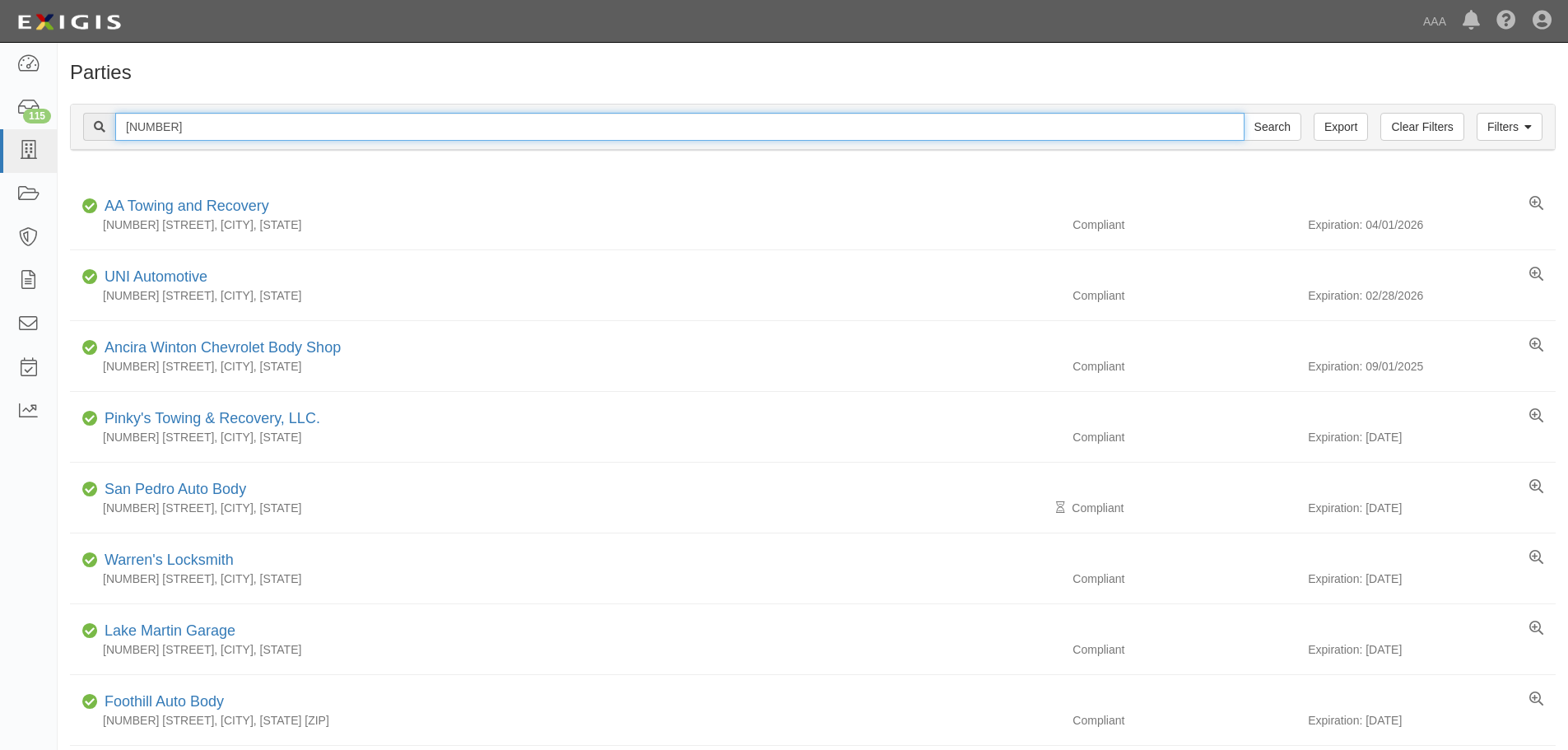 drag, startPoint x: 217, startPoint y: 126, endPoint x: 119, endPoint y: 128, distance: 98.02041 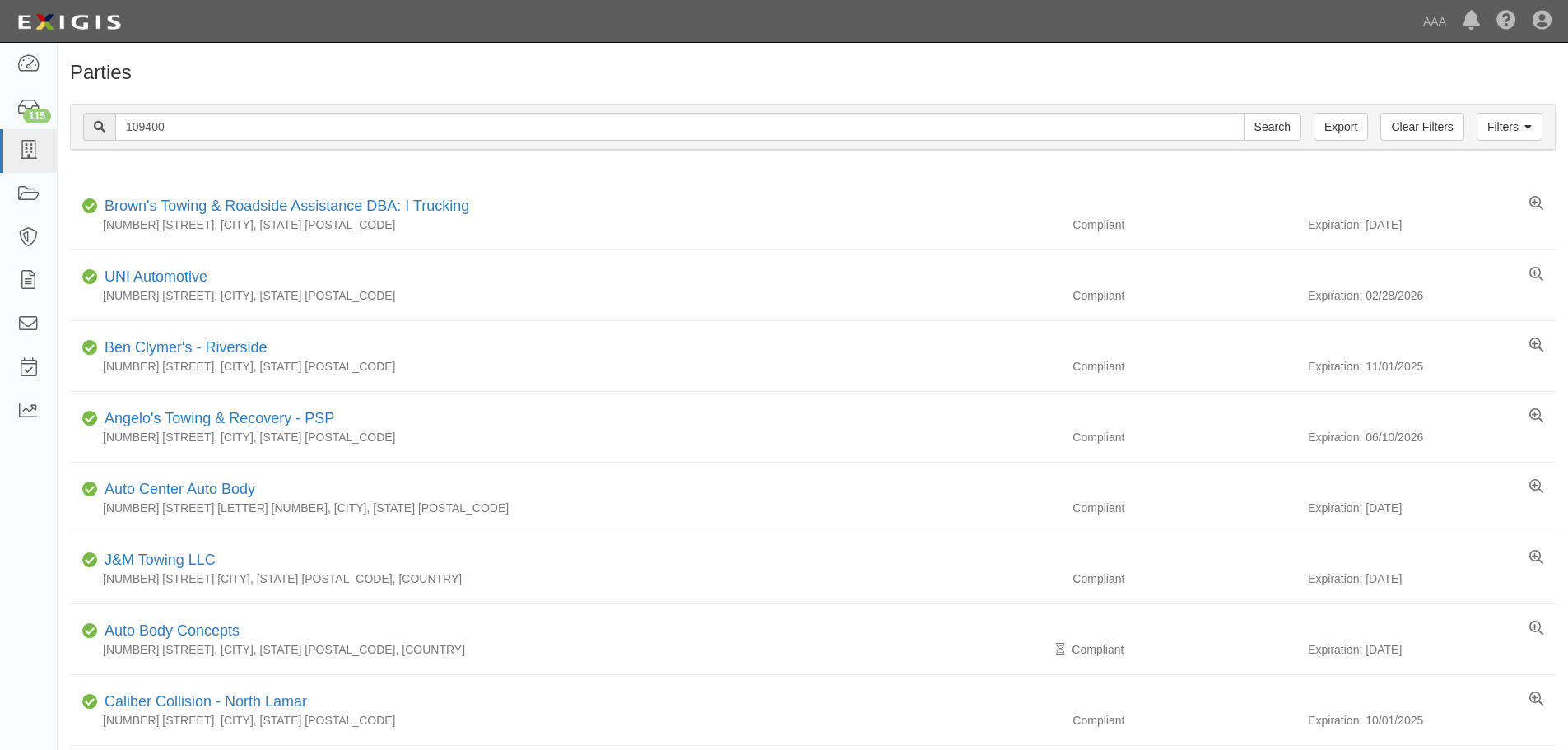 scroll, scrollTop: 0, scrollLeft: 0, axis: both 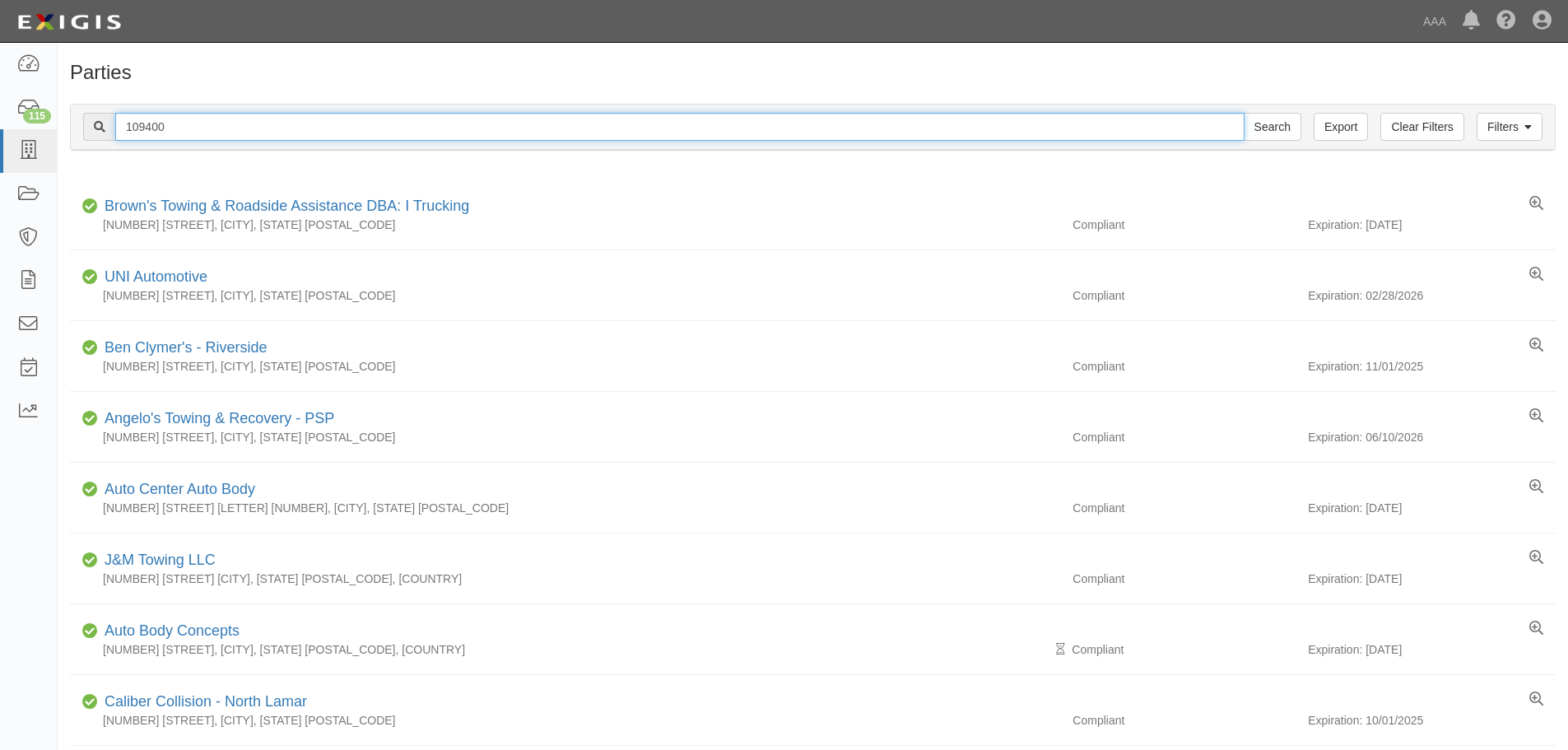 drag, startPoint x: 196, startPoint y: 129, endPoint x: 100, endPoint y: 126, distance: 96.04686 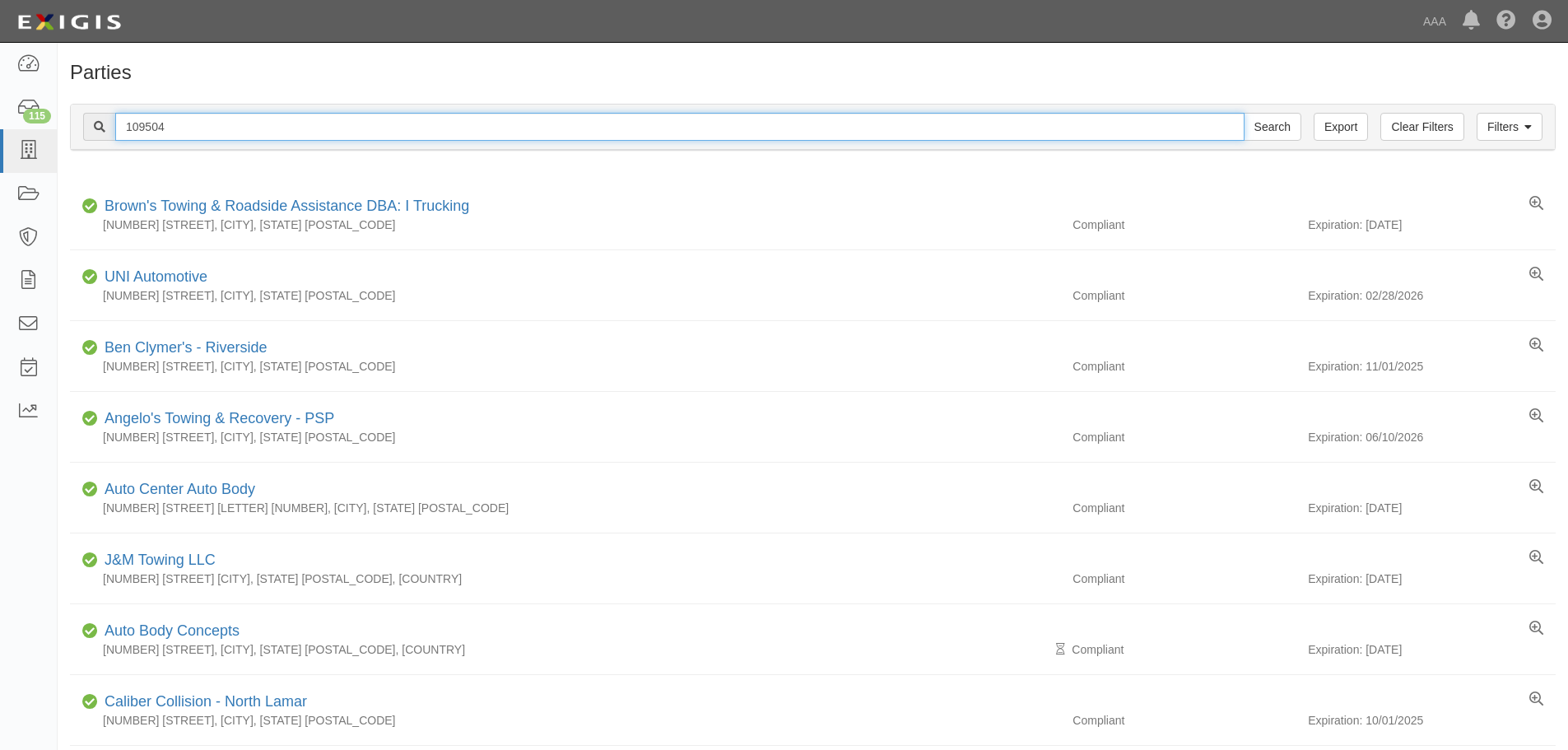 type on "109504" 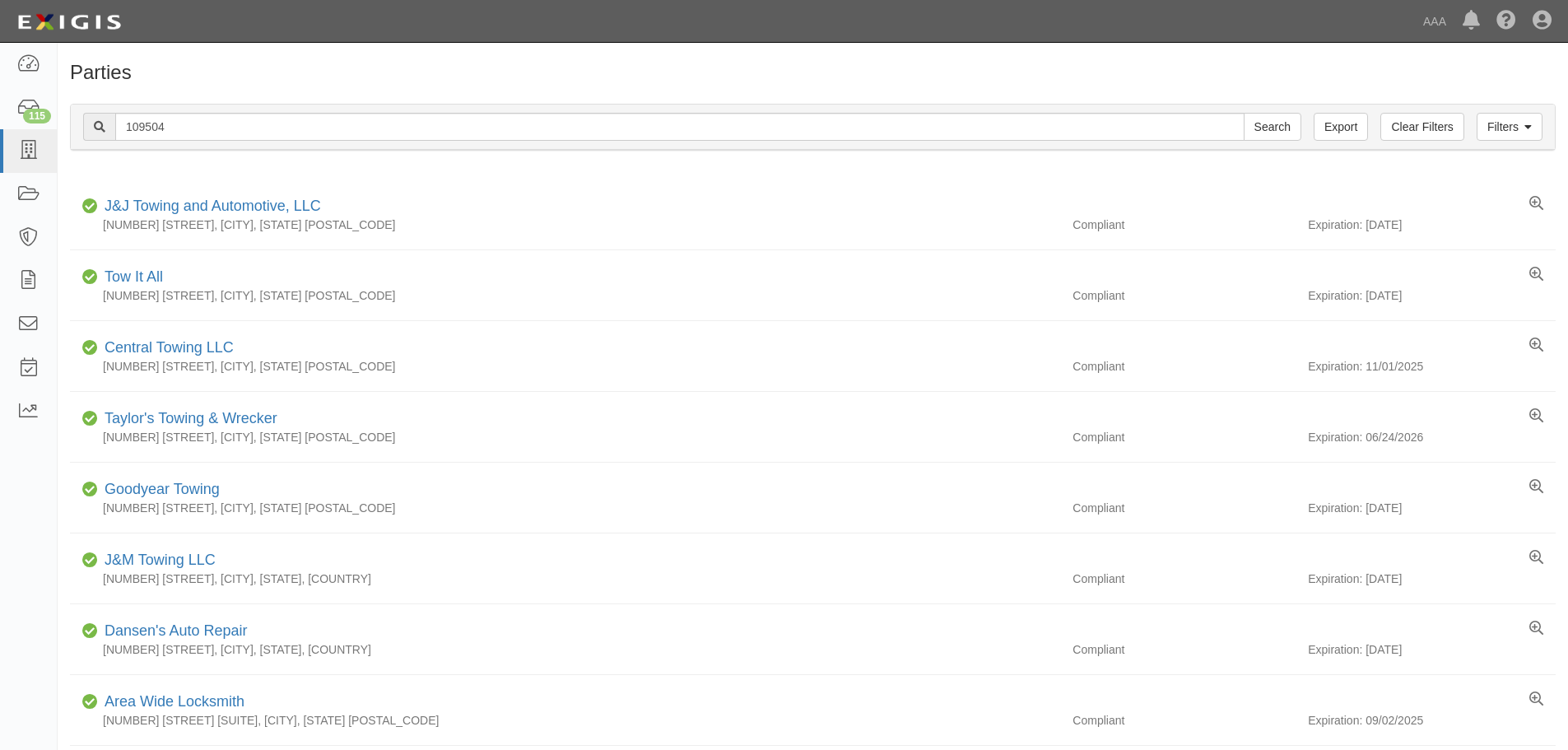 scroll, scrollTop: 0, scrollLeft: 0, axis: both 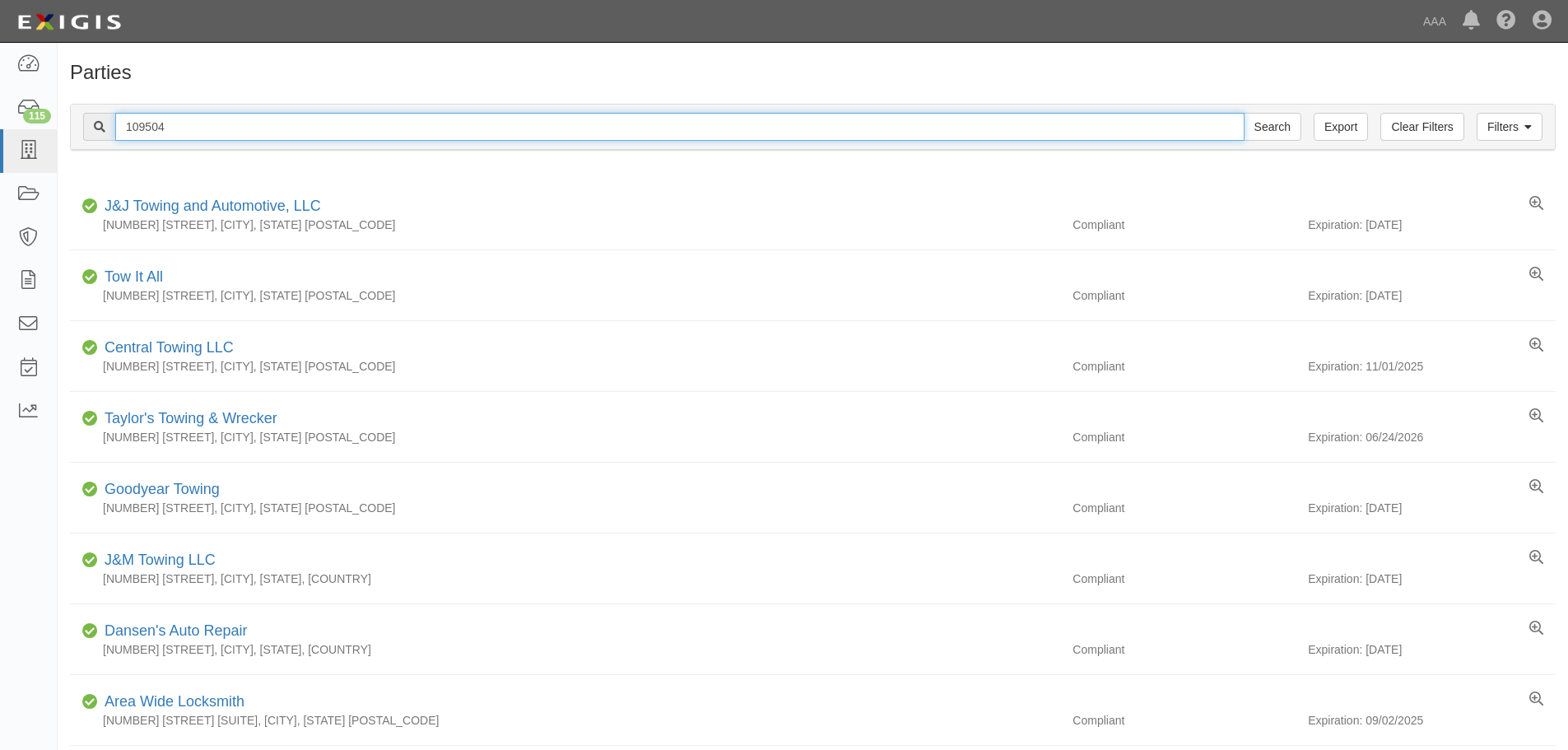 drag, startPoint x: 201, startPoint y: 130, endPoint x: 112, endPoint y: 123, distance: 89.27486 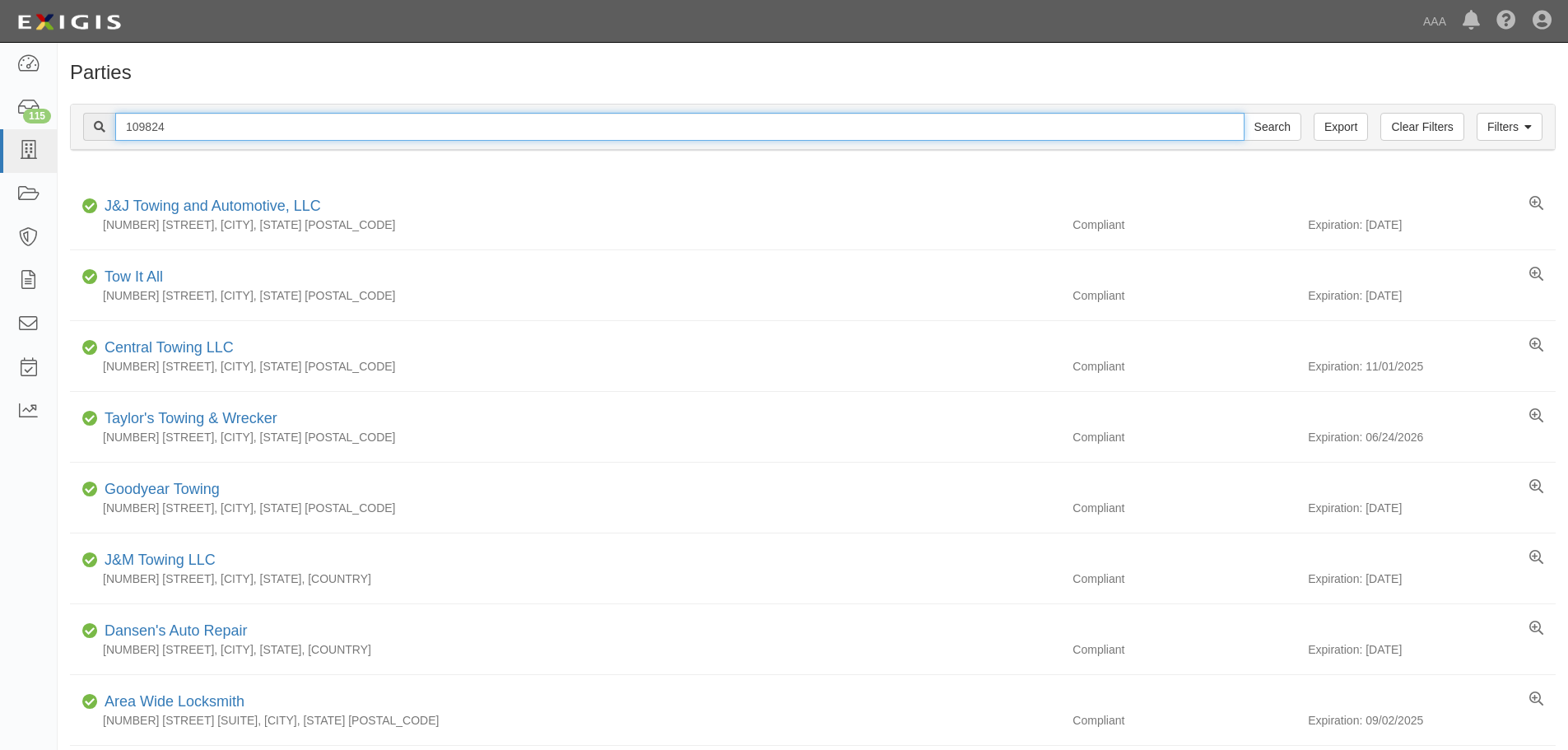 type on "109824" 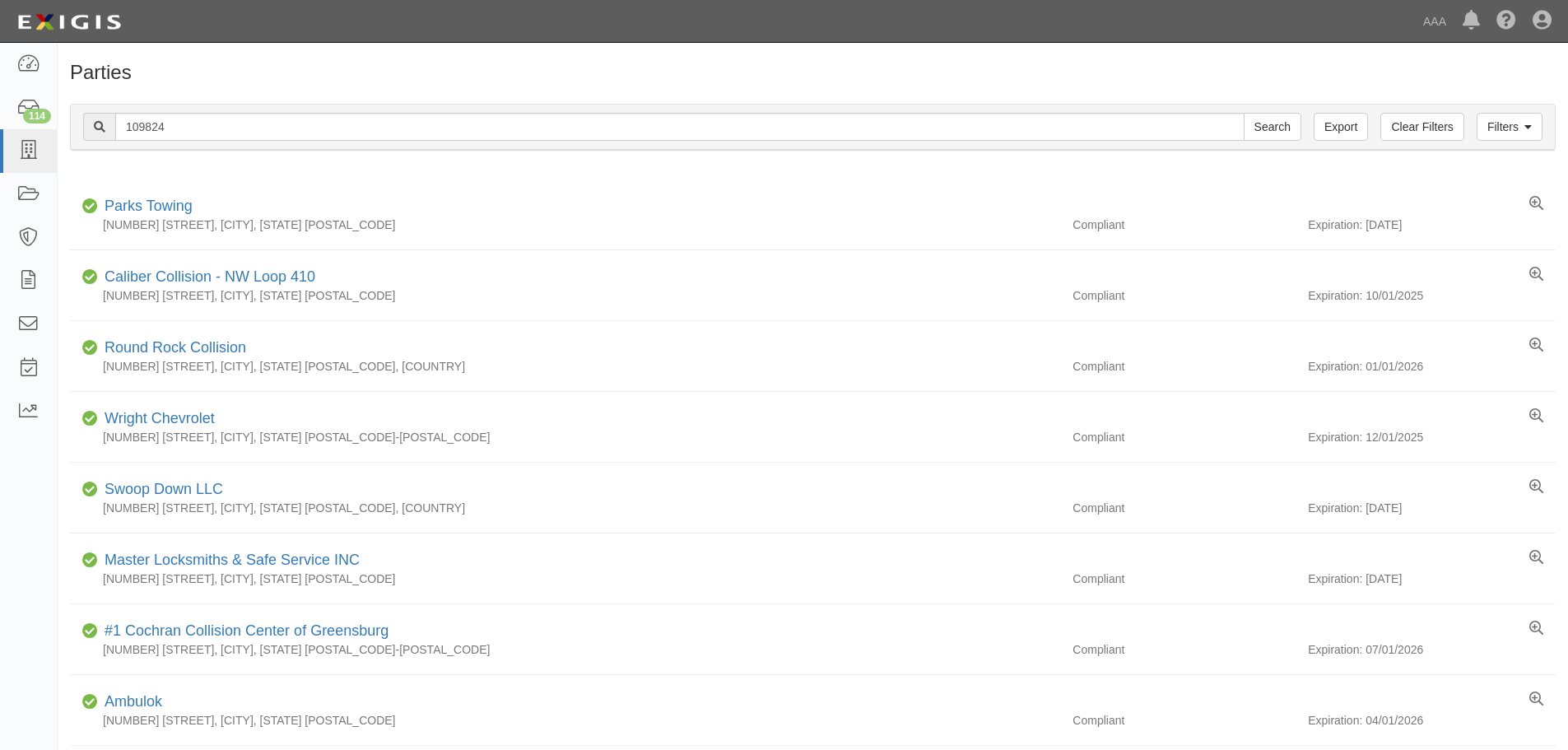 scroll, scrollTop: 0, scrollLeft: 0, axis: both 